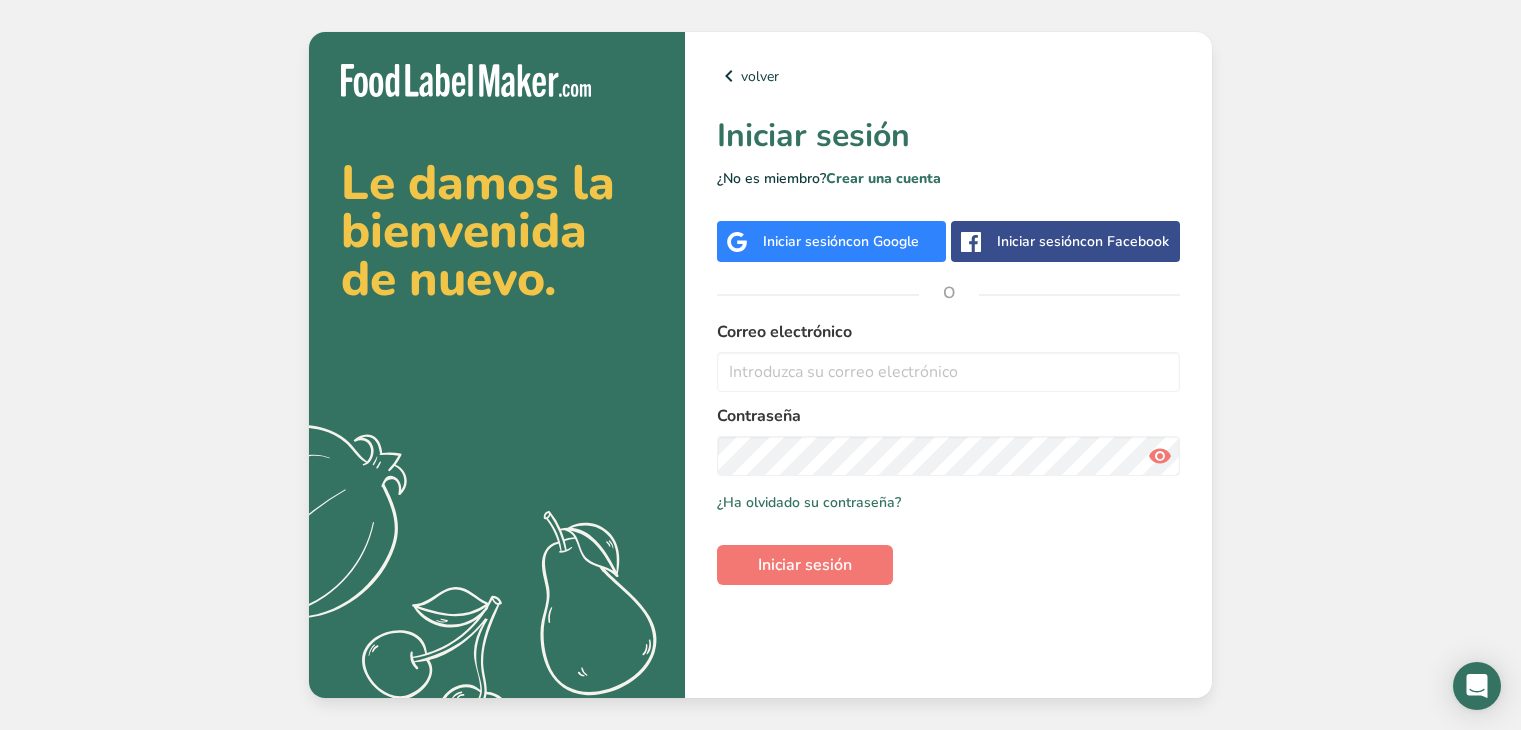 scroll, scrollTop: 0, scrollLeft: 0, axis: both 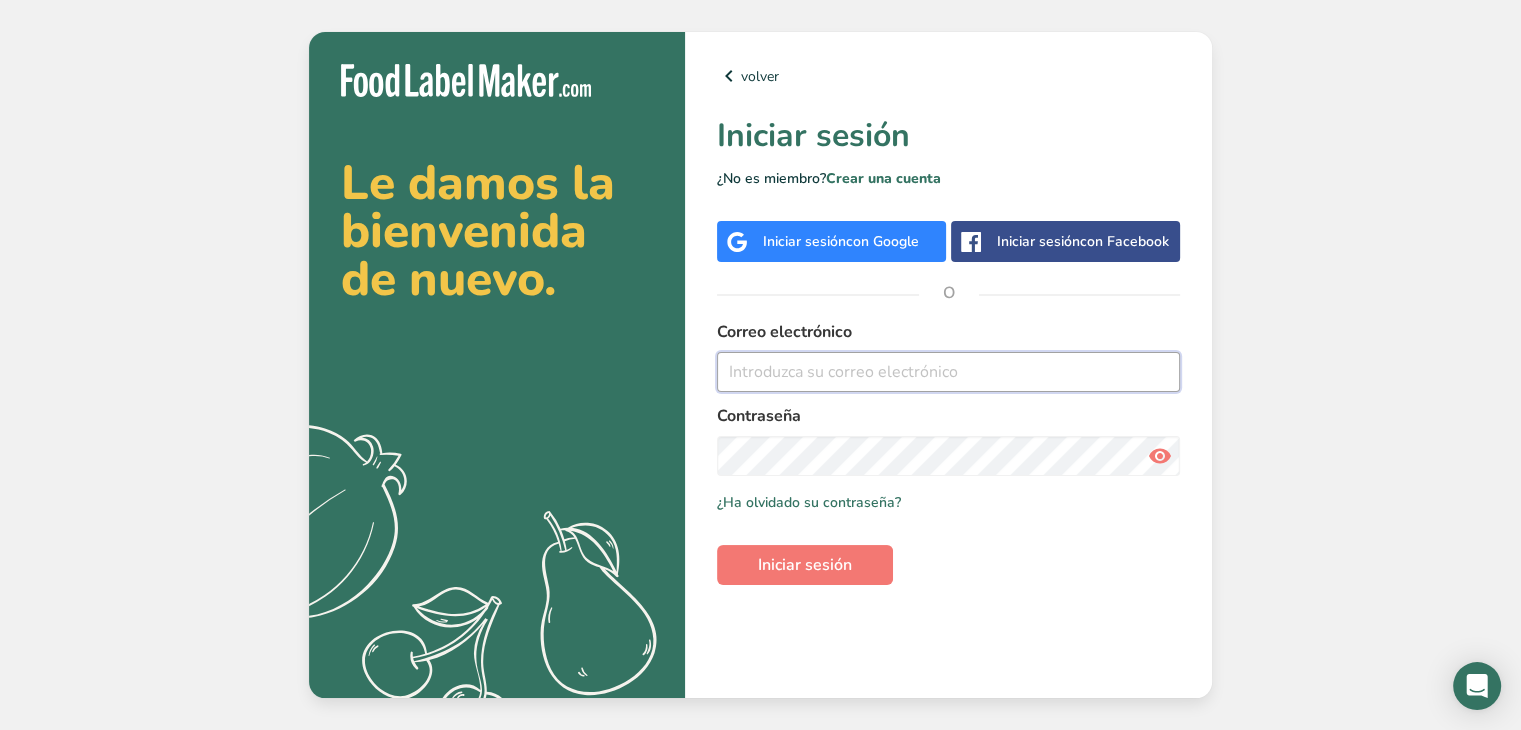click at bounding box center [948, 372] 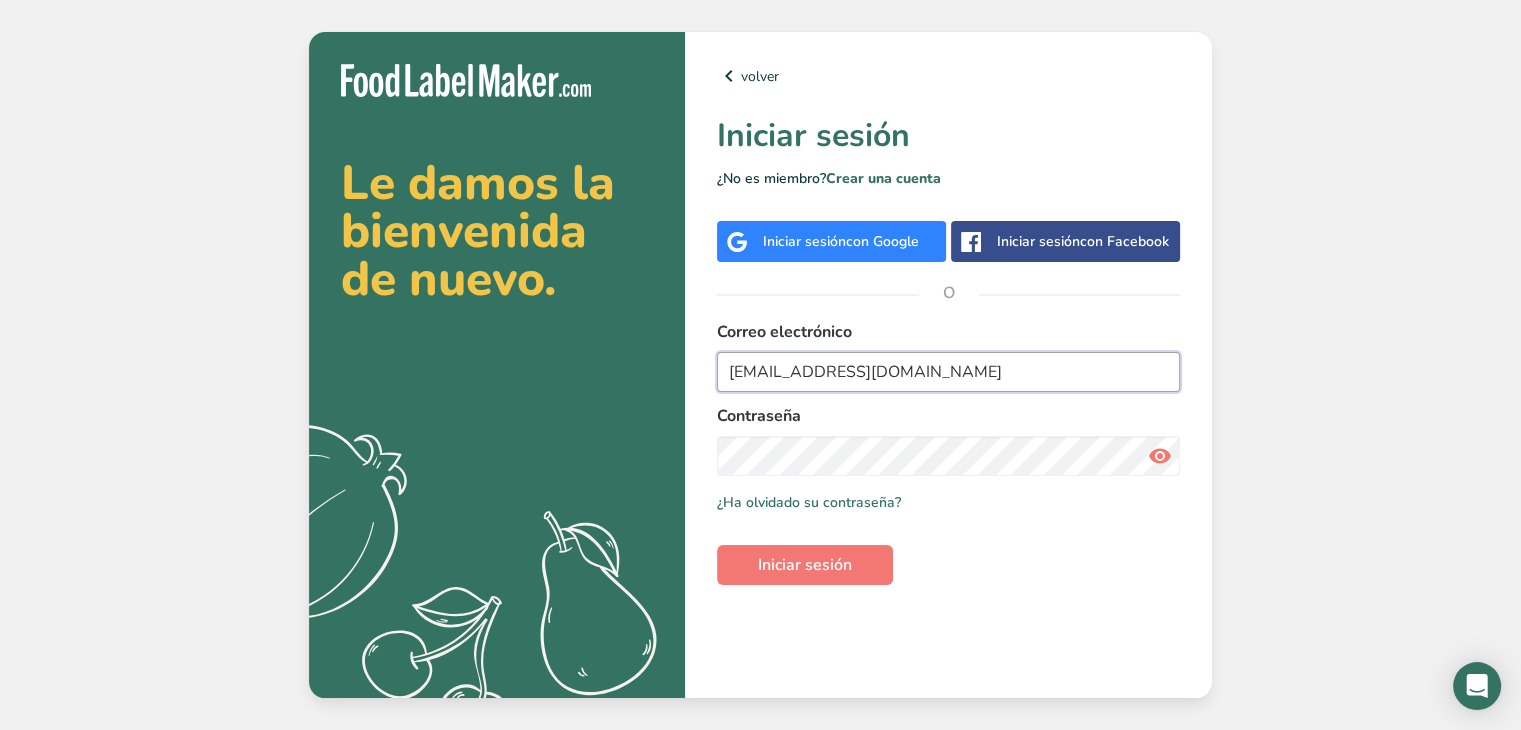 type on "[EMAIL_ADDRESS][DOMAIN_NAME]" 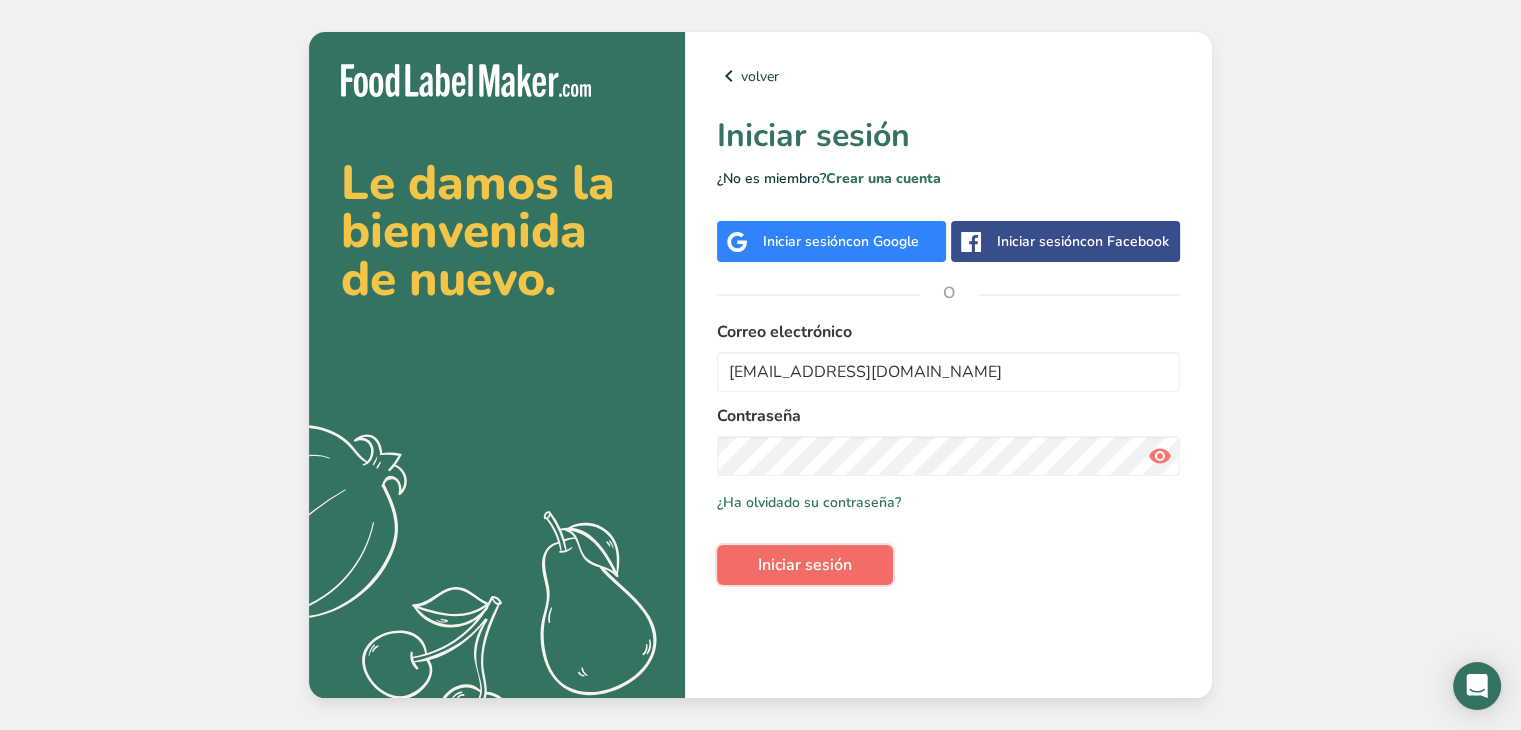 click on "Iniciar sesión" at bounding box center [805, 565] 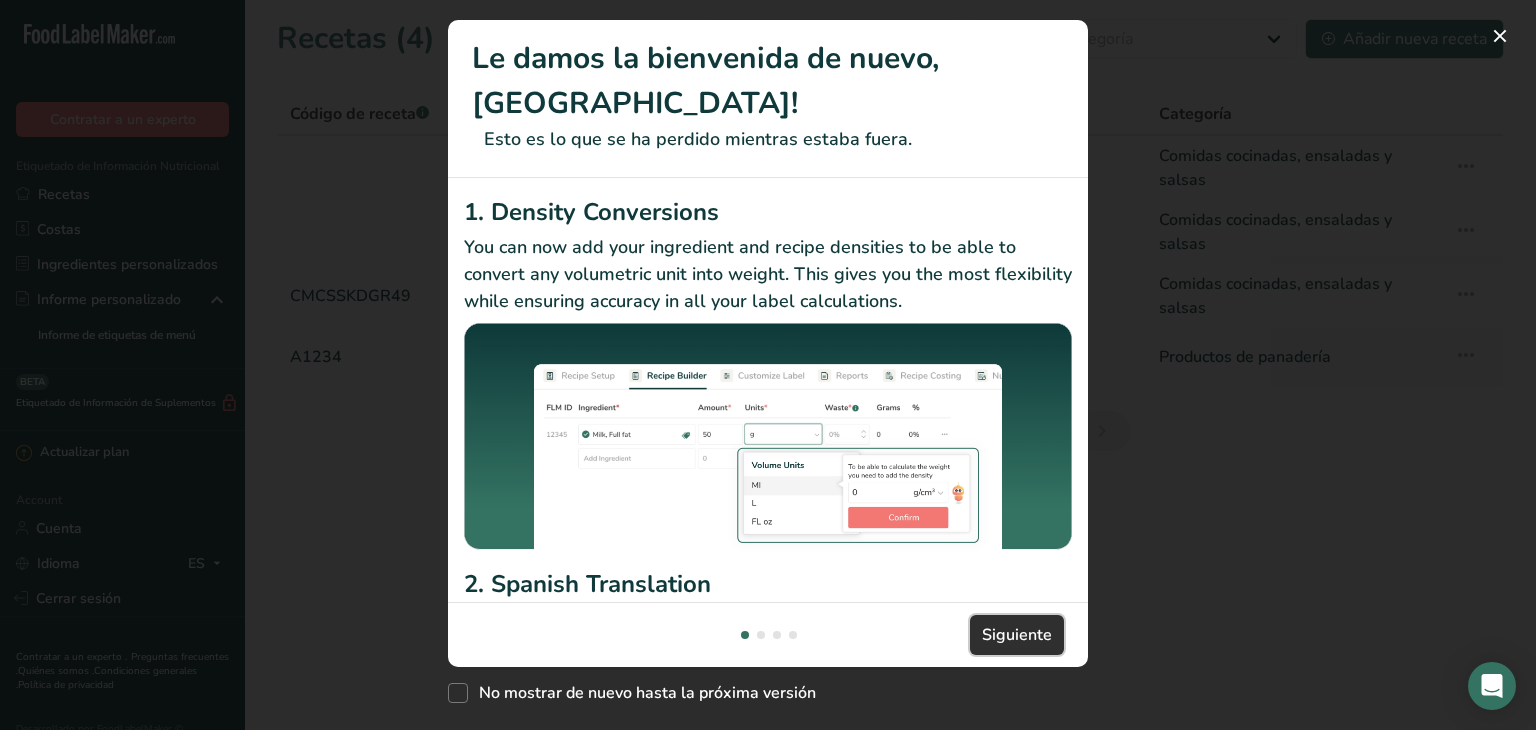click on "Siguiente" at bounding box center (1017, 635) 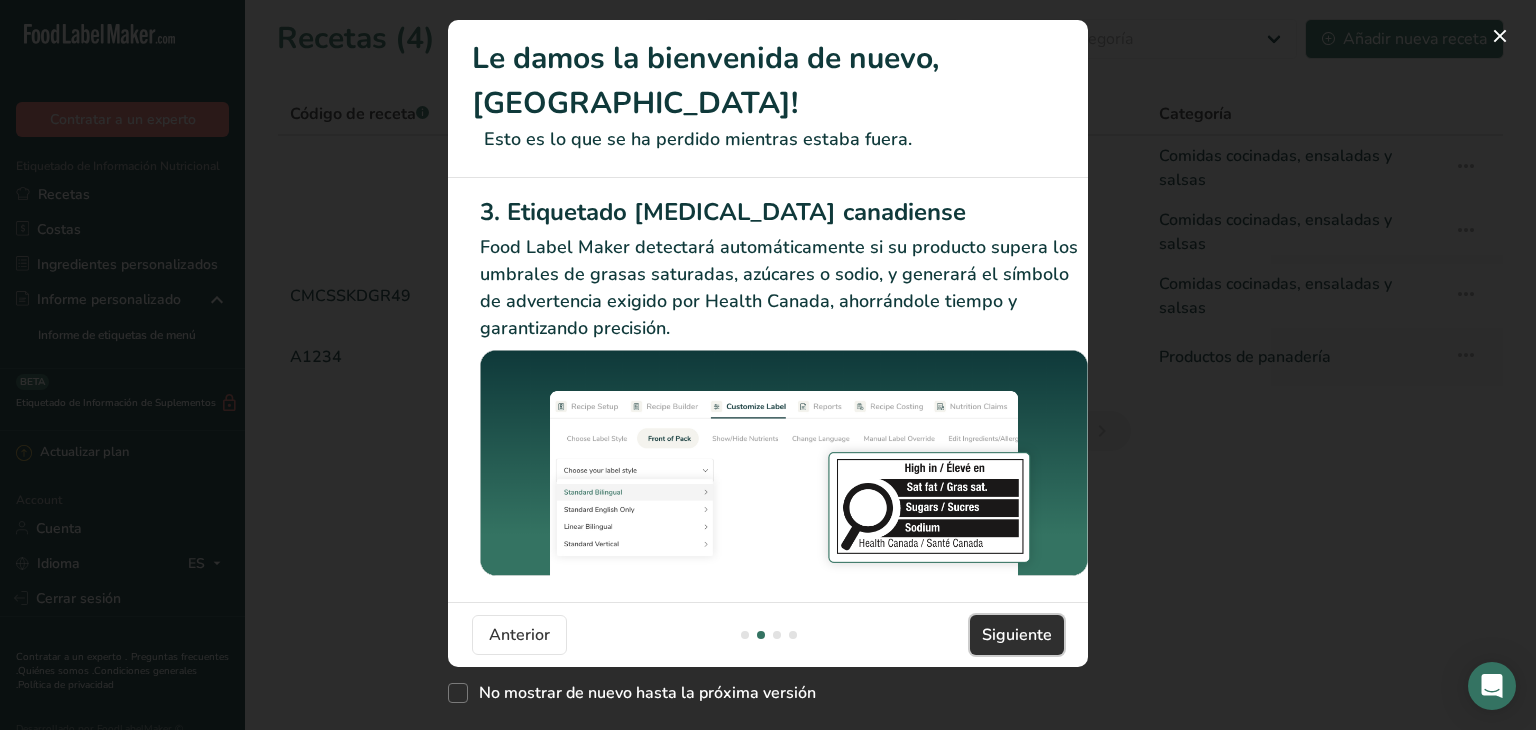 click on "Siguiente" at bounding box center (1017, 635) 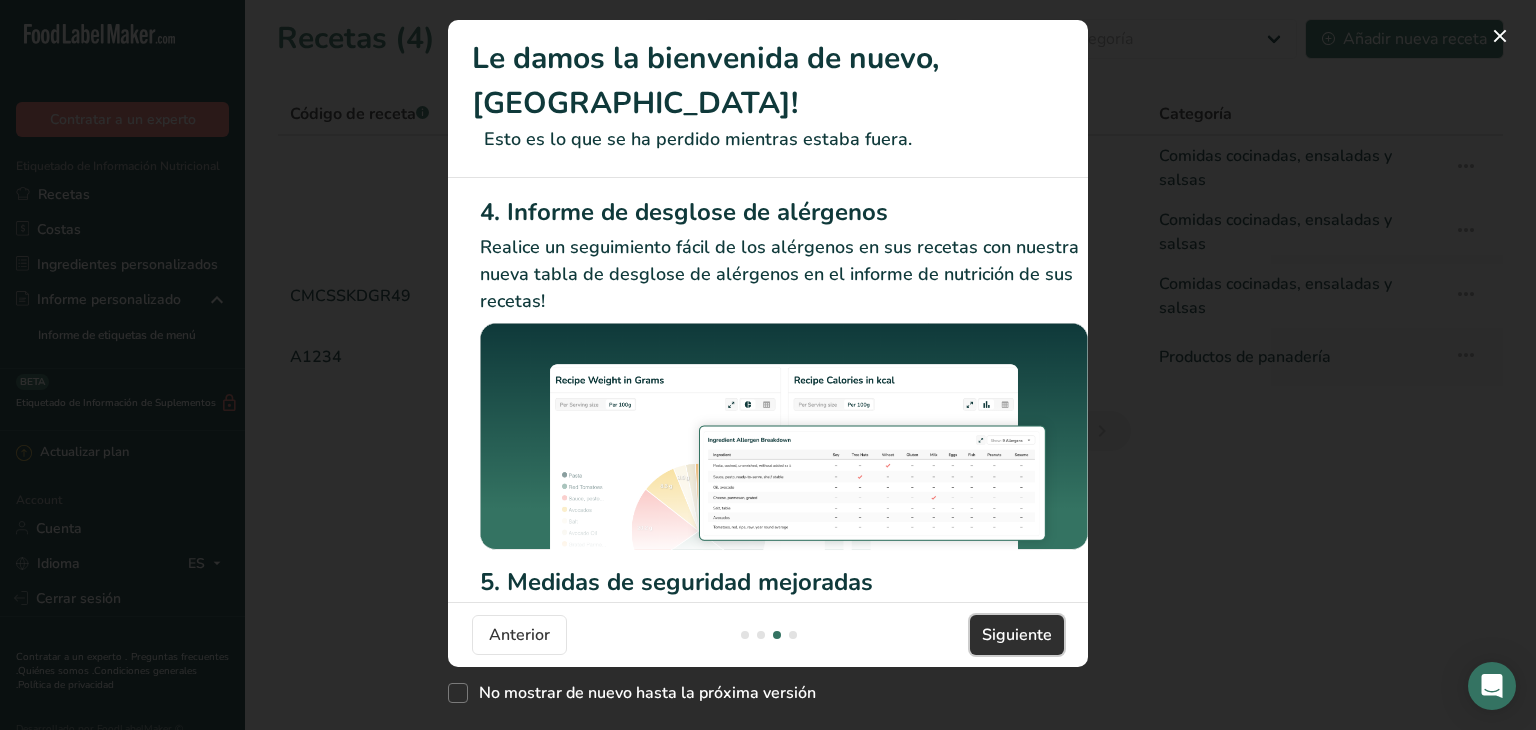 click on "Siguiente" at bounding box center [1017, 635] 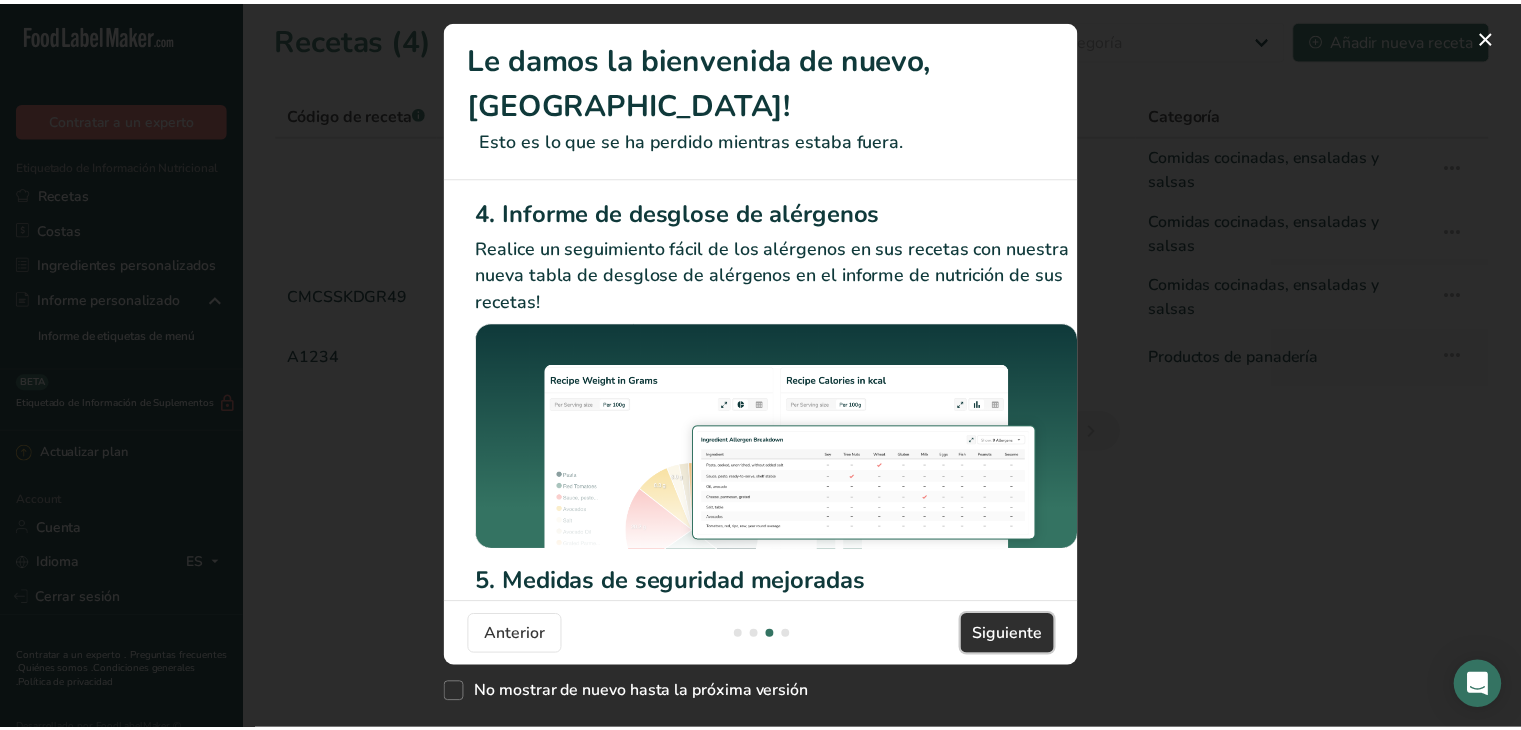 scroll, scrollTop: 0, scrollLeft: 1904, axis: horizontal 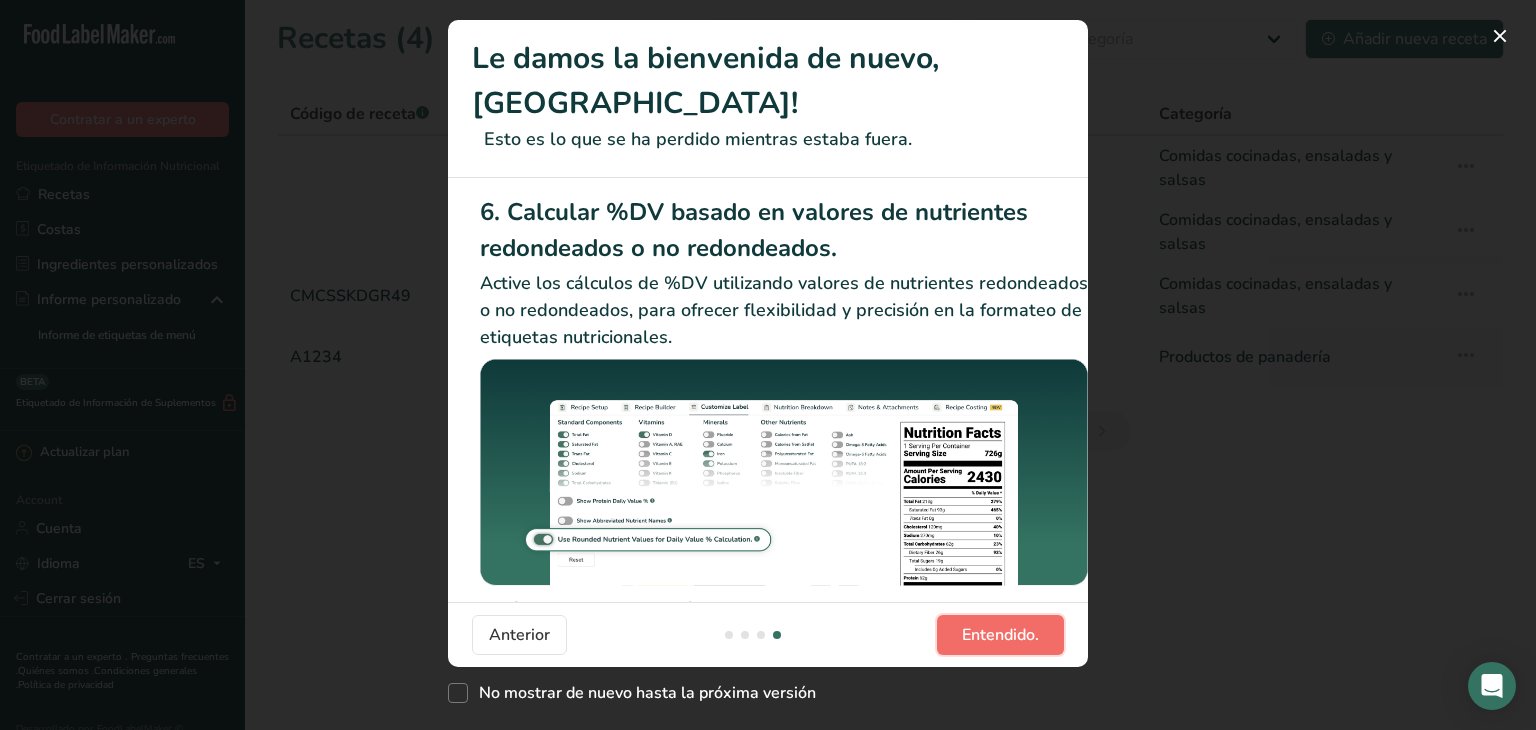 click on "Entendido." at bounding box center (1000, 635) 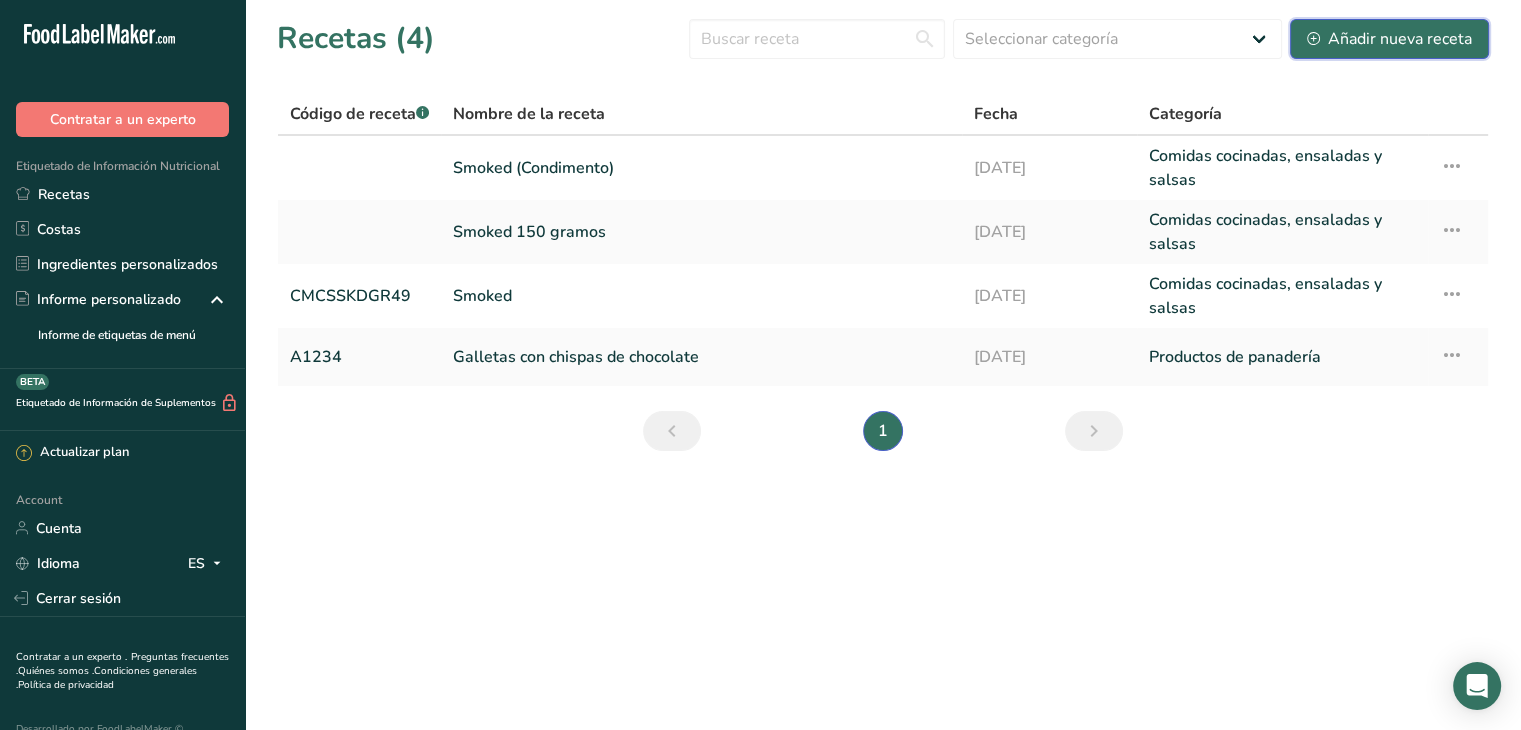 click on "Añadir nueva receta" at bounding box center (1389, 39) 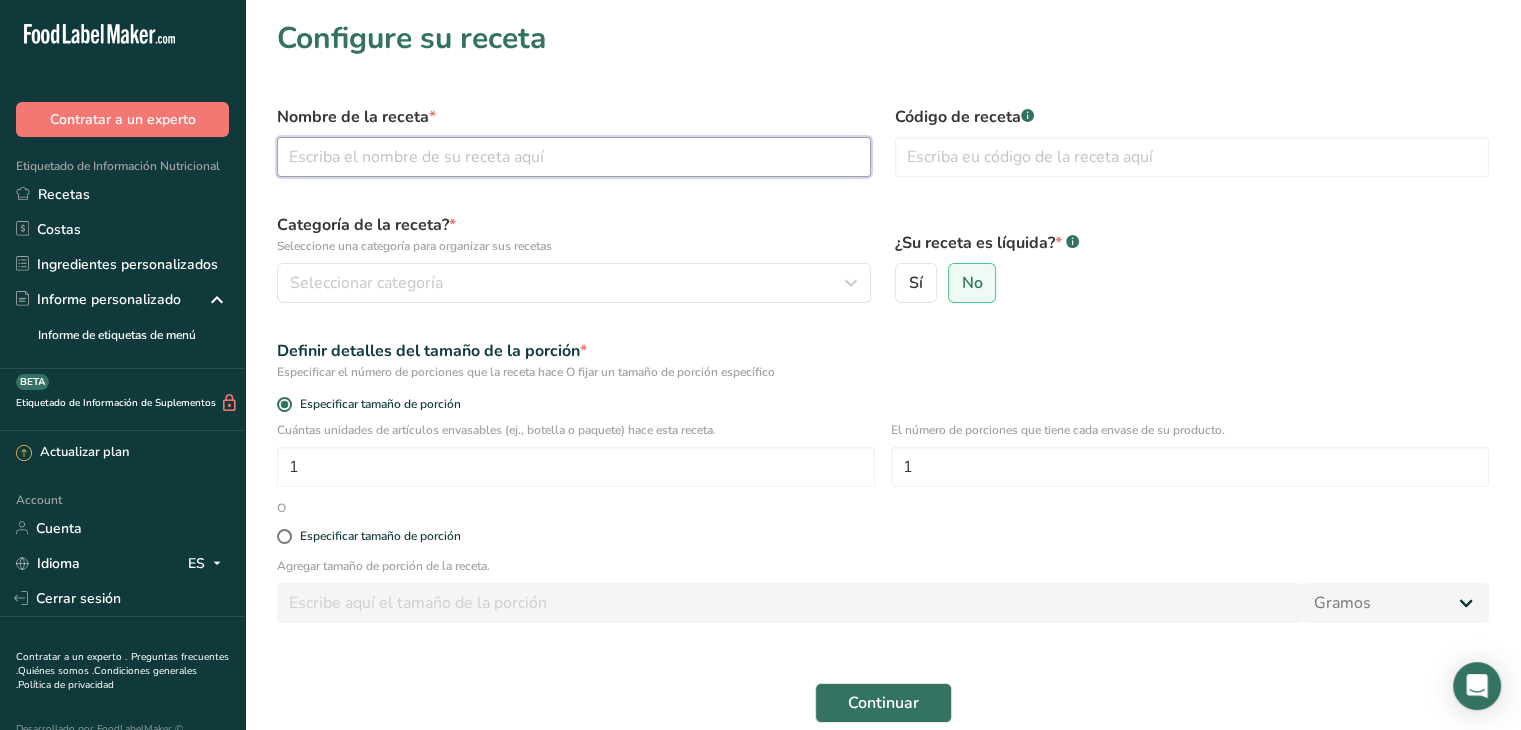 click at bounding box center [574, 157] 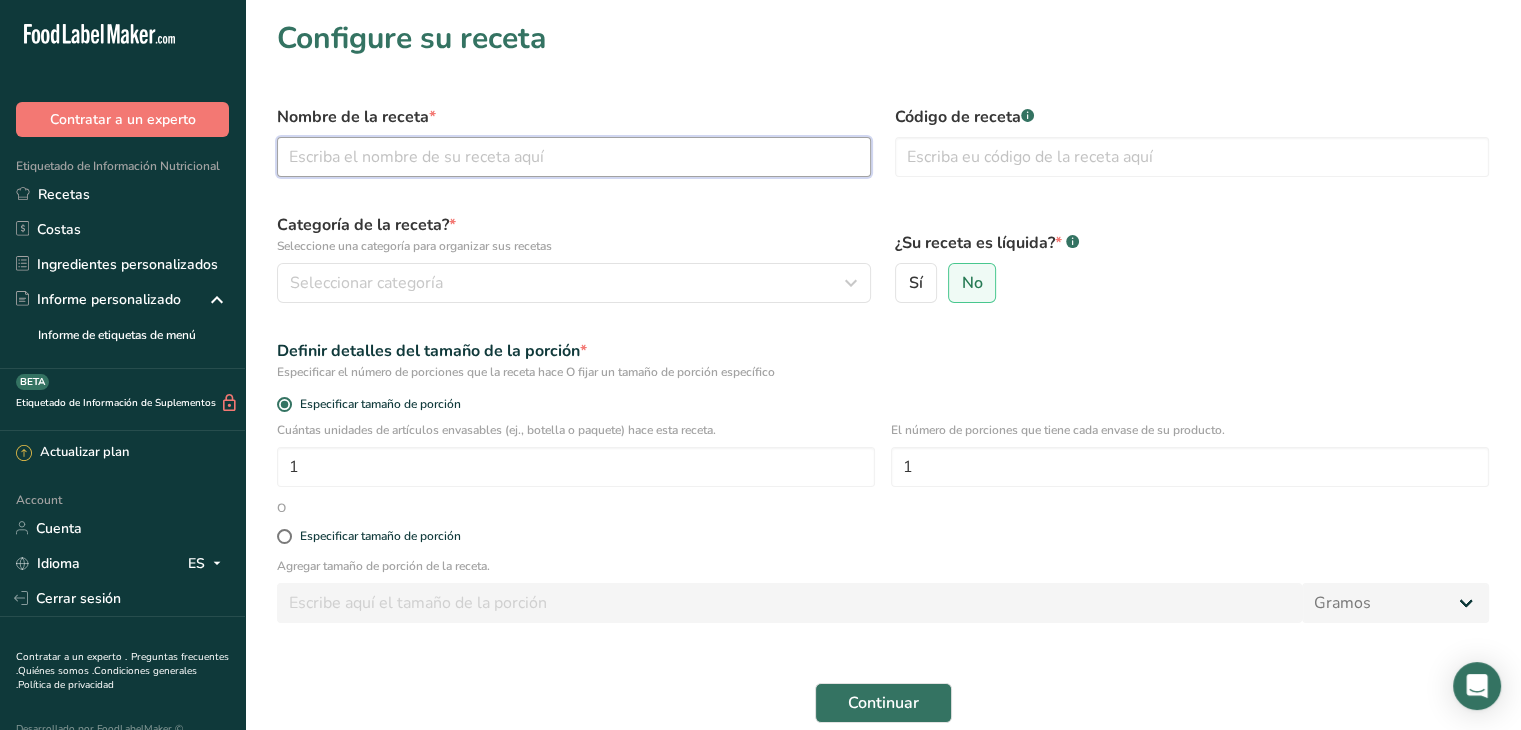 type on "t" 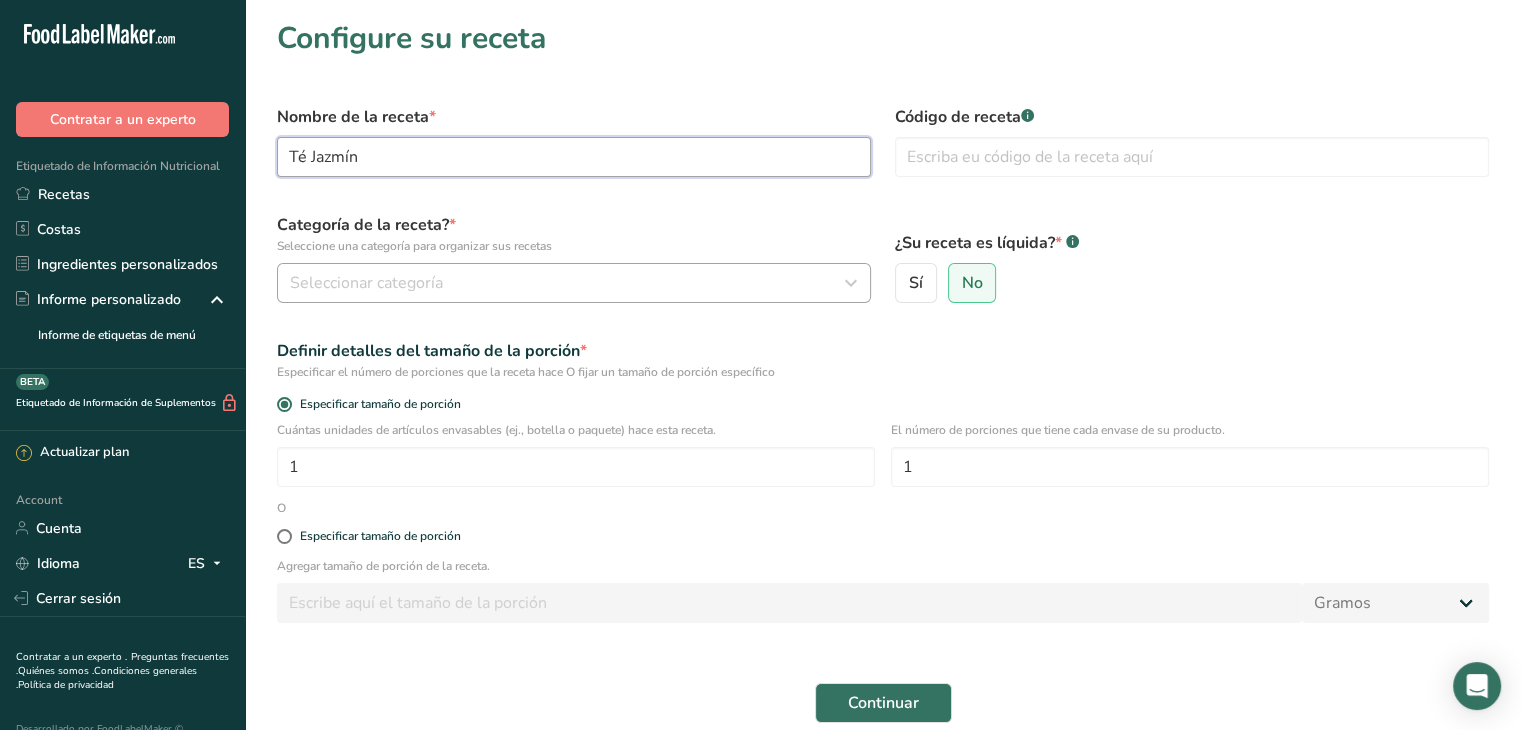 type on "Té Jazmín" 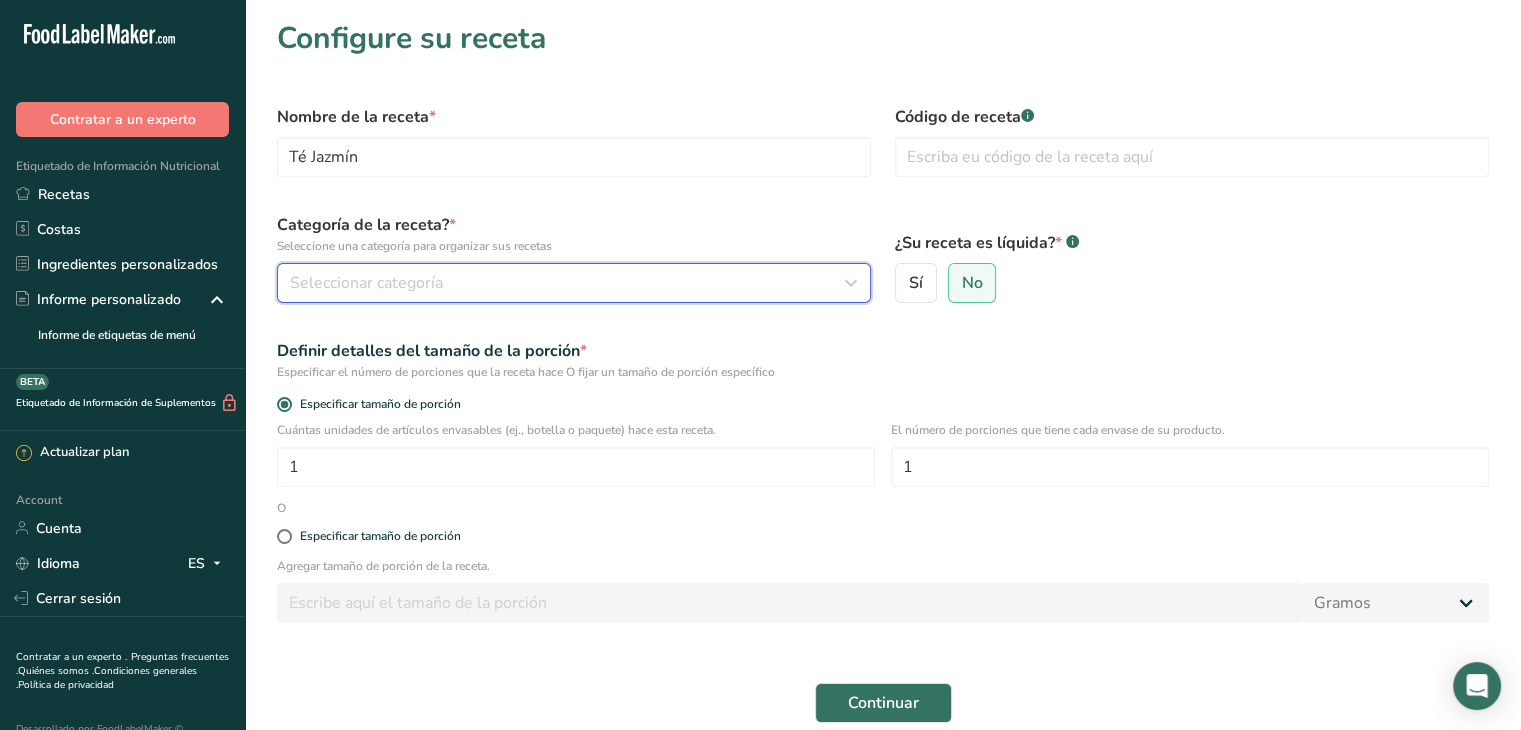 click on "Seleccionar categoría" at bounding box center (568, 283) 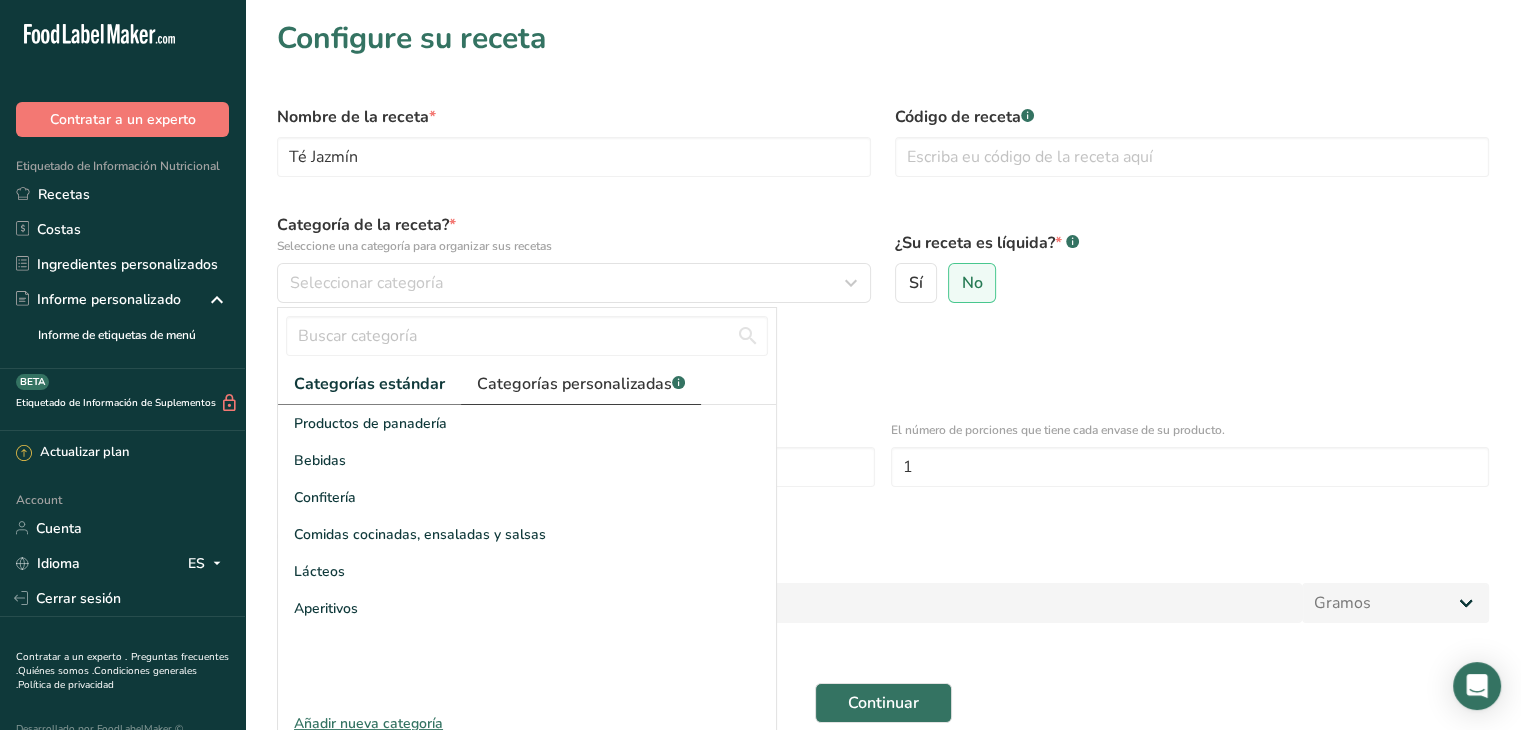 click on "Categorías personalizadas
.a-a{fill:#347362;}.b-a{fill:#fff;}" at bounding box center [581, 384] 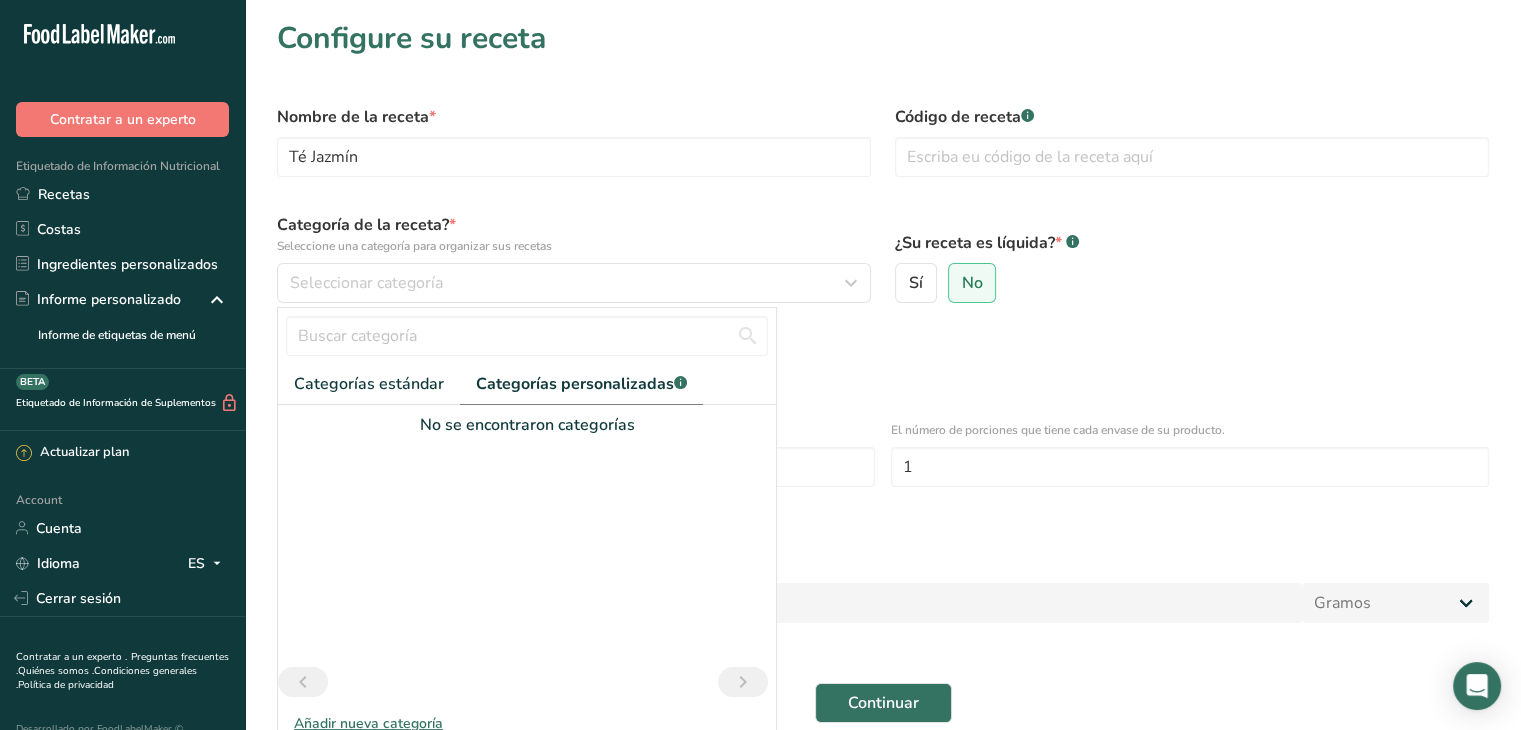 click on "Añadir nueva categoría" at bounding box center (527, 723) 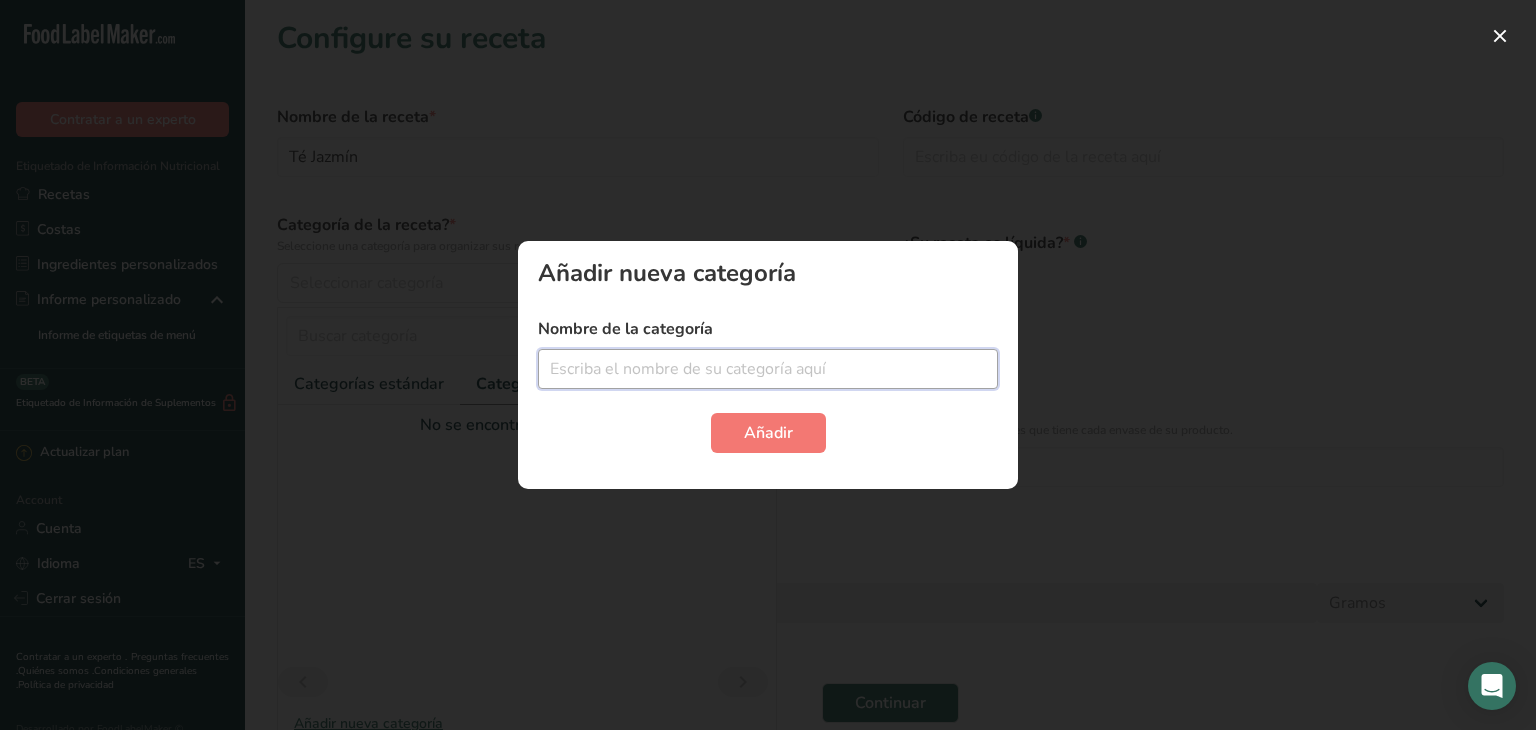 click at bounding box center (768, 369) 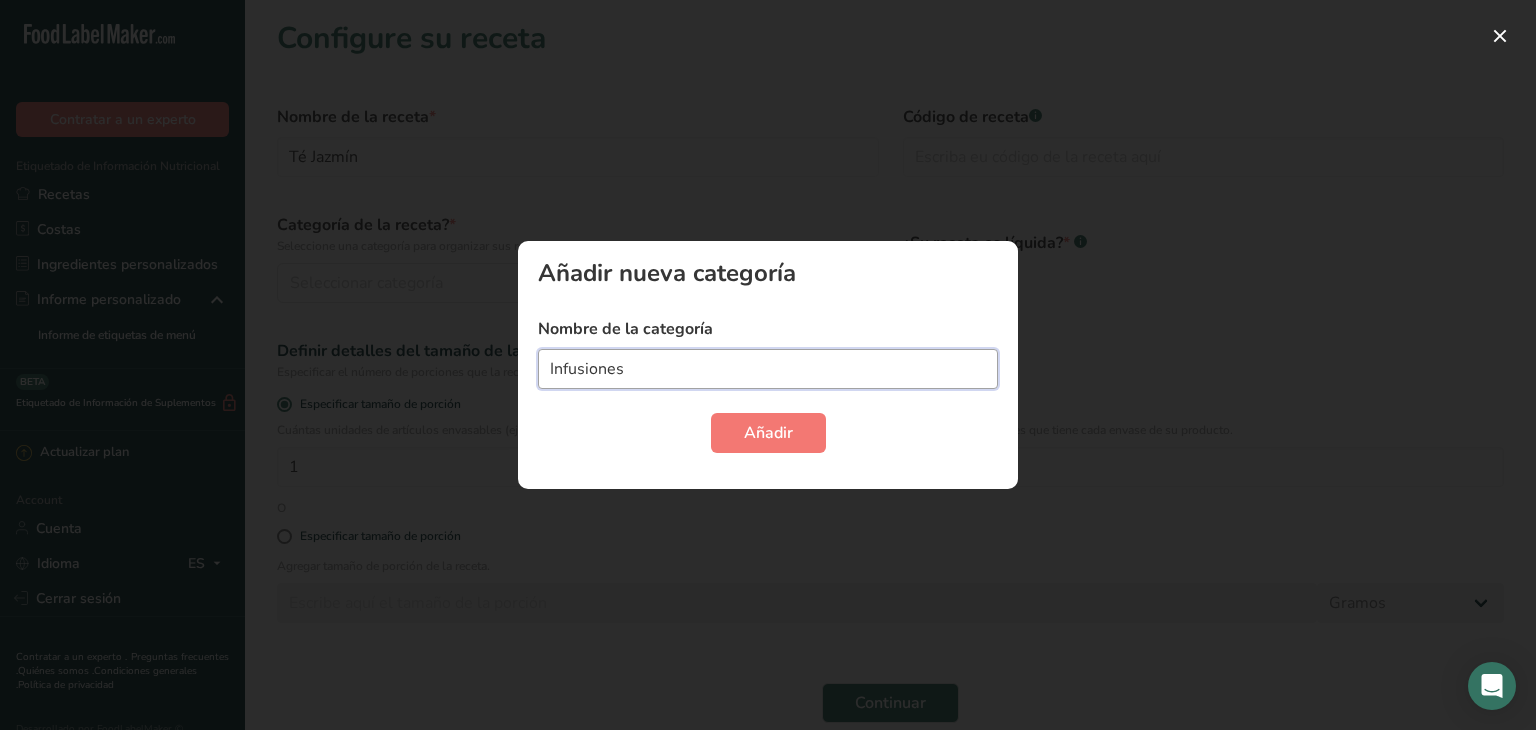 type on "Infusiones" 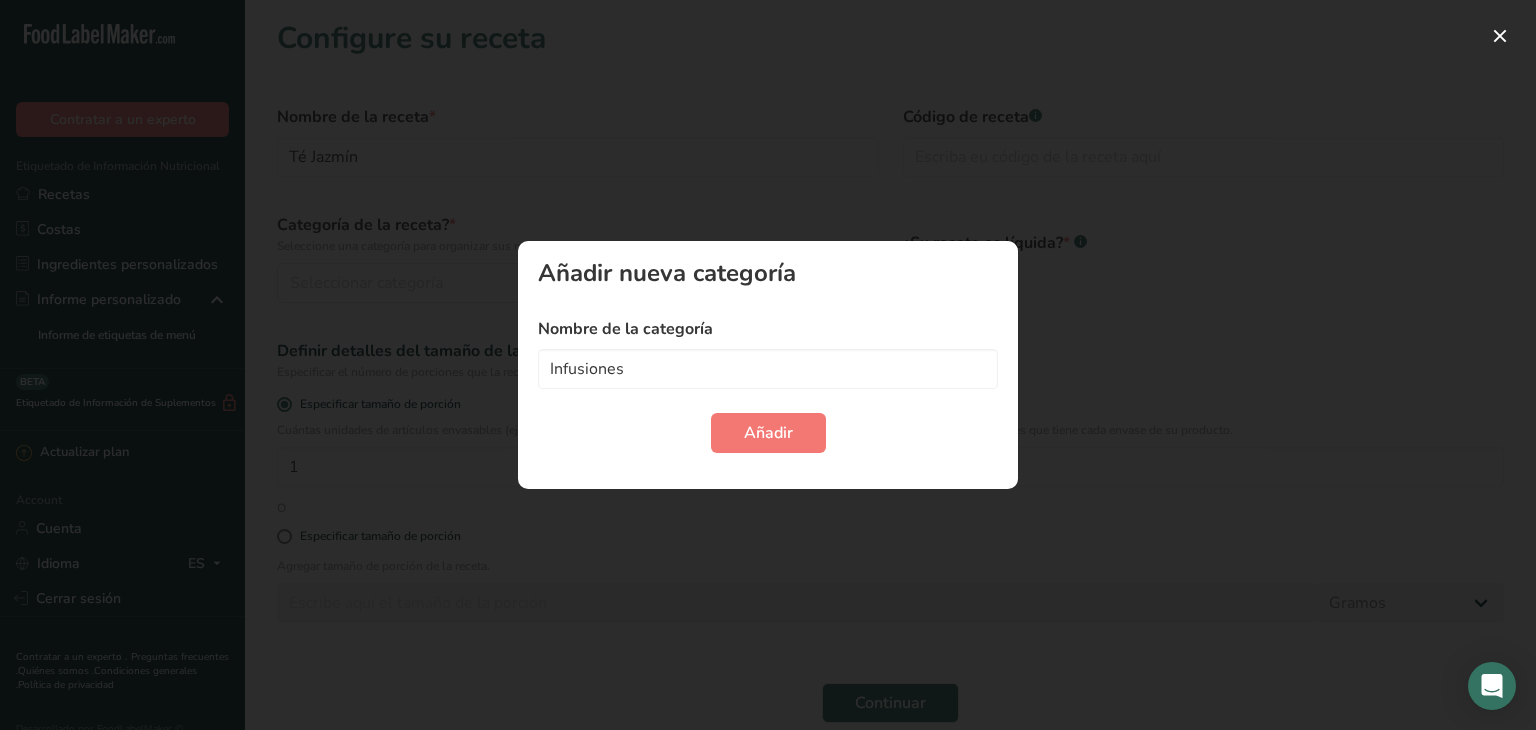 click on "Añadir nueva categoría
Nombre de la categoría Infusiones
Añadir" at bounding box center [768, 365] 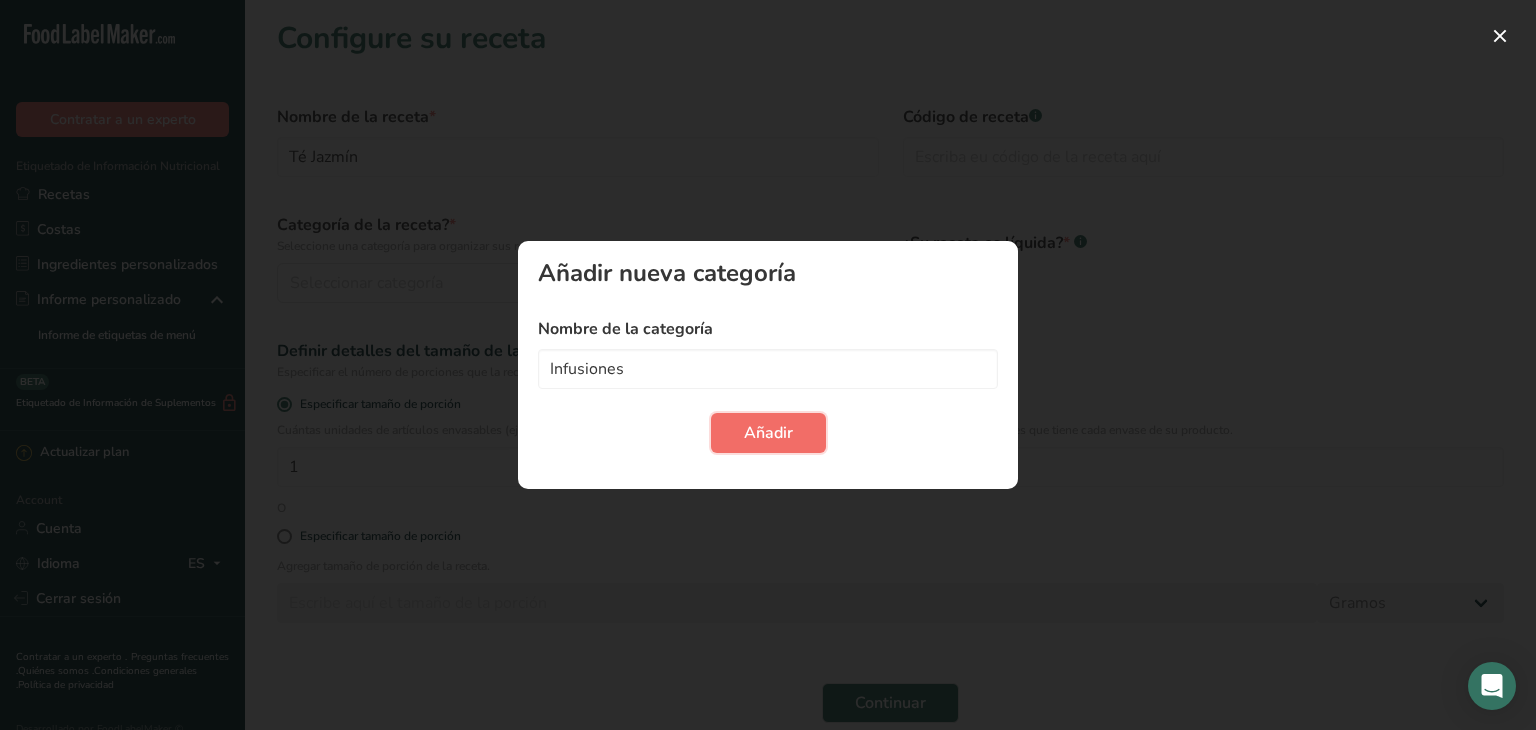 click on "Añadir" at bounding box center (768, 433) 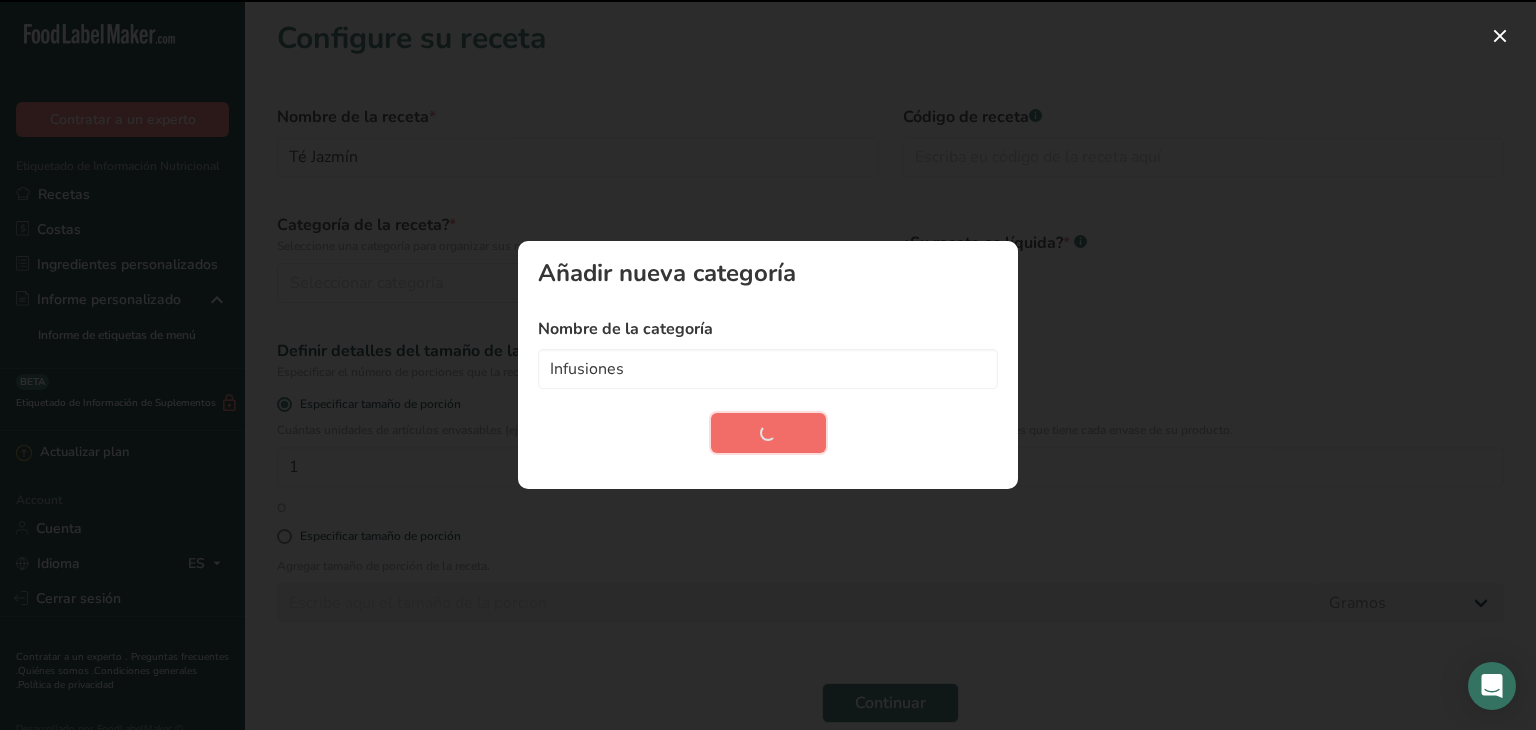 type 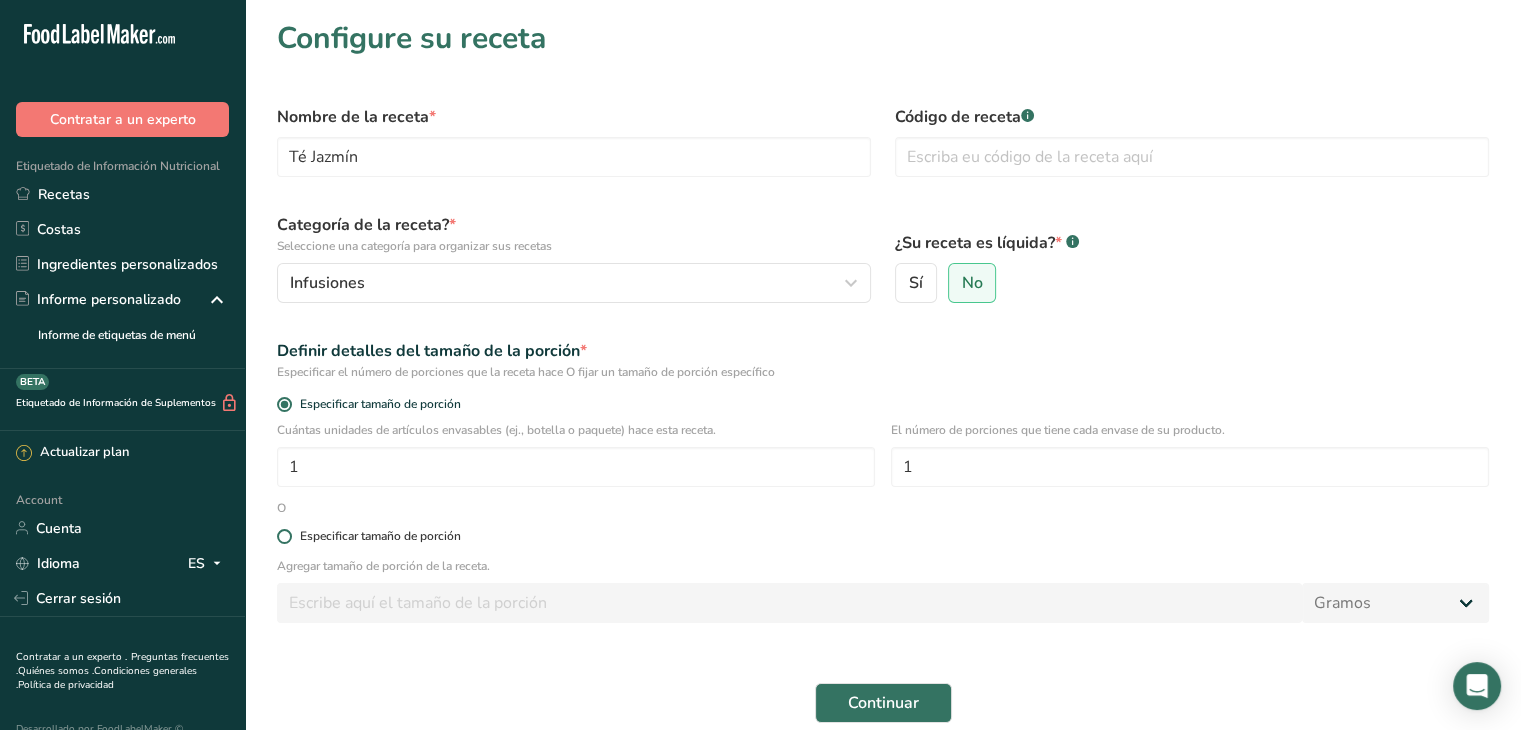 click at bounding box center [284, 536] 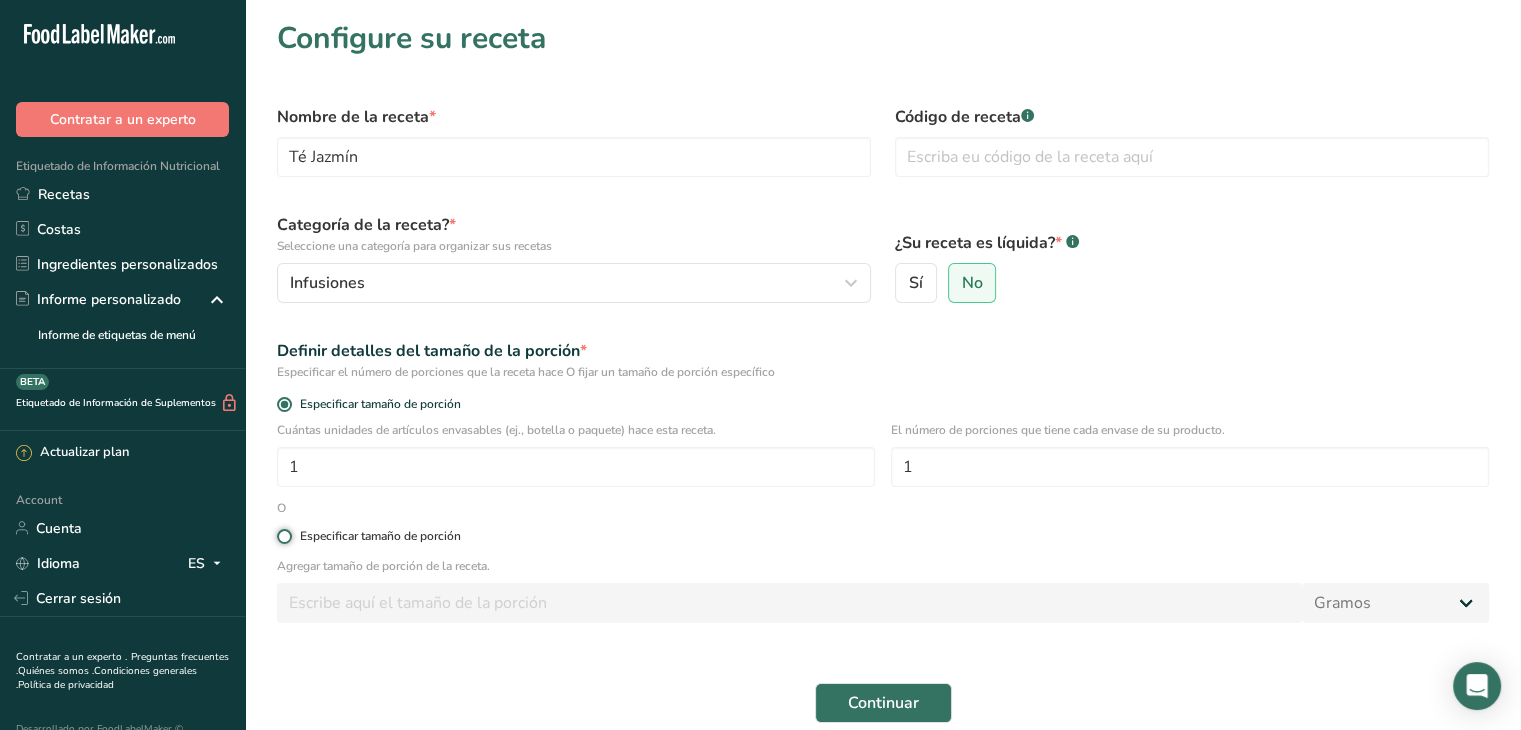 click on "Especificar tamaño de porción" at bounding box center [283, 536] 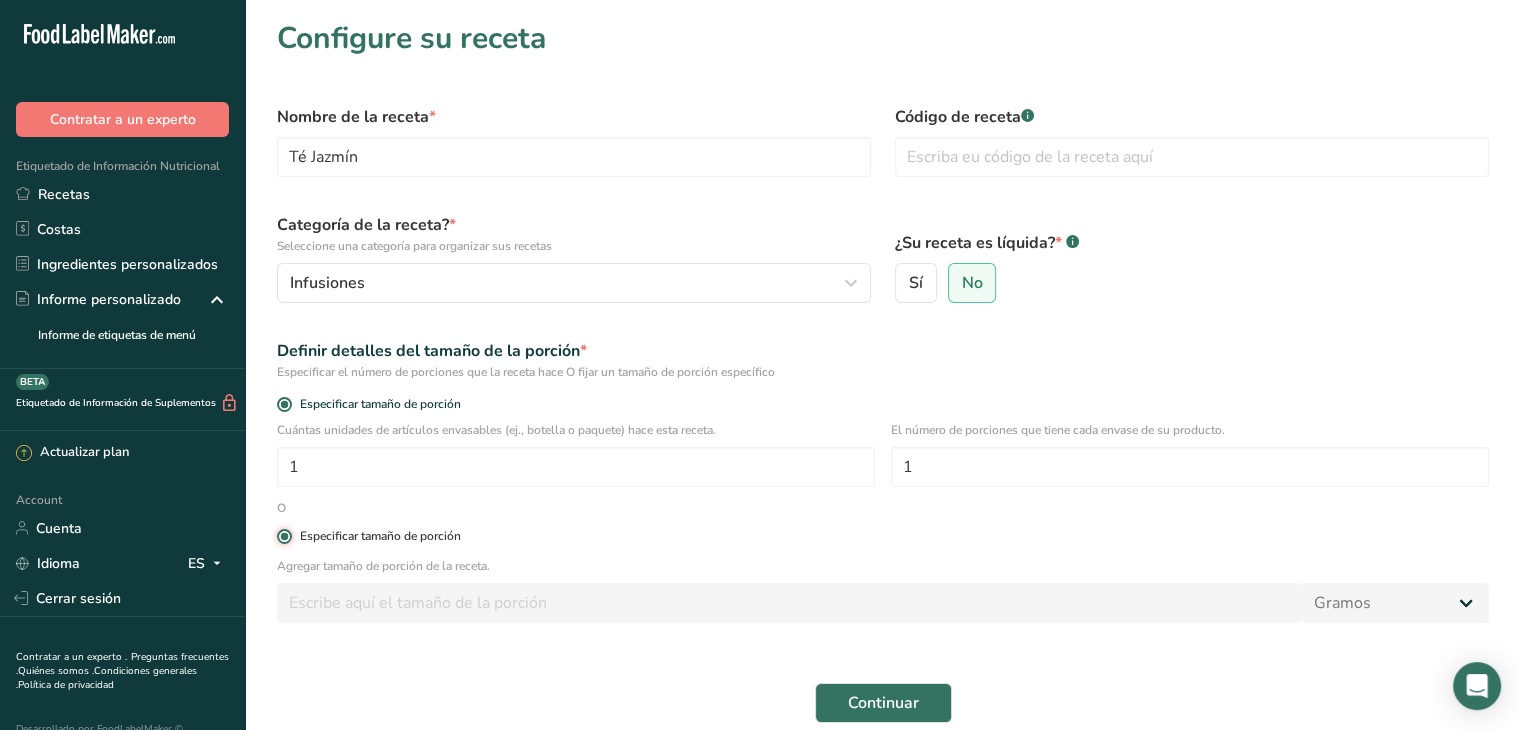 radio on "false" 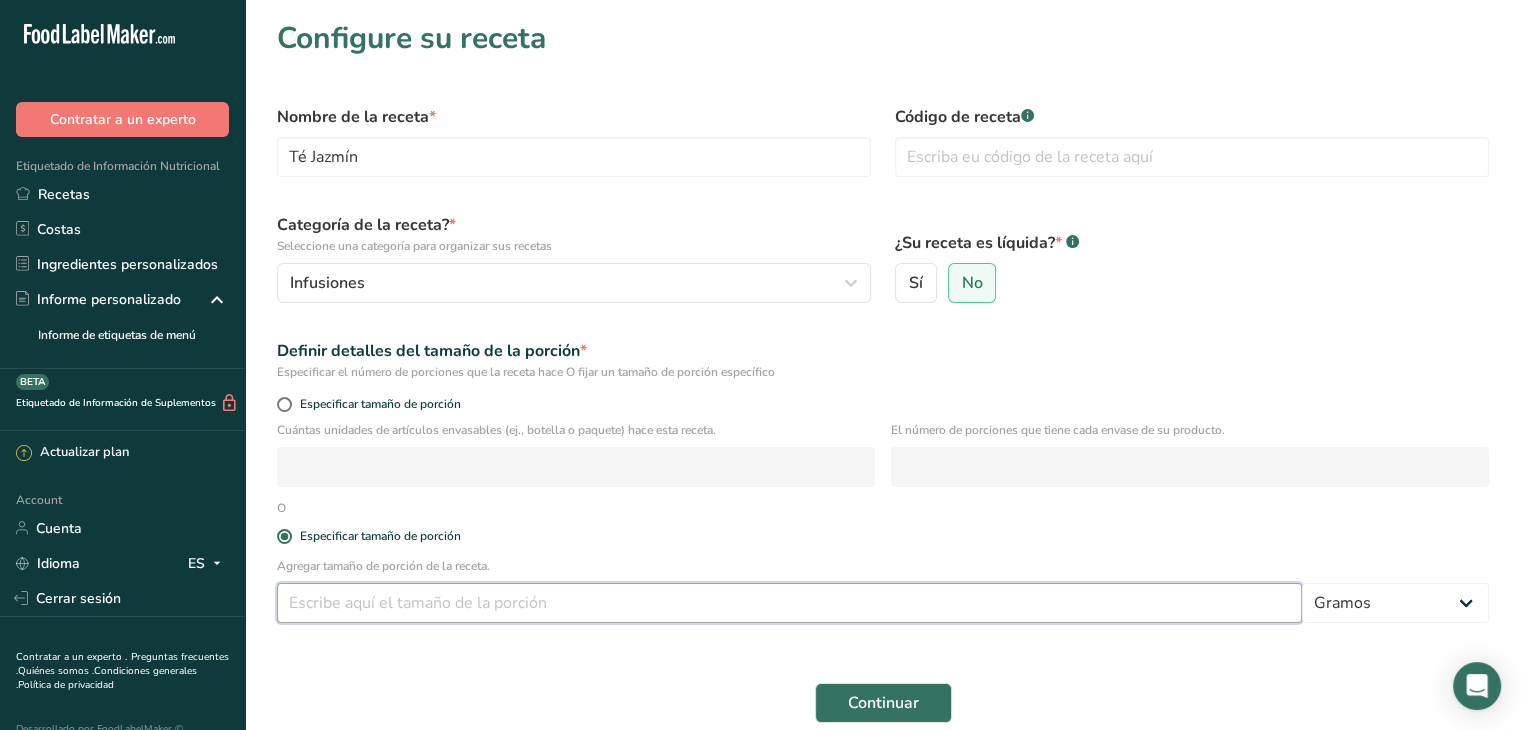 click at bounding box center [789, 603] 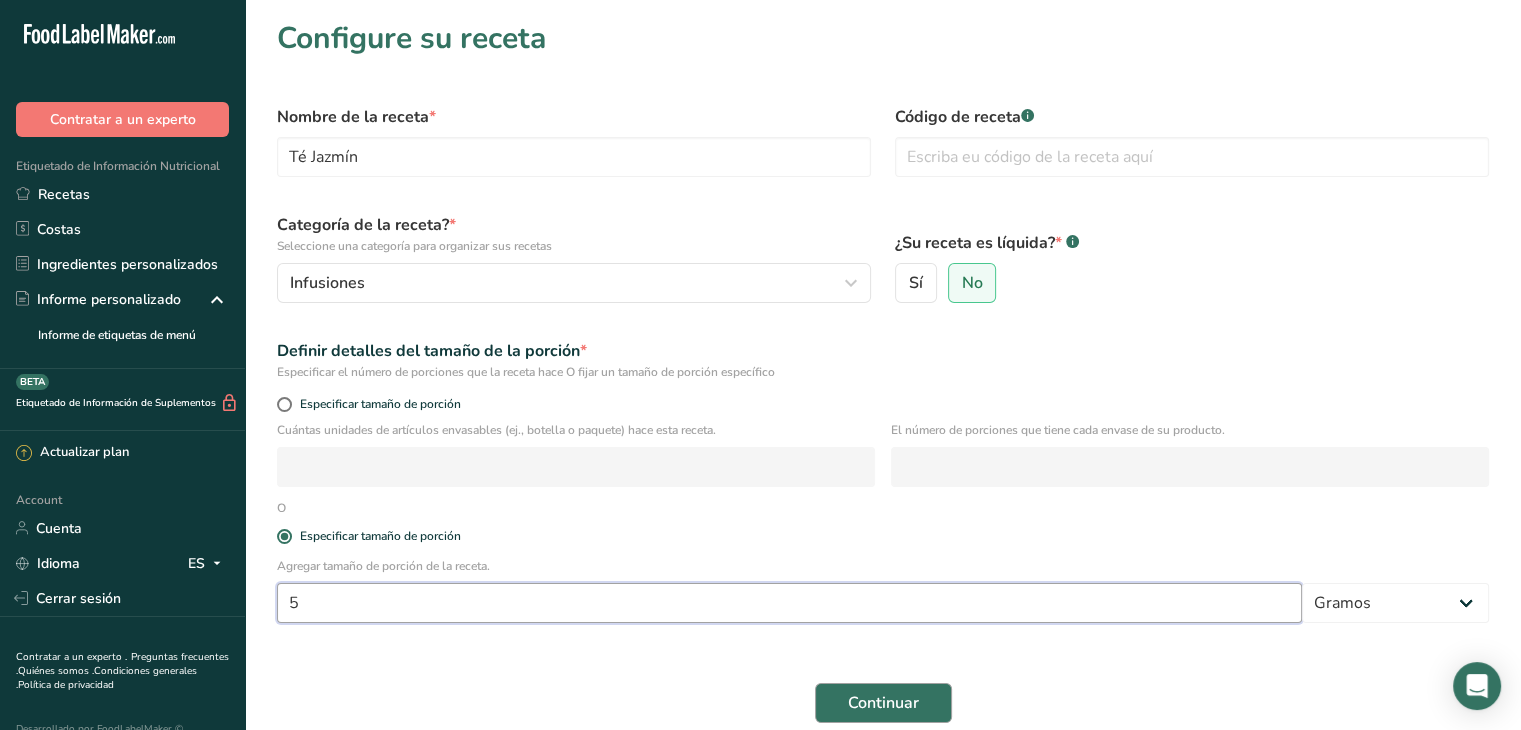 type on "5" 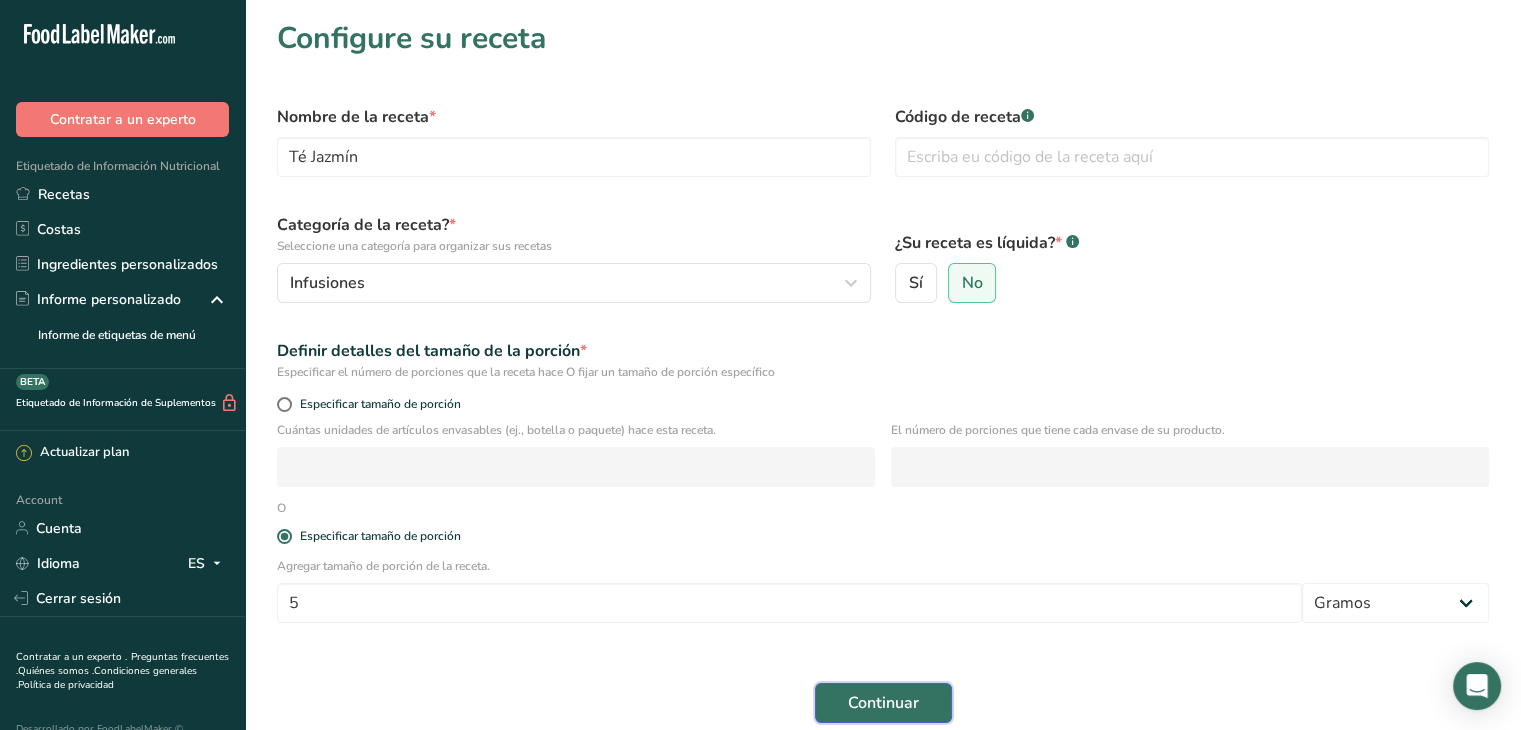 click on "Continuar" at bounding box center [883, 703] 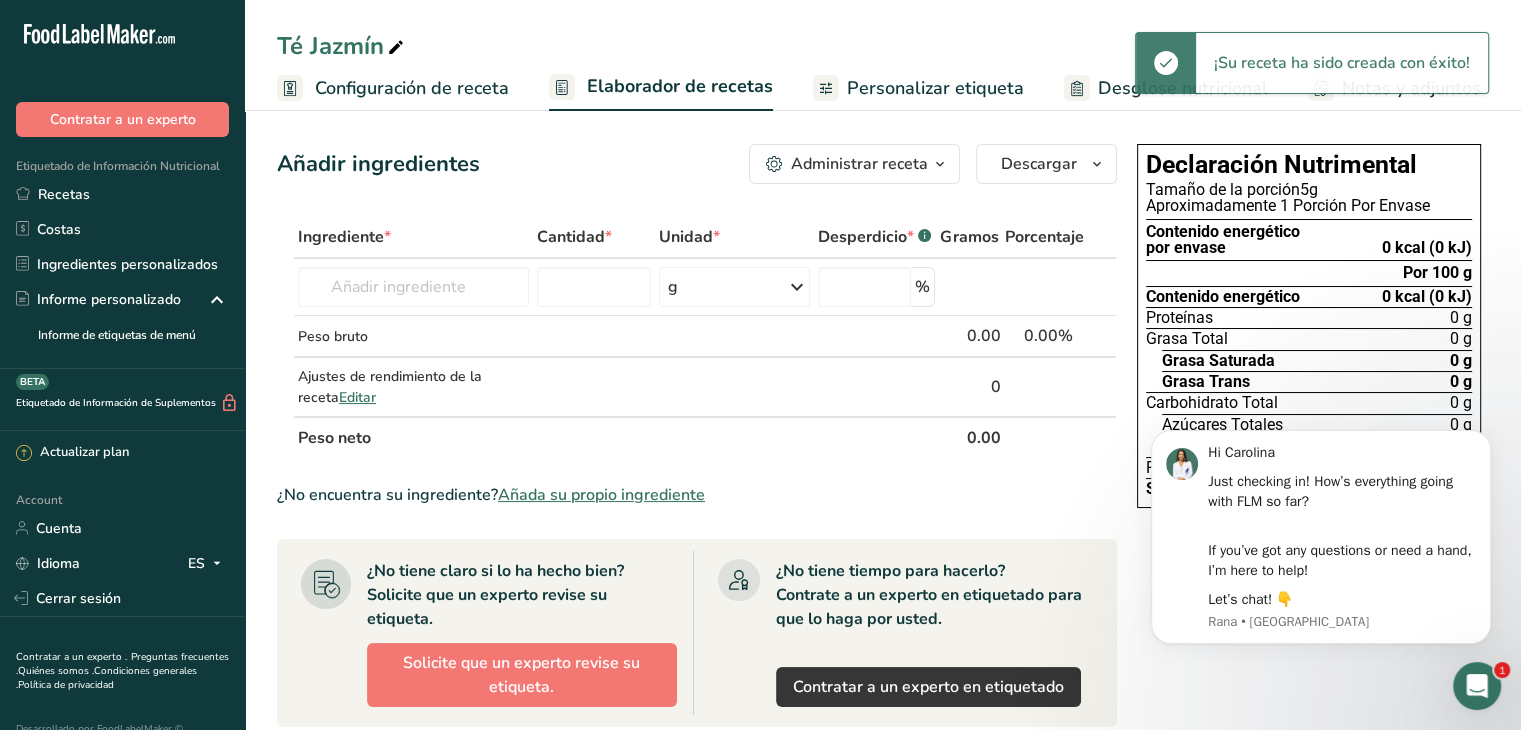 scroll, scrollTop: 0, scrollLeft: 0, axis: both 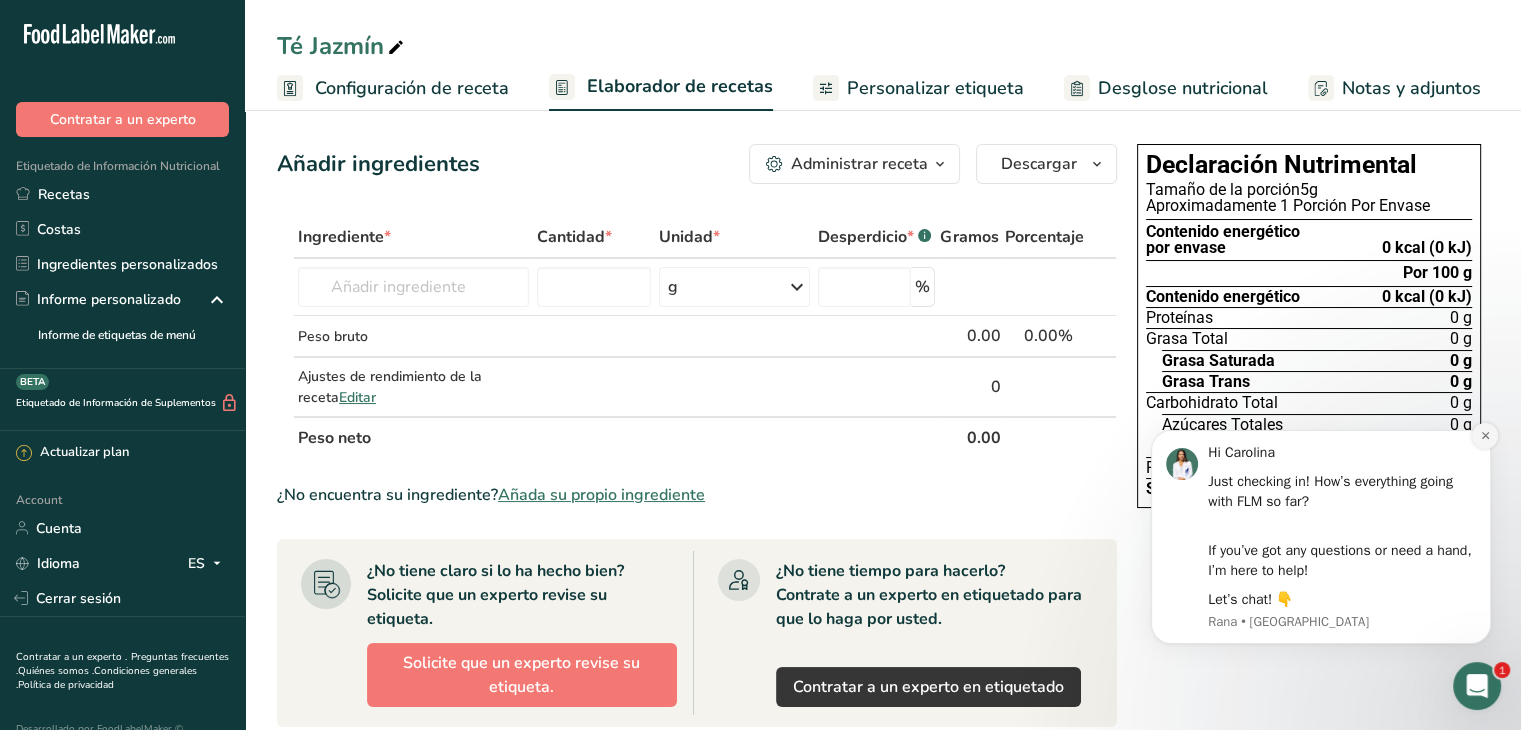 click 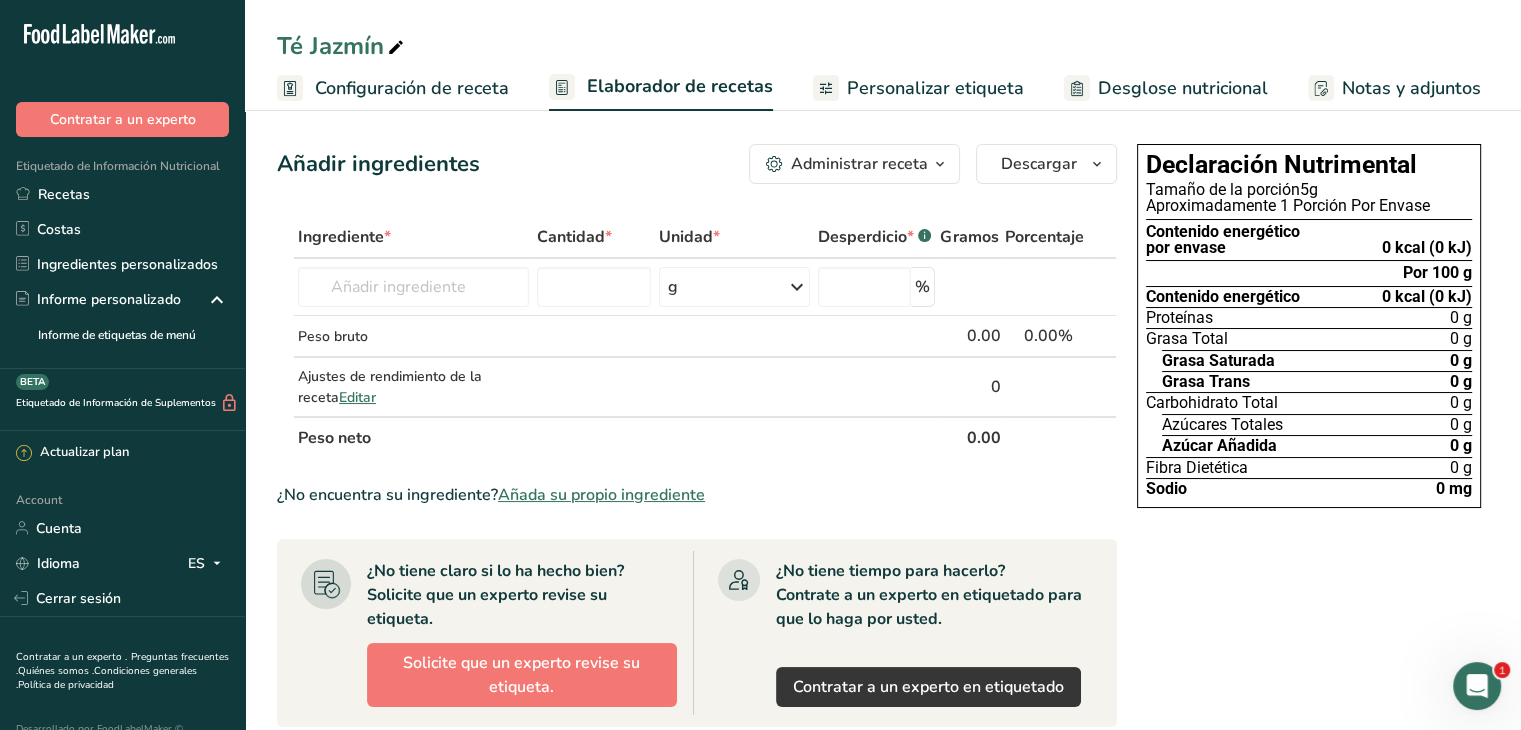 click on "Configuración de receta" at bounding box center (412, 88) 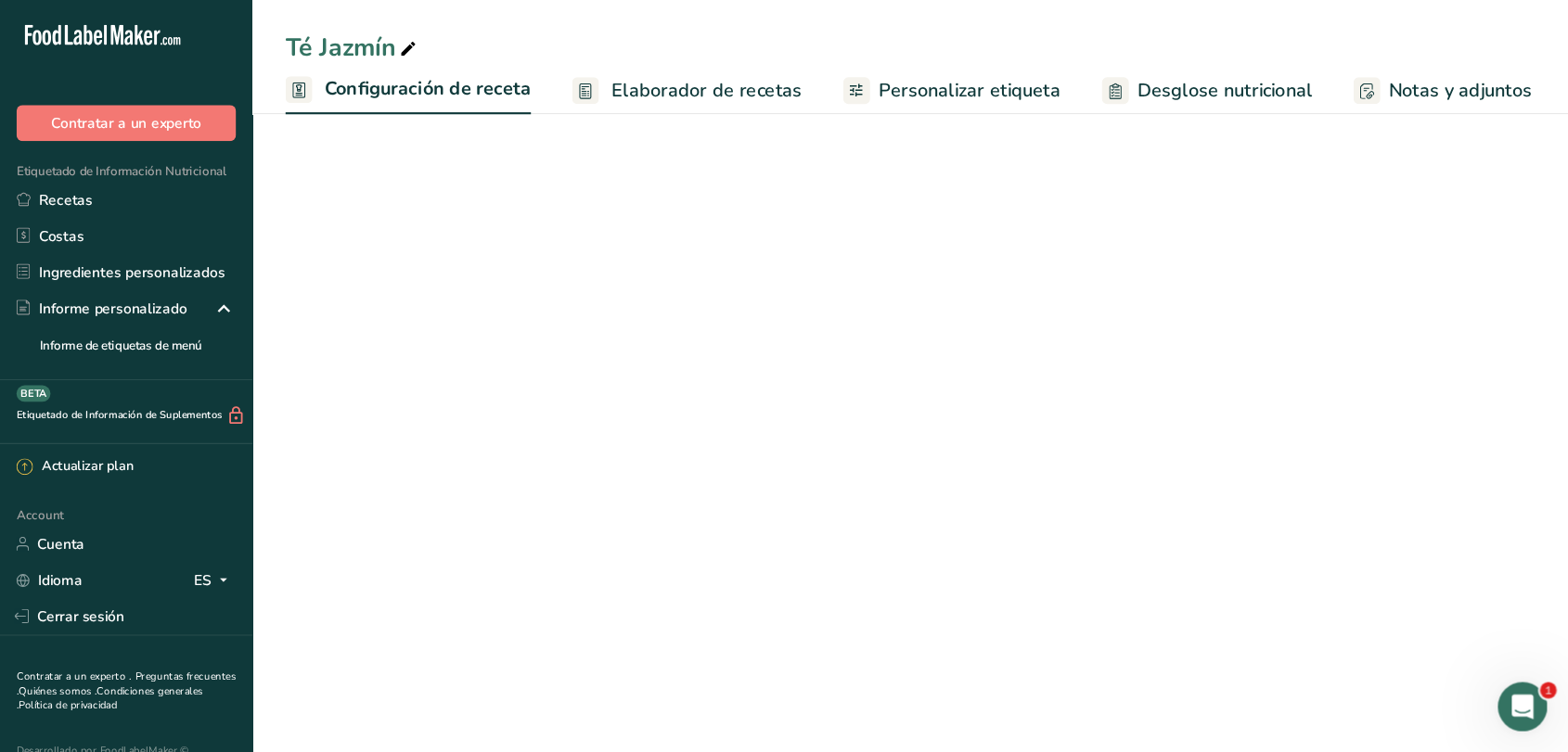 scroll, scrollTop: 0, scrollLeft: 6, axis: horizontal 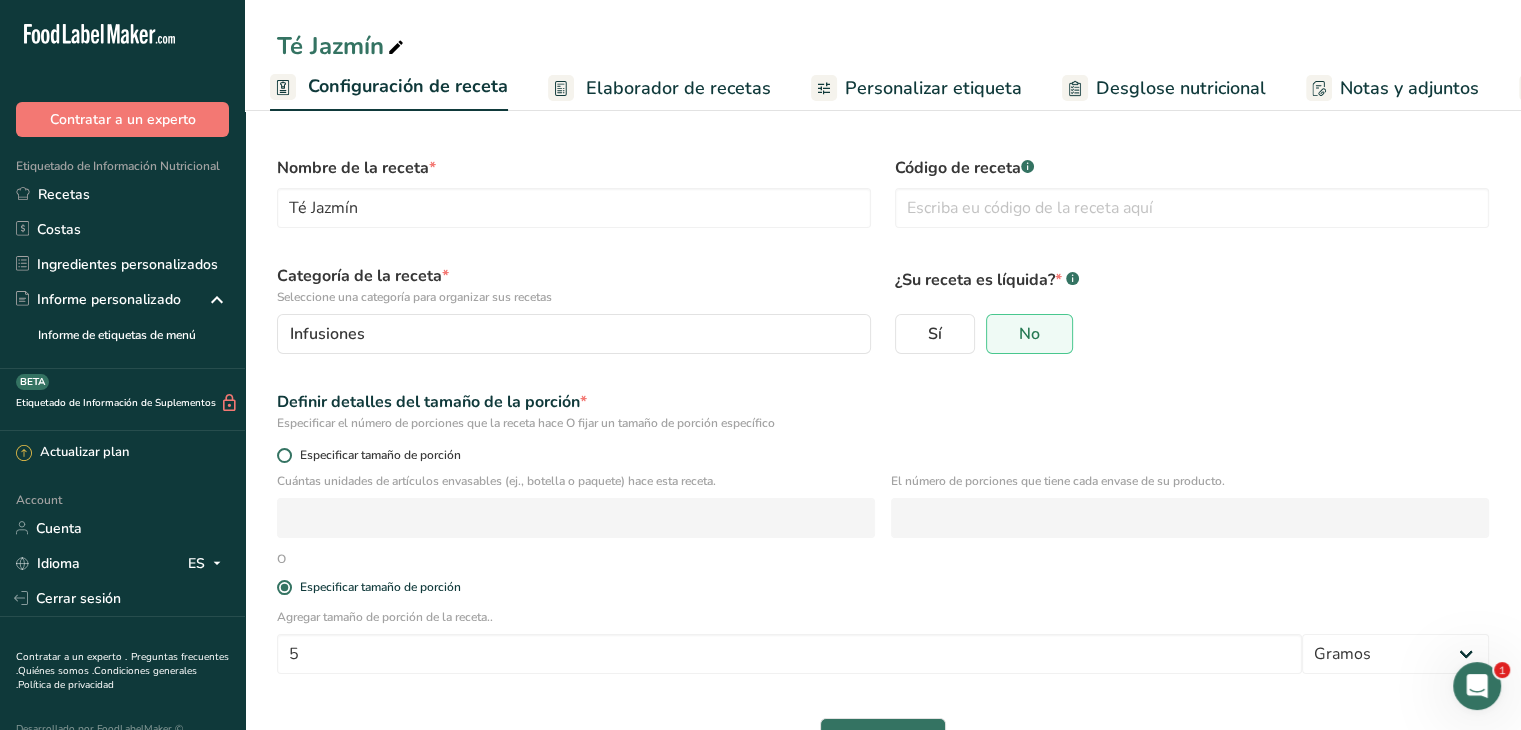 click at bounding box center (284, 455) 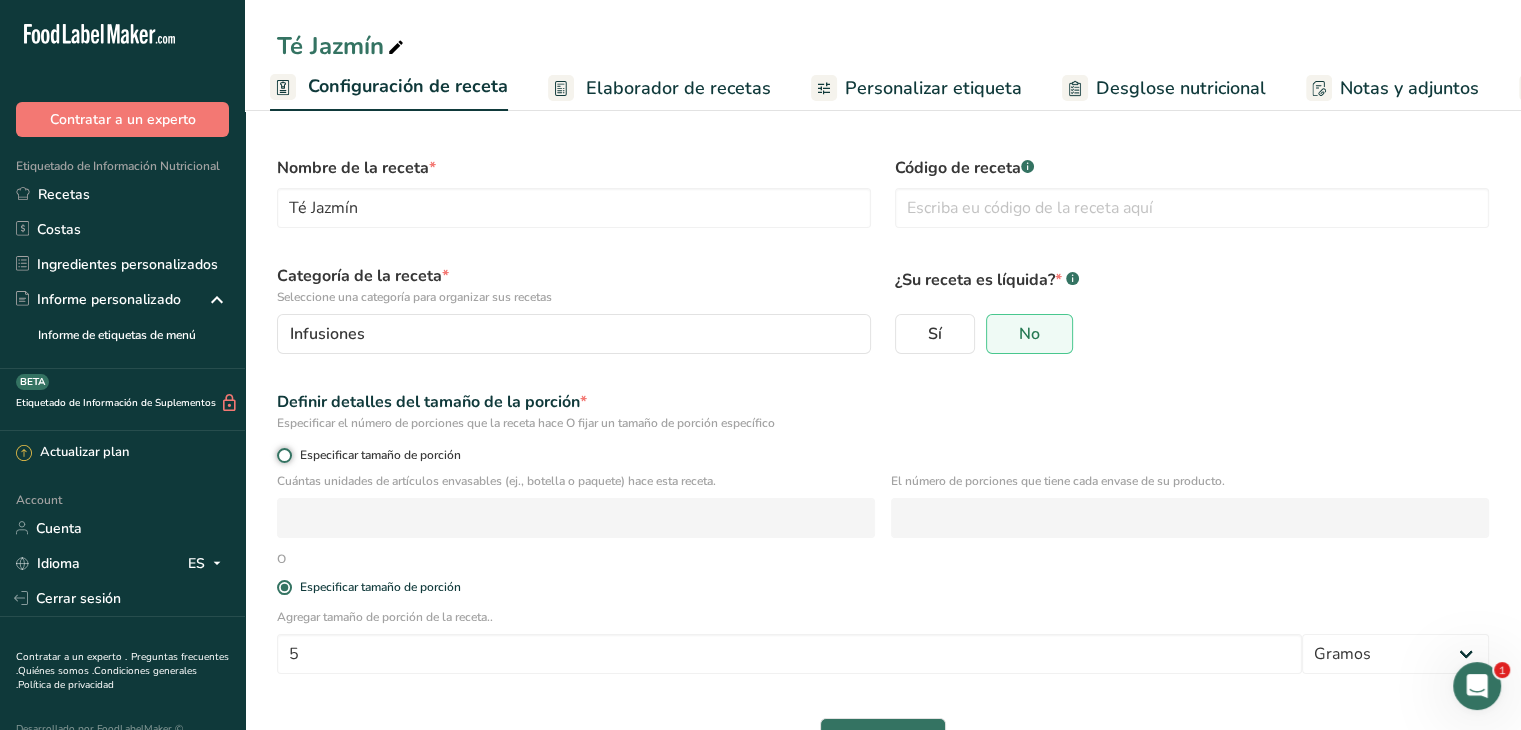 click on "Especificar tamaño de porción" at bounding box center [283, 455] 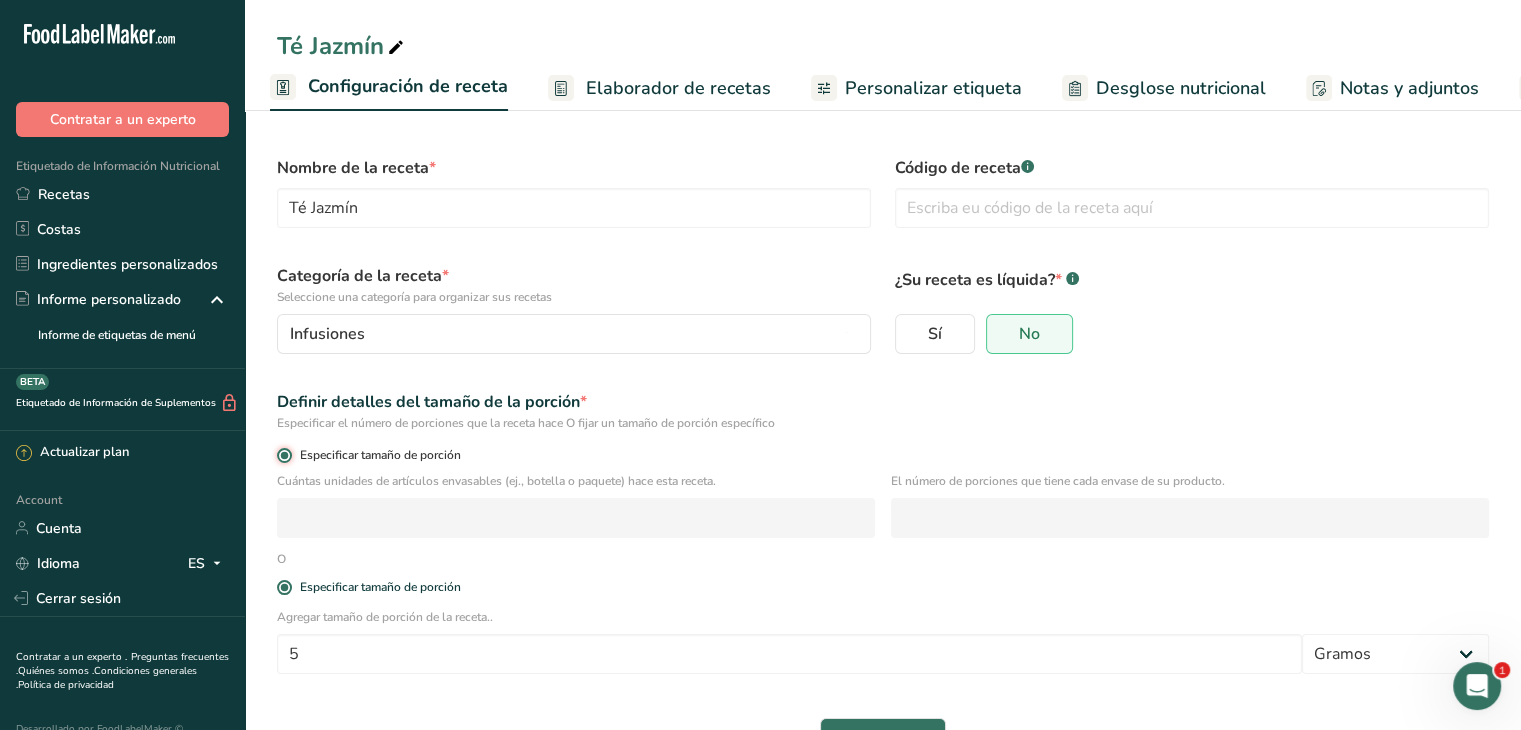 radio on "false" 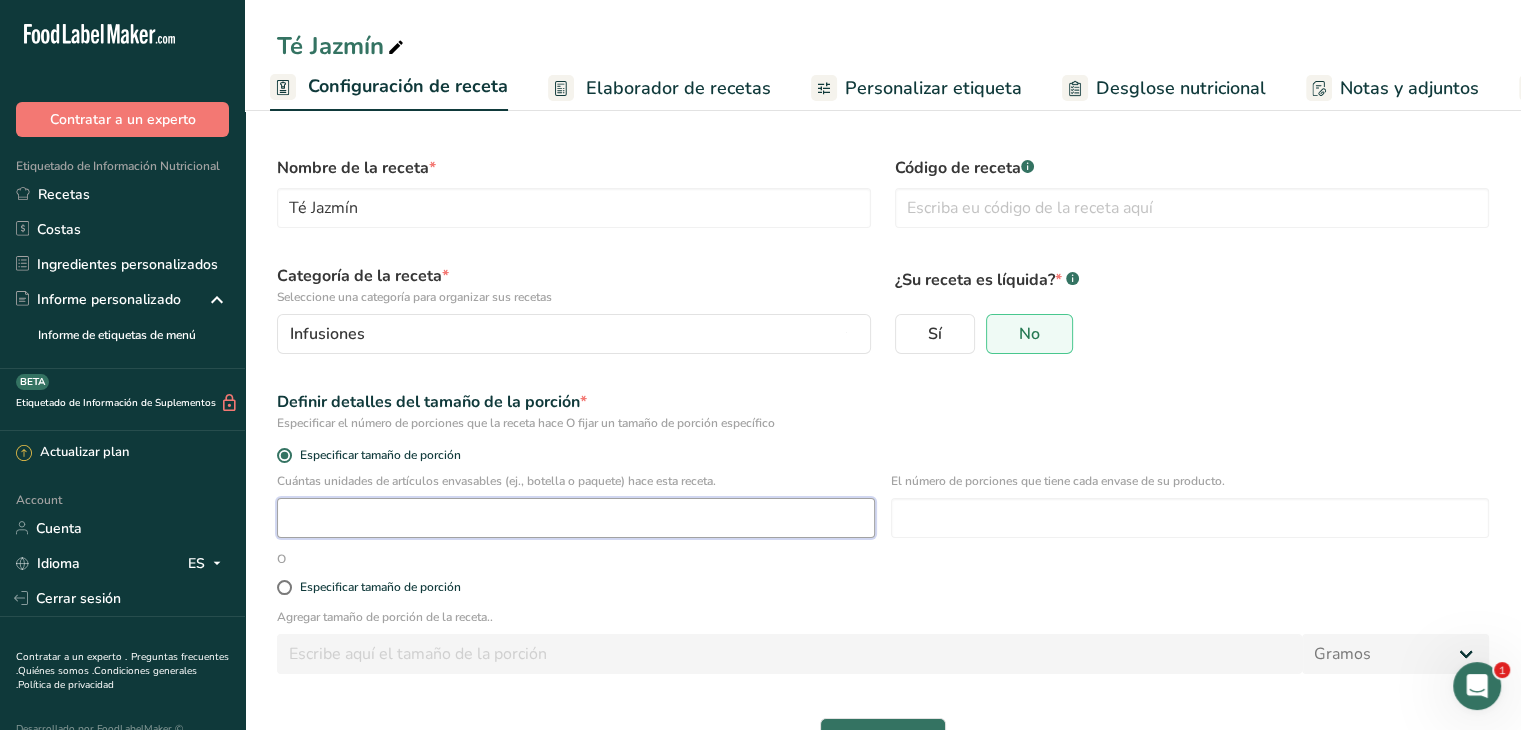 click at bounding box center (576, 518) 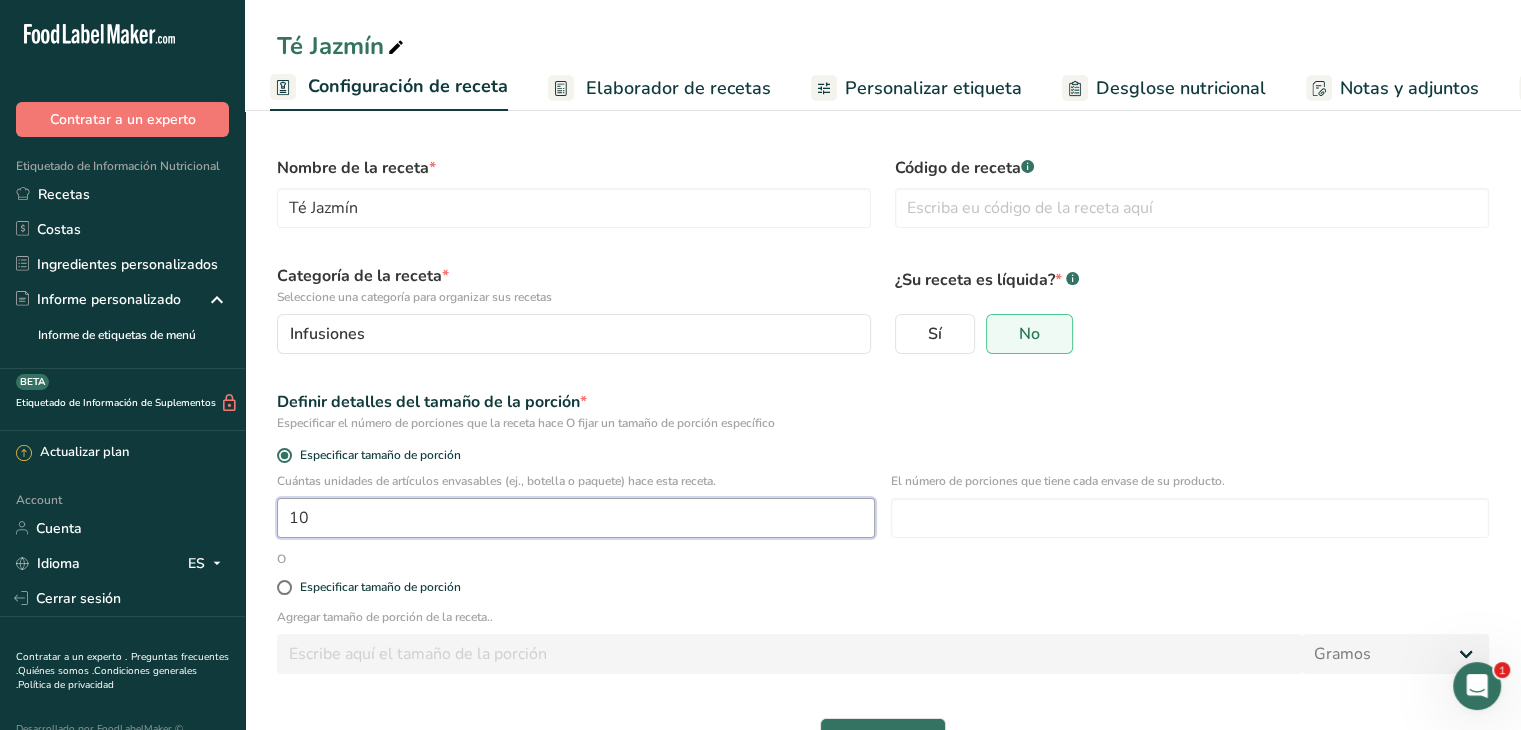 type on "1" 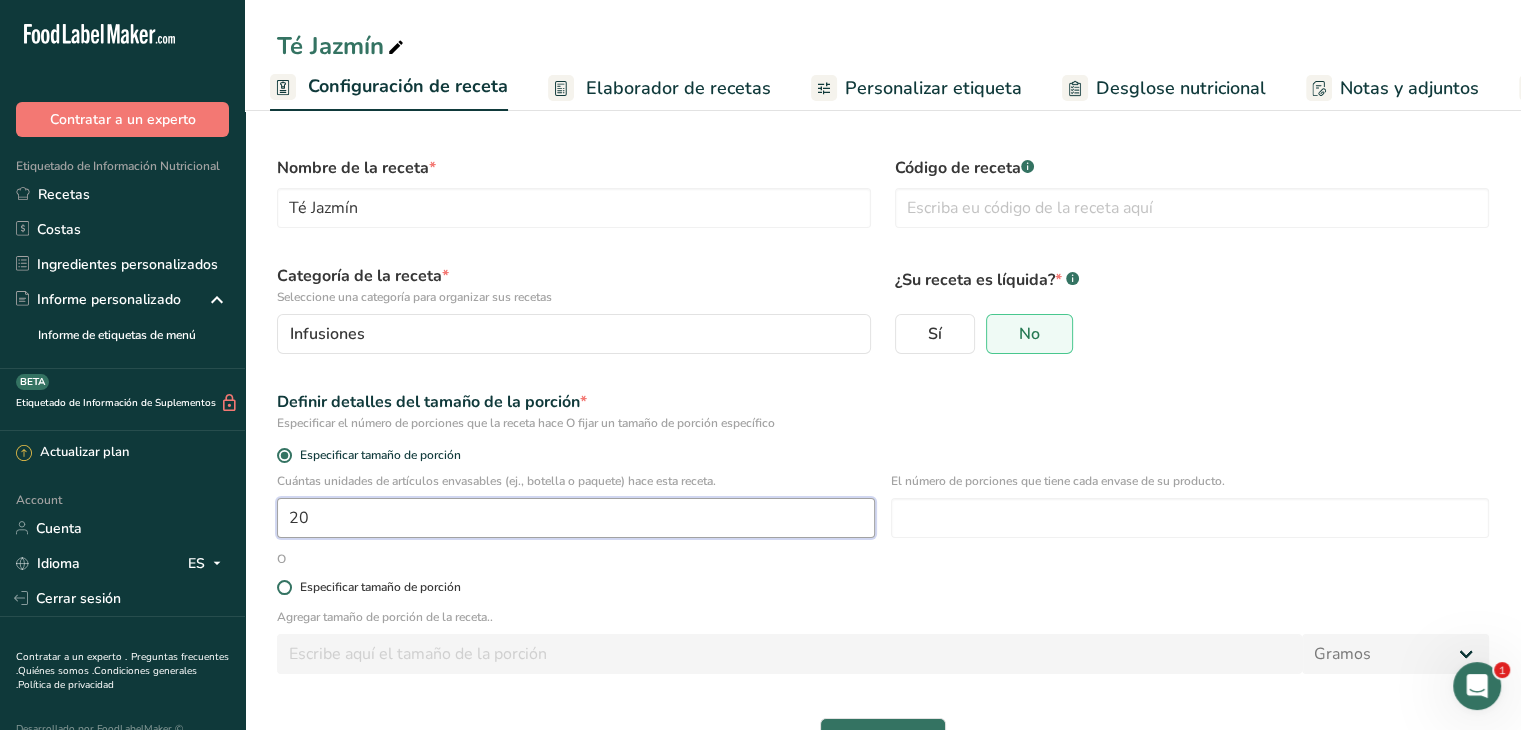 type on "20" 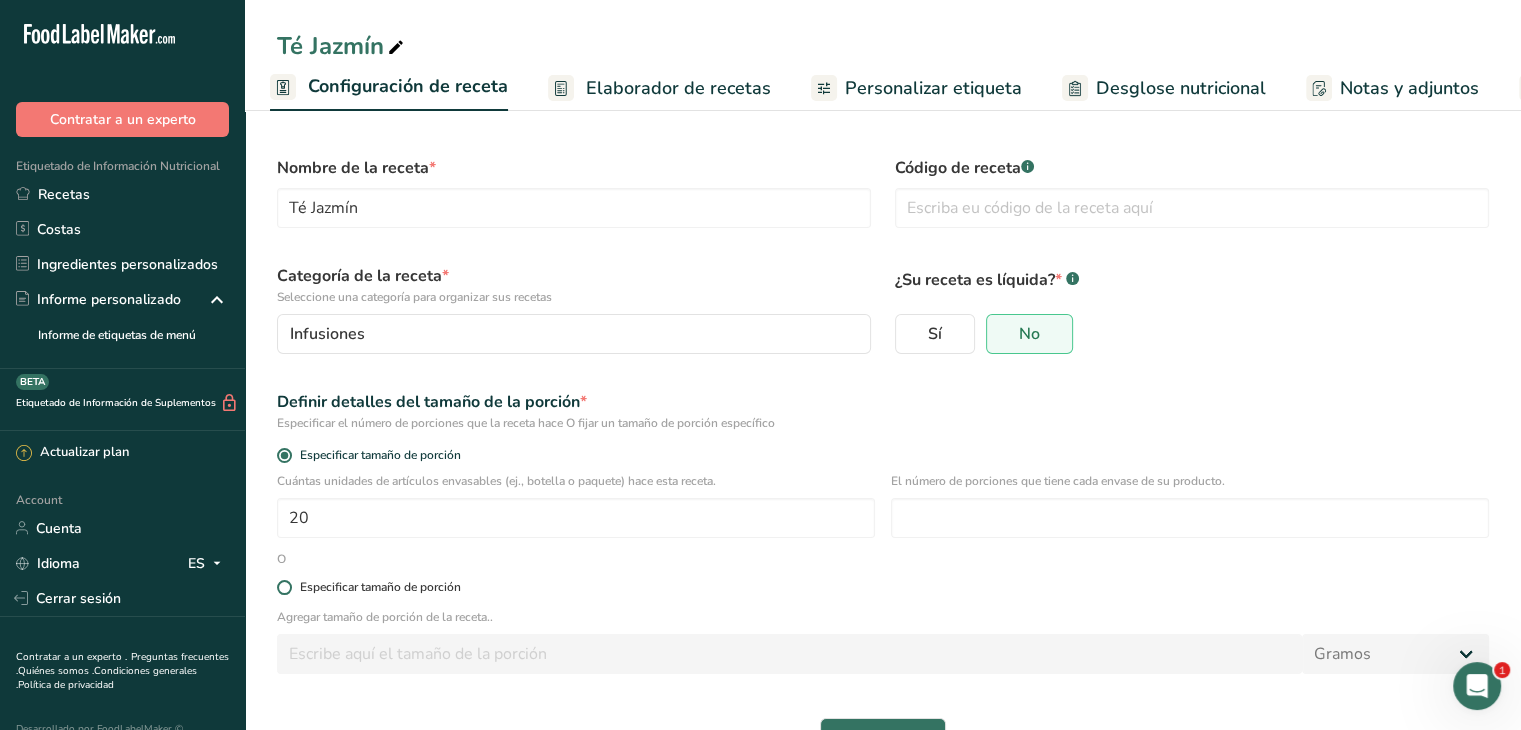 click on "Especificar tamaño de porción" at bounding box center (883, 587) 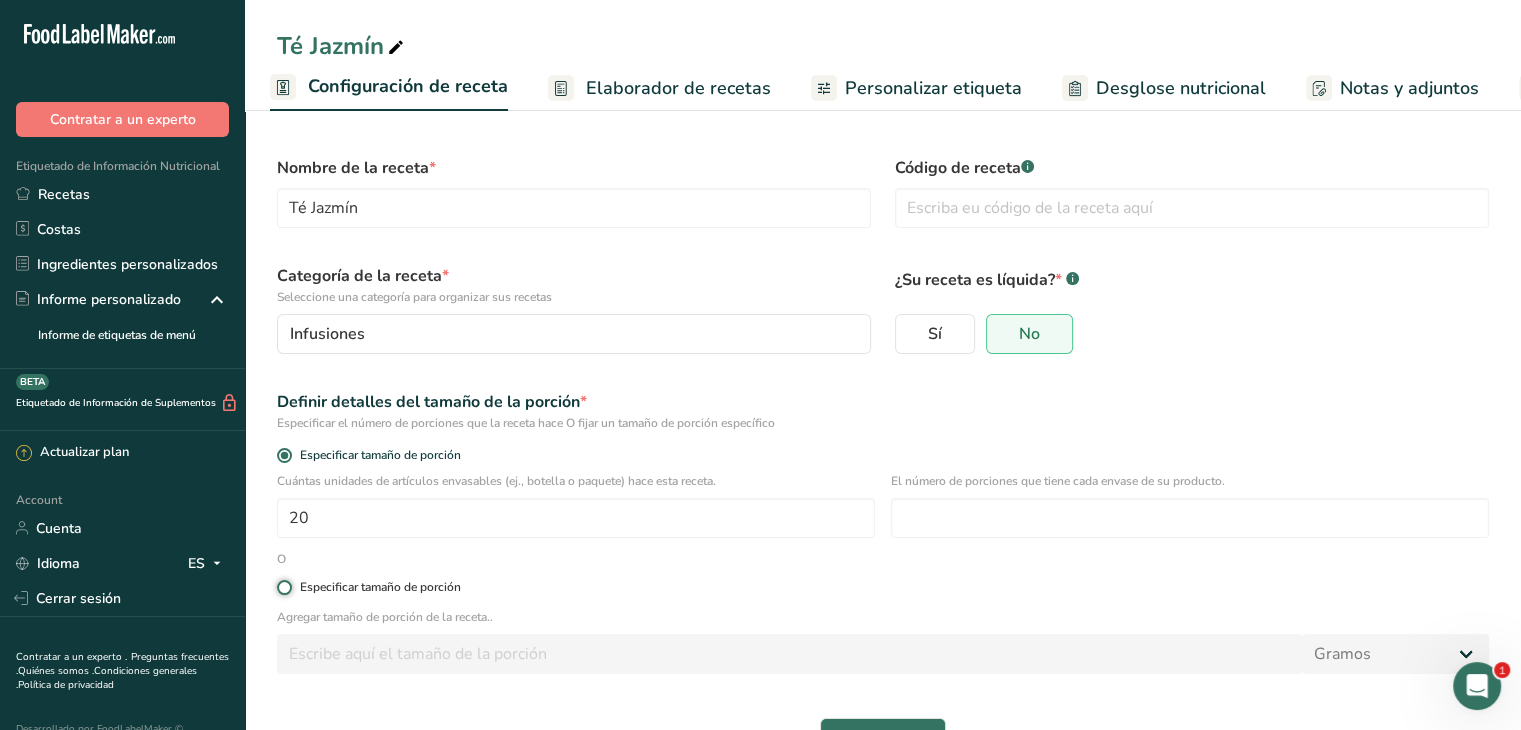 click on "Especificar tamaño de porción" at bounding box center (283, 587) 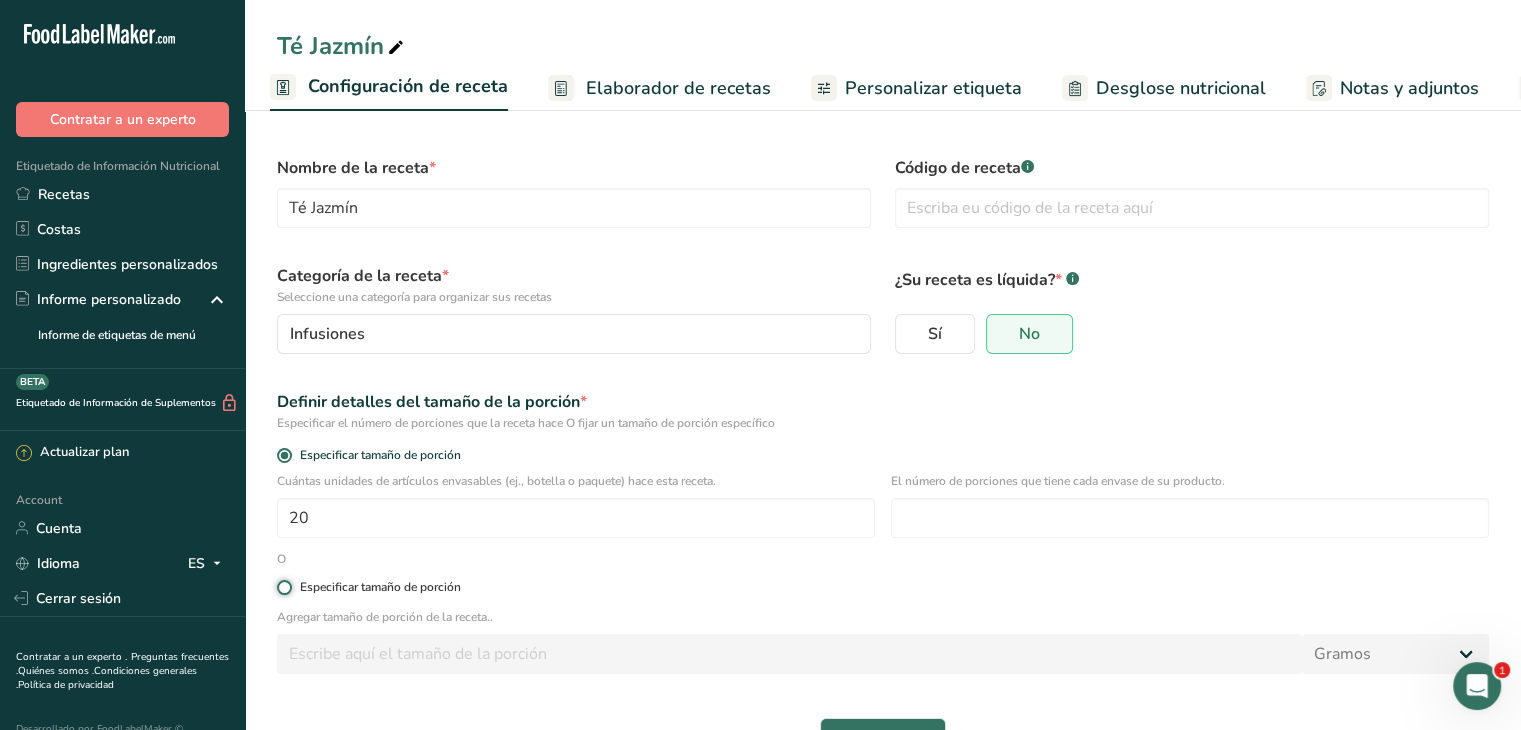 radio on "true" 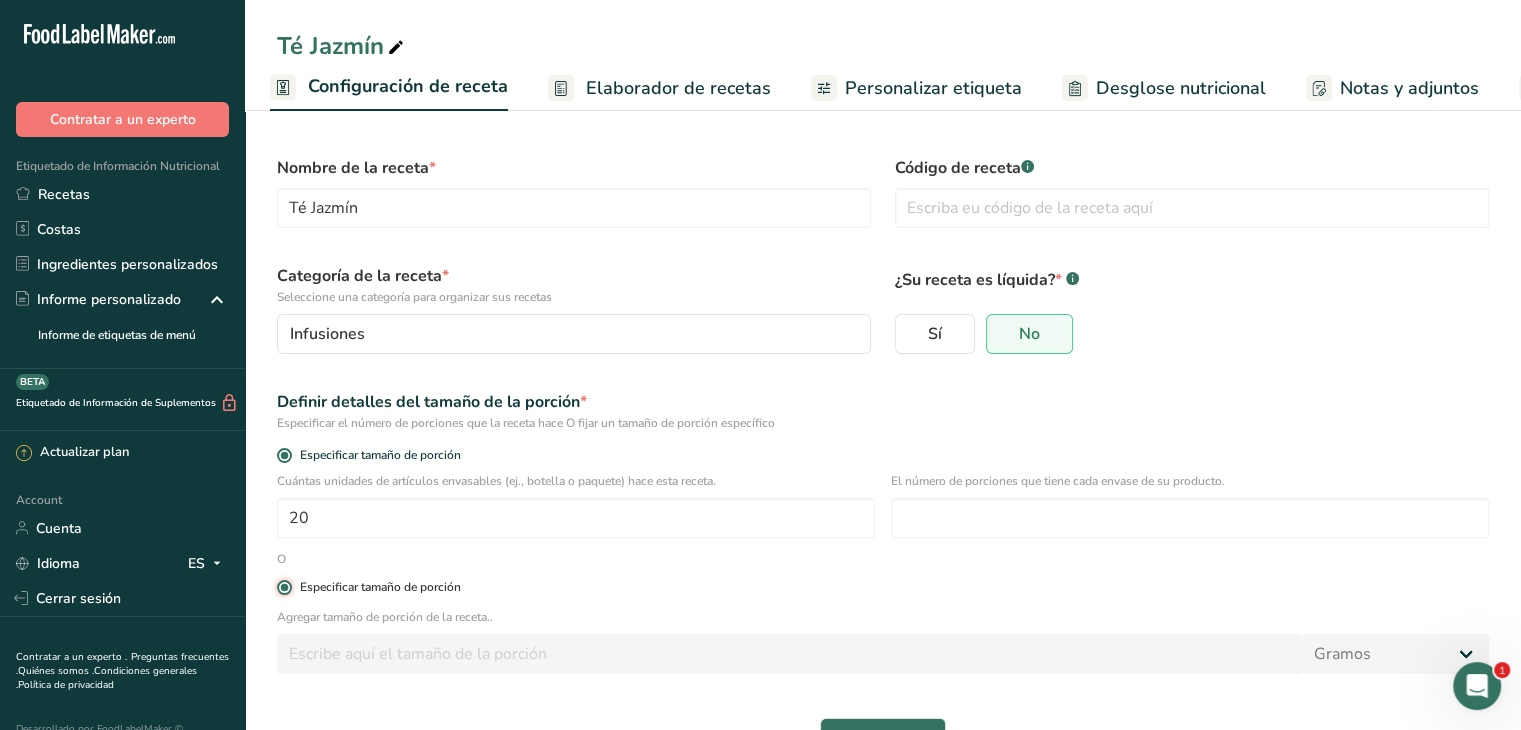 radio on "false" 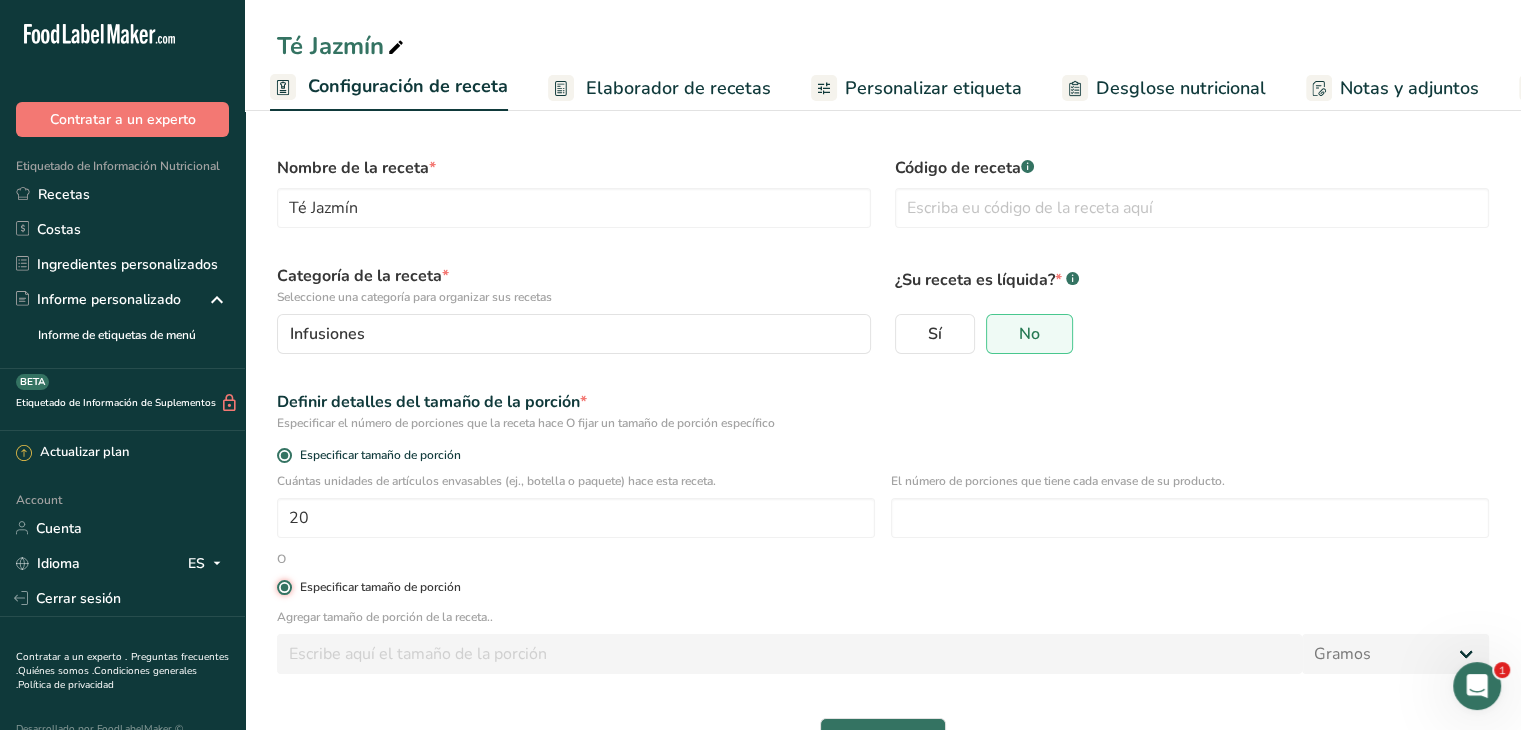 type 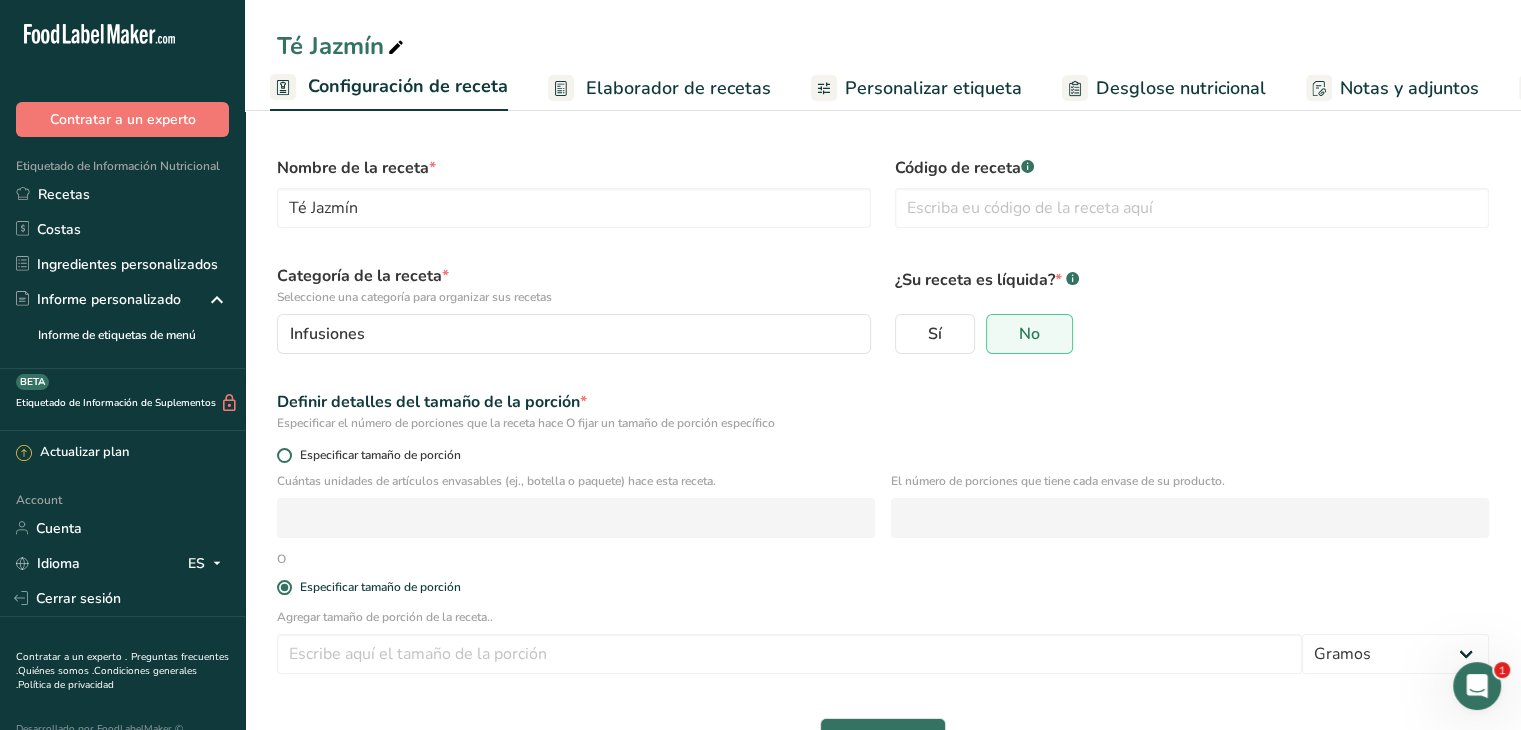 click on "Especificar tamaño de porción" at bounding box center (376, 455) 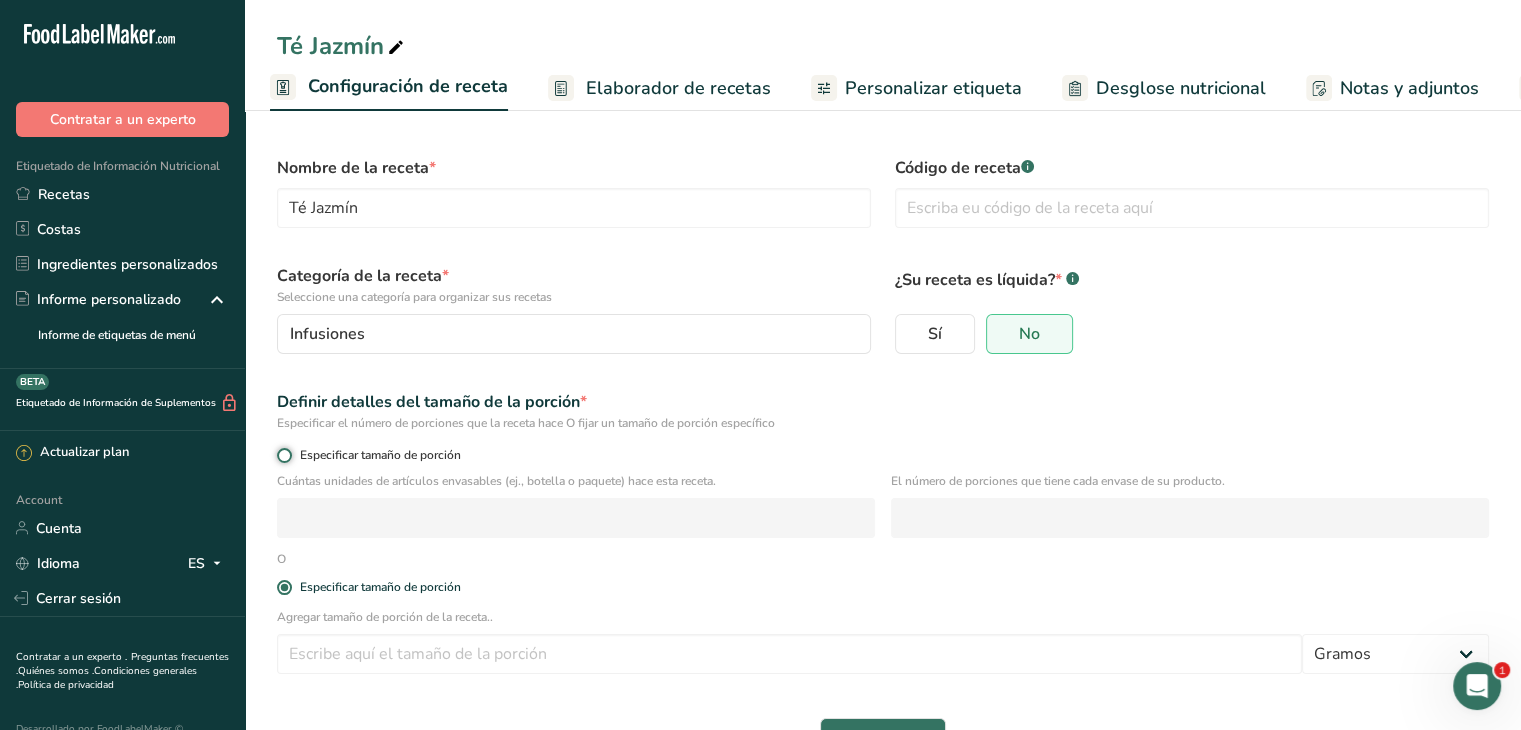 click on "Especificar tamaño de porción" at bounding box center (283, 455) 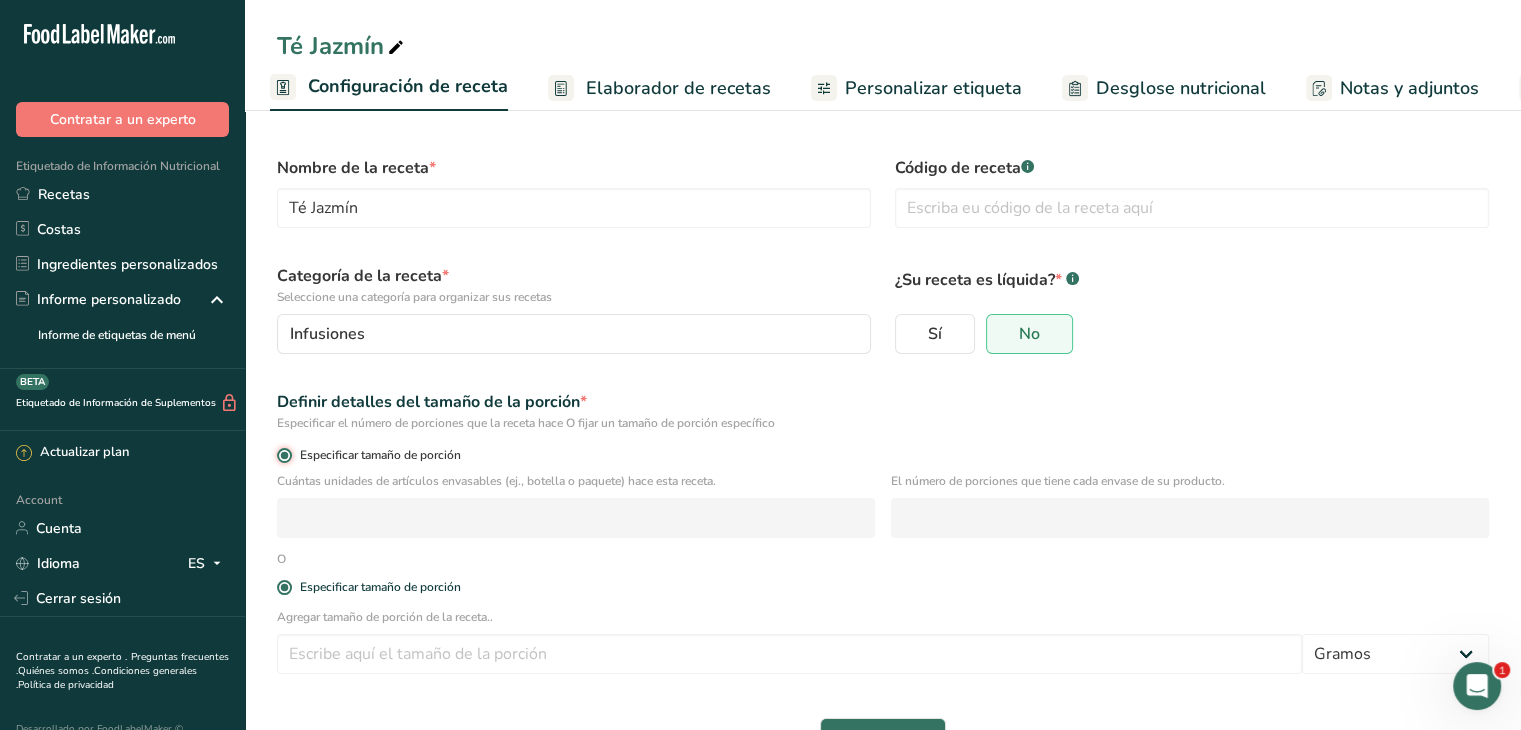 radio on "false" 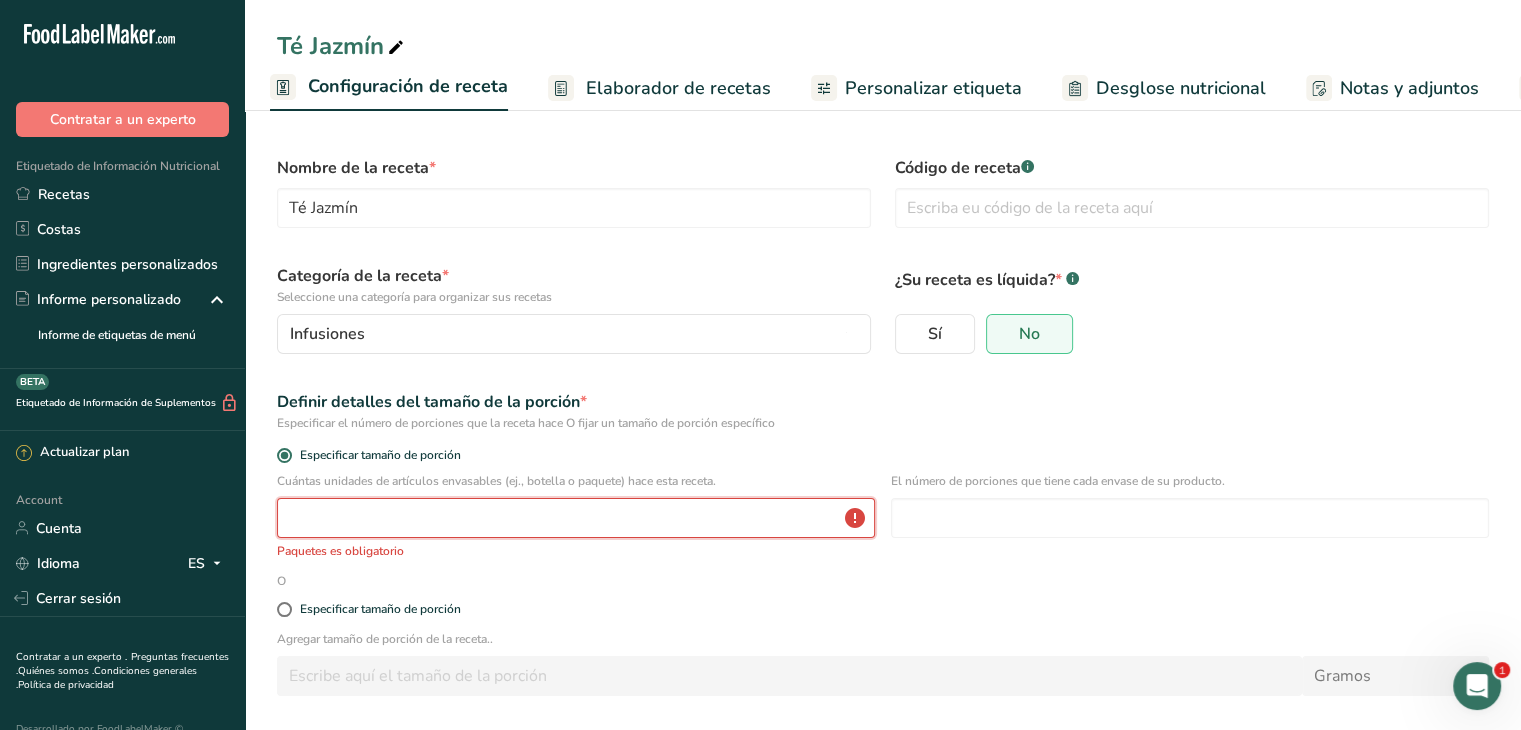 click at bounding box center (576, 518) 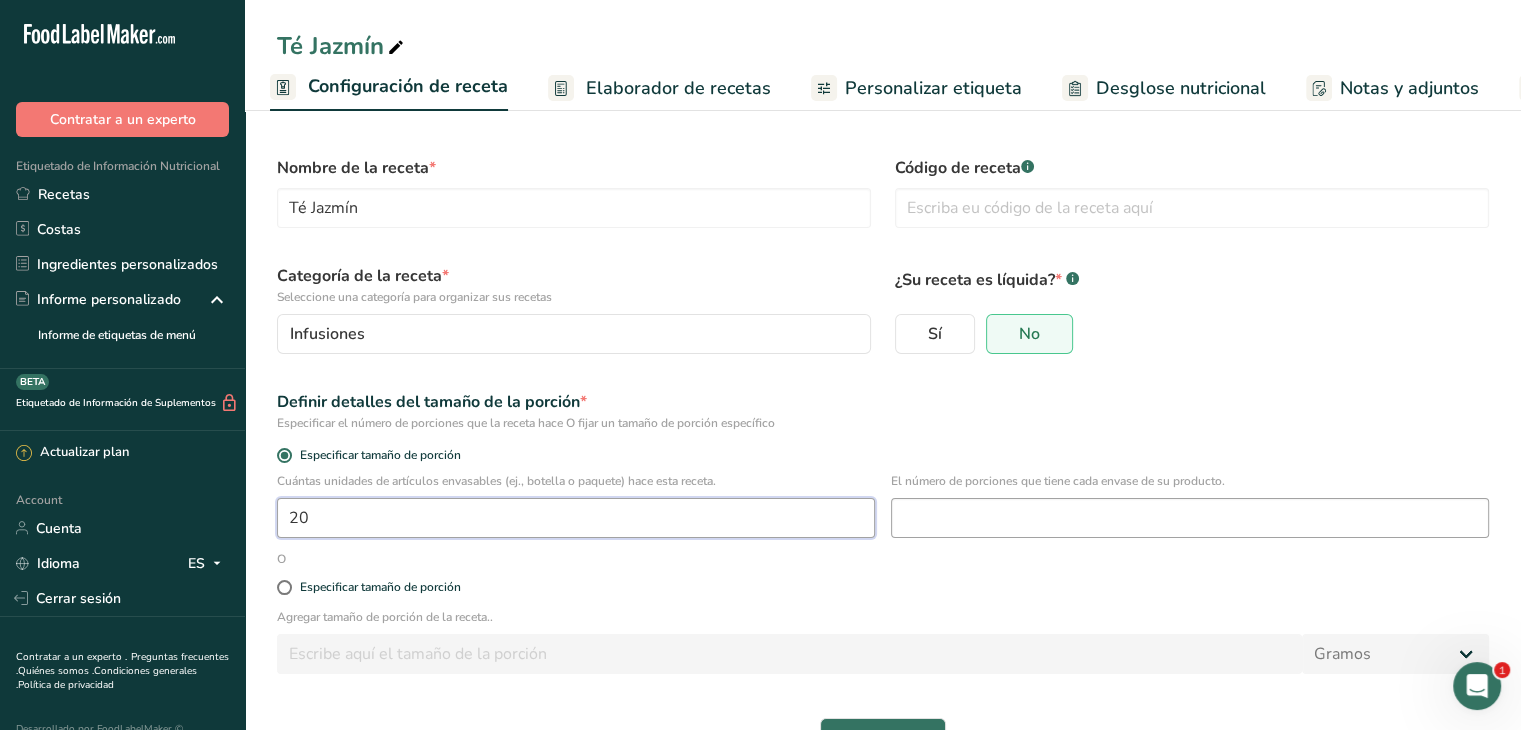 type on "20" 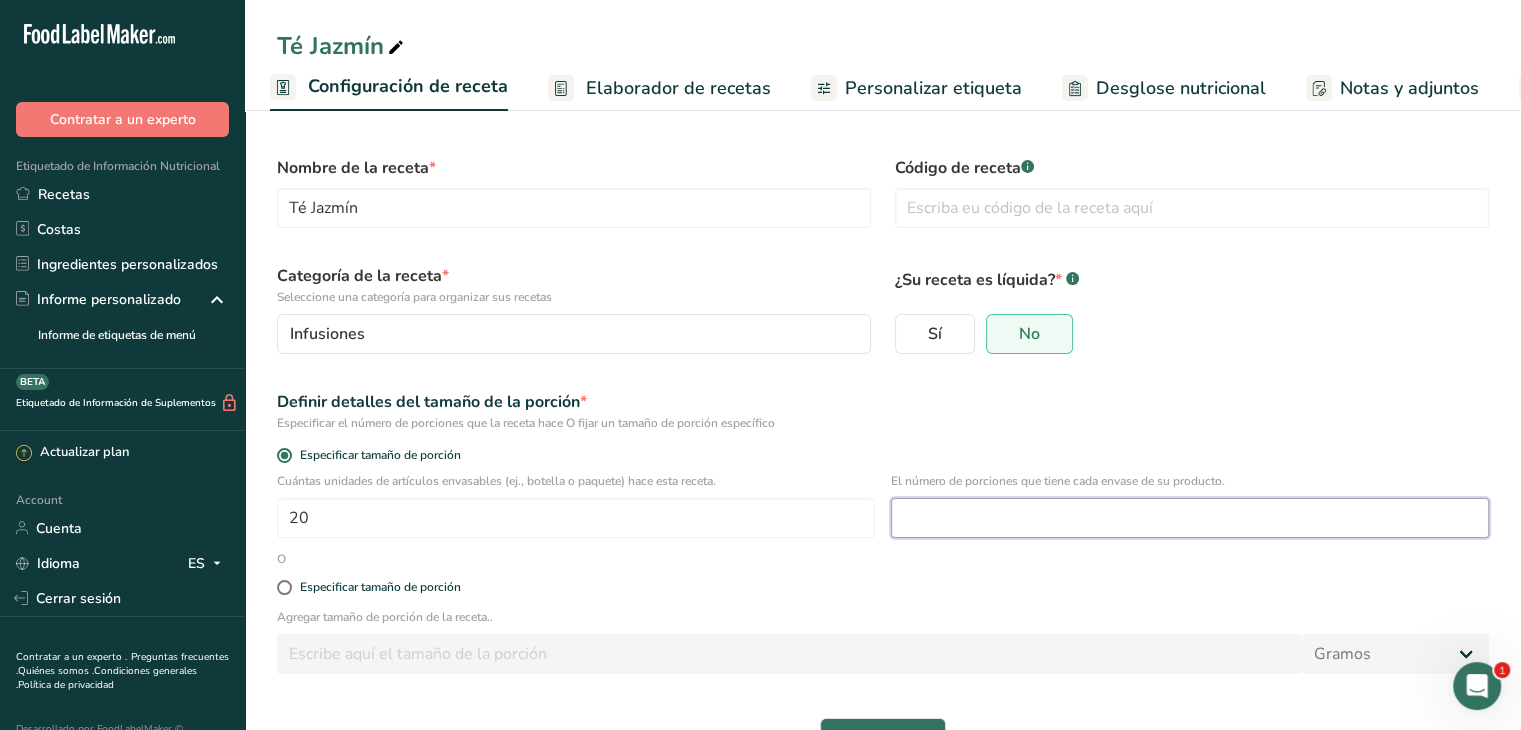 click at bounding box center [1190, 518] 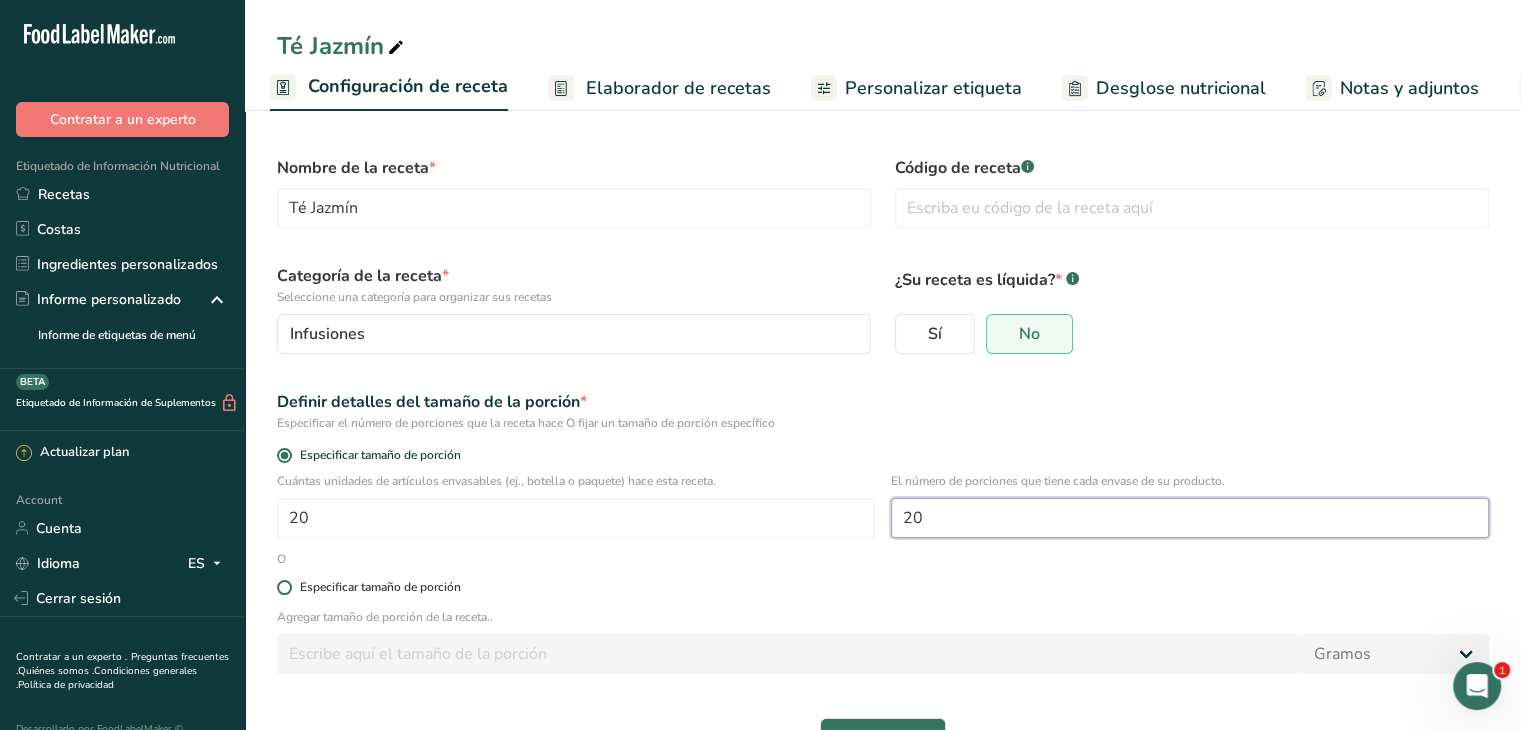 type on "20" 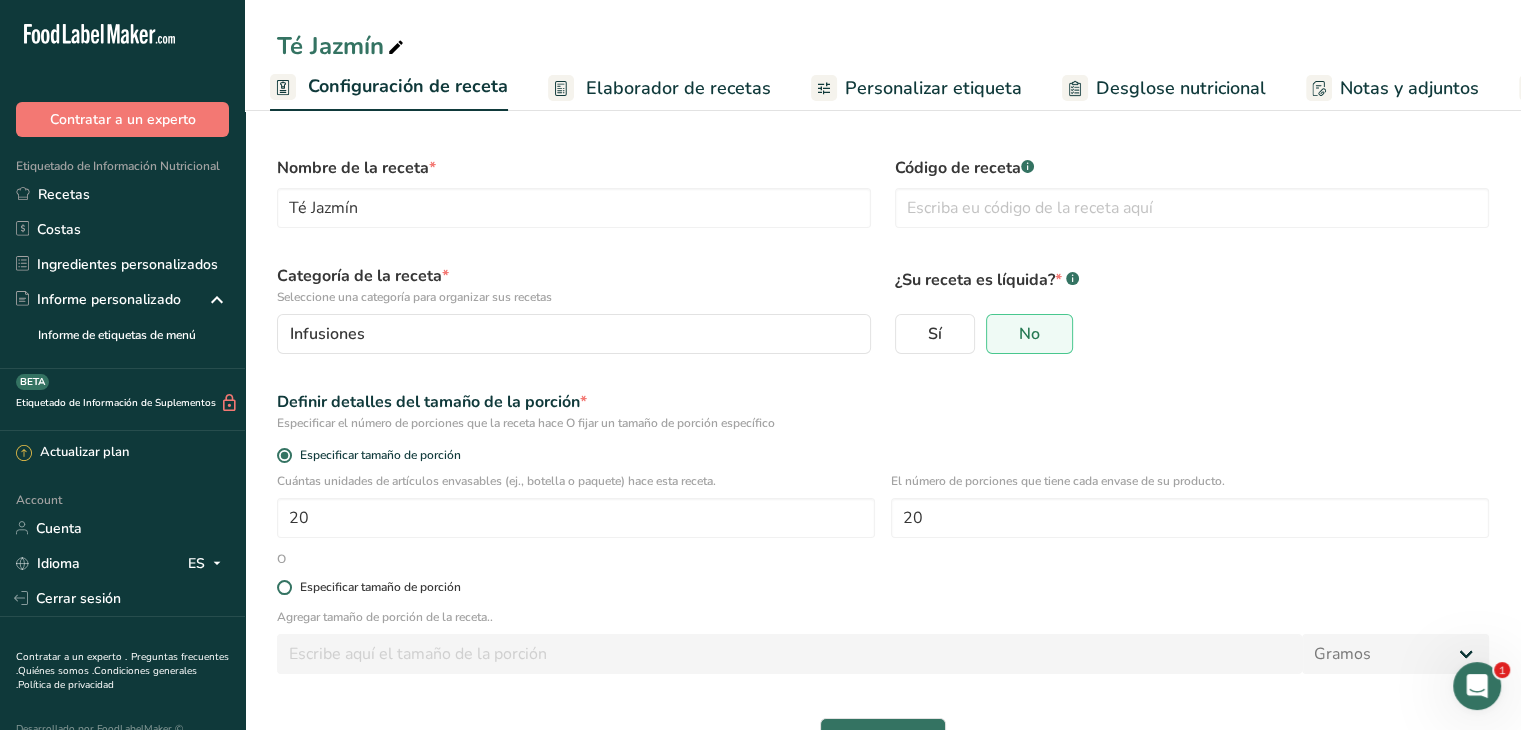 click on "Especificar tamaño de porción" at bounding box center (883, 587) 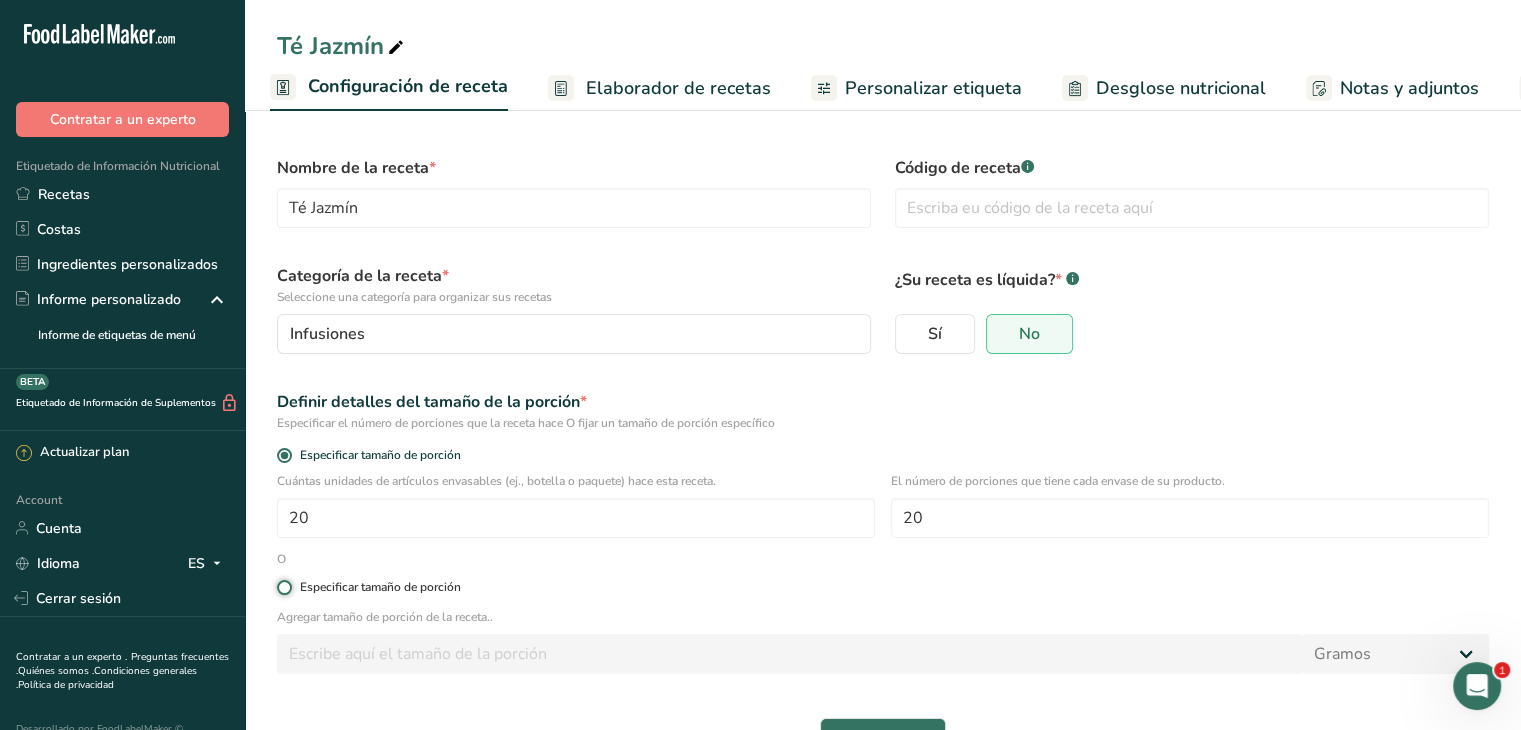 click on "Especificar tamaño de porción" at bounding box center [283, 587] 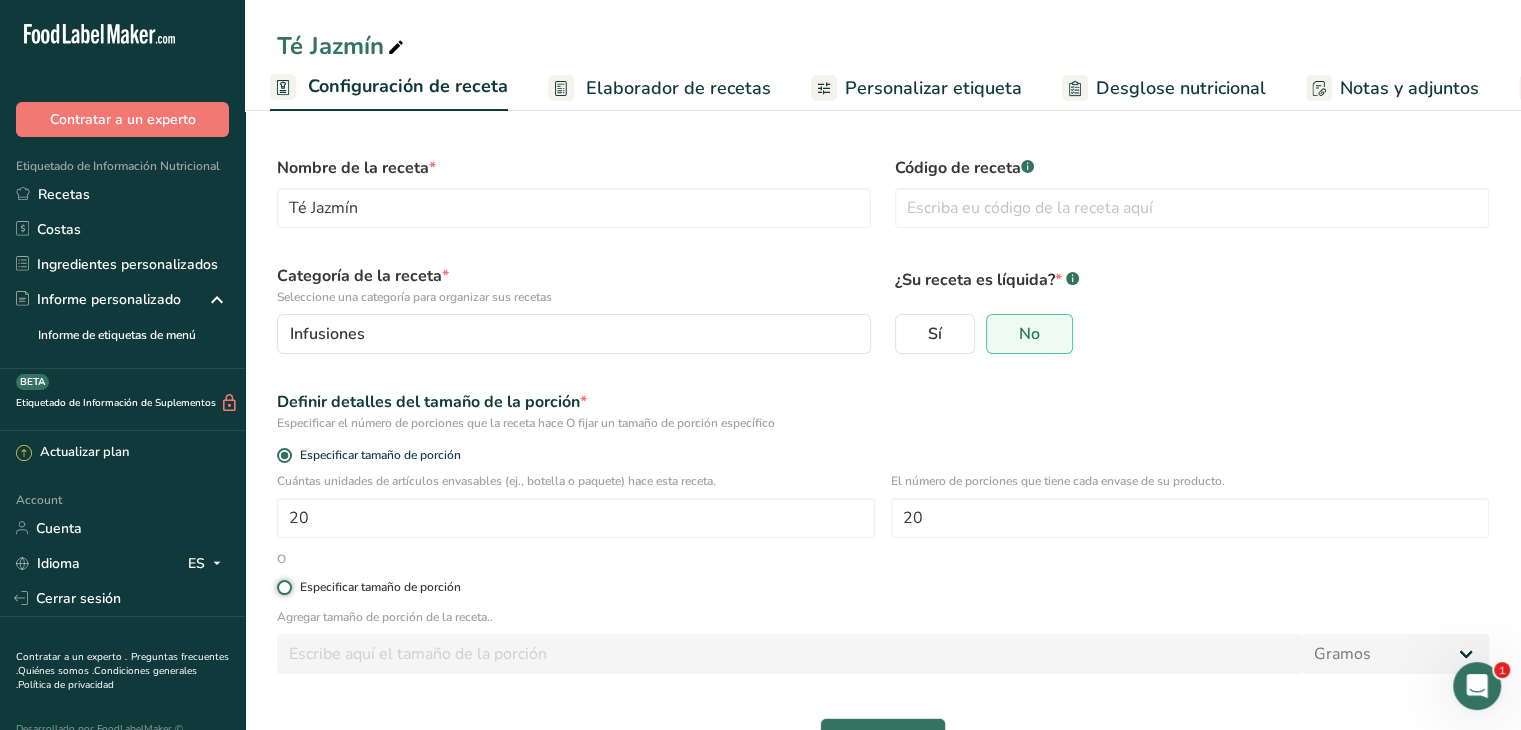 radio on "true" 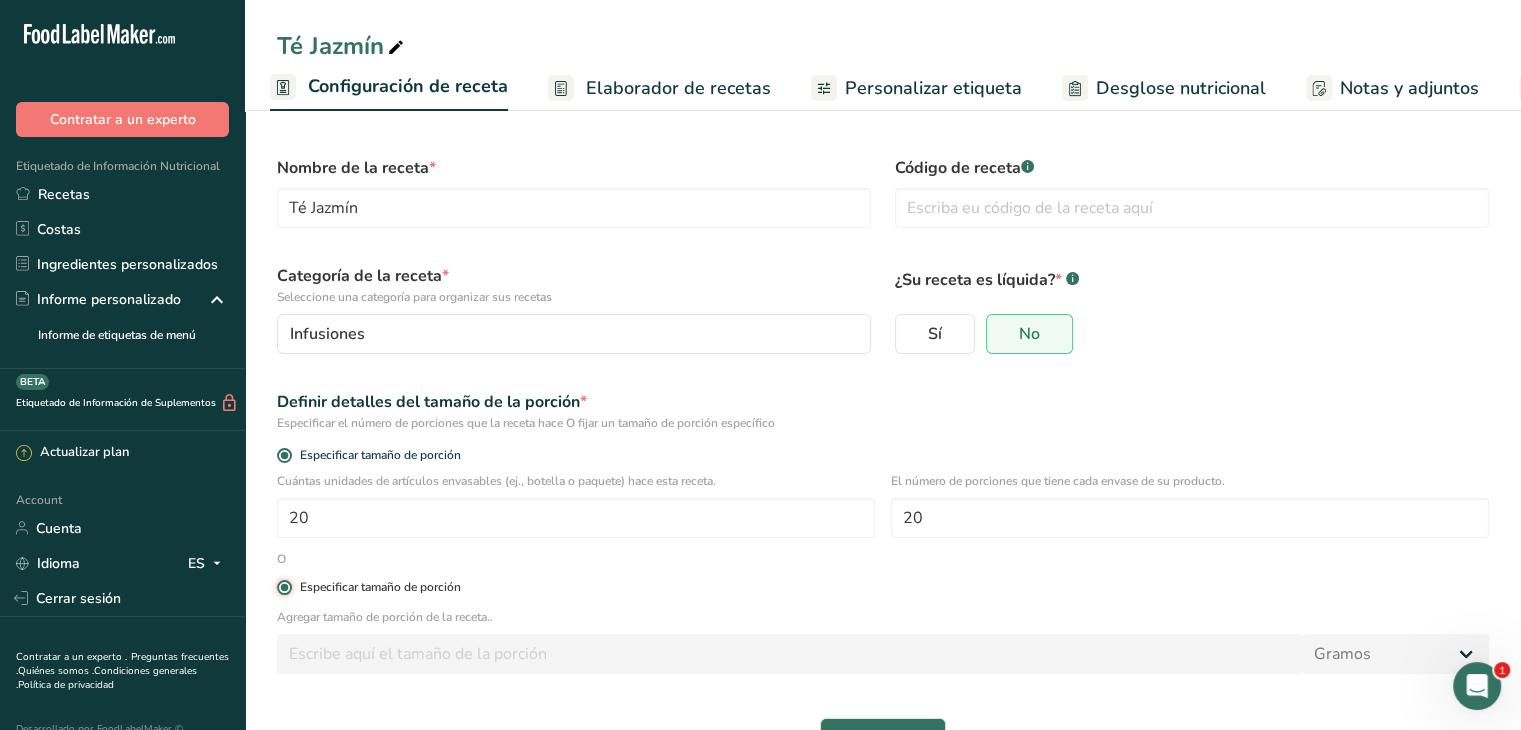 radio on "false" 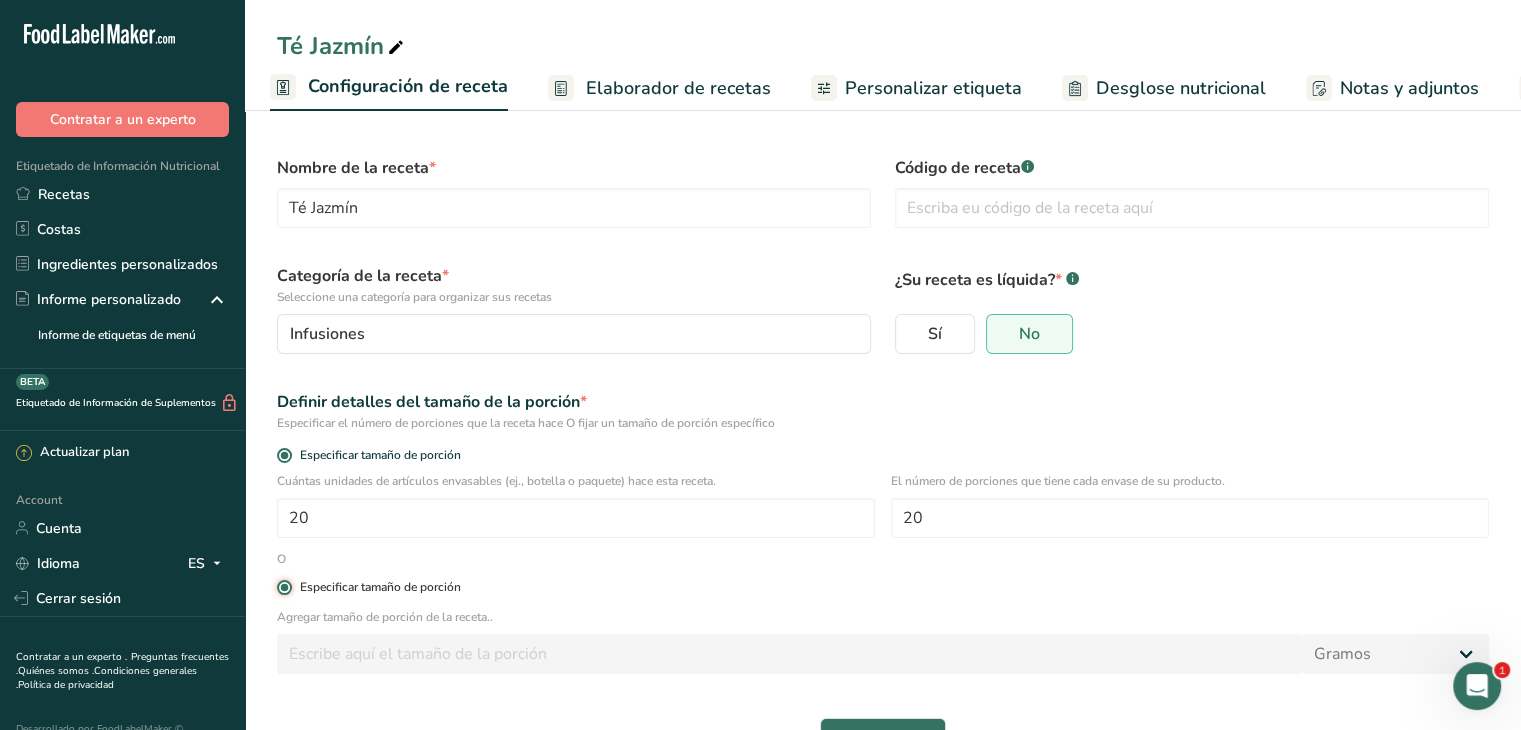 type 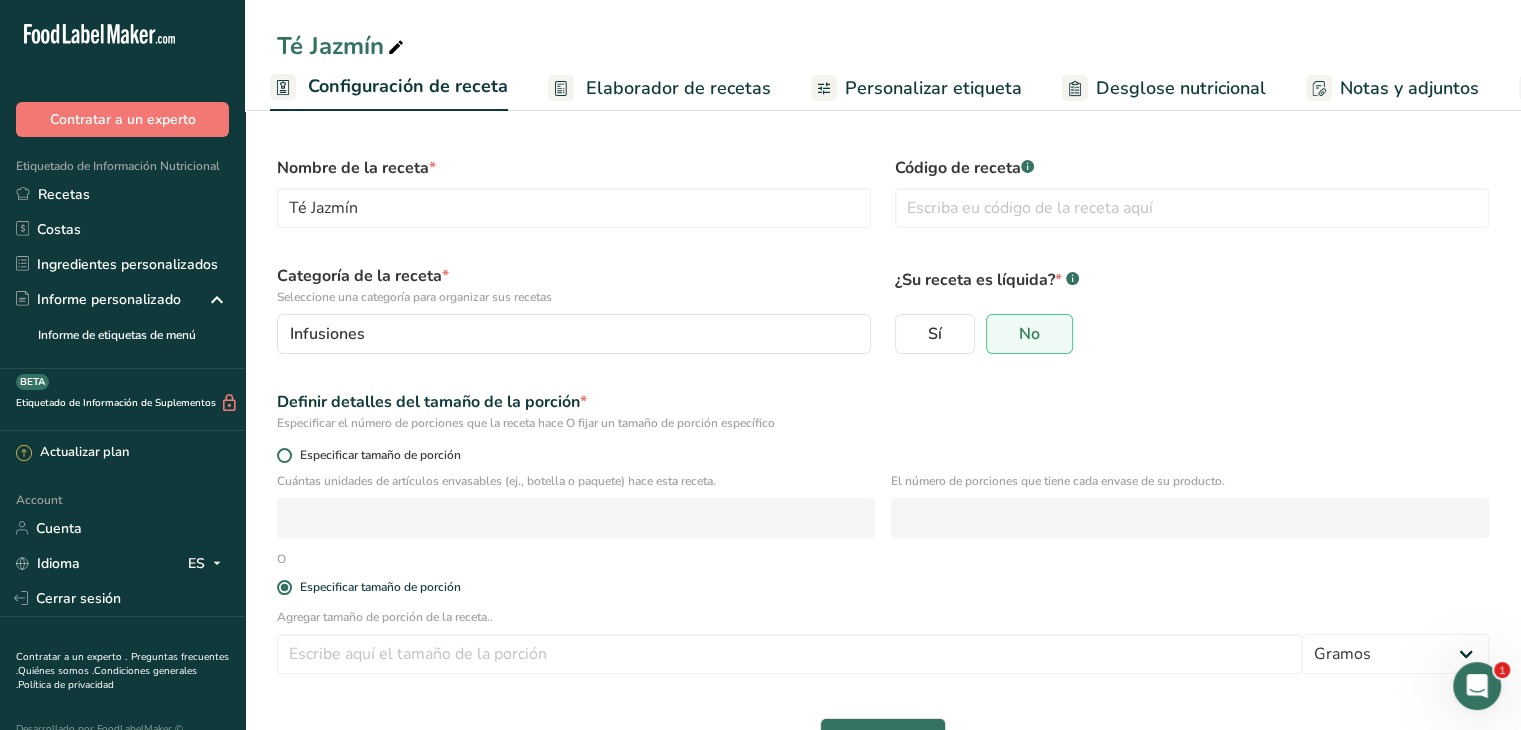 click on "Especificar tamaño de porción" at bounding box center (376, 455) 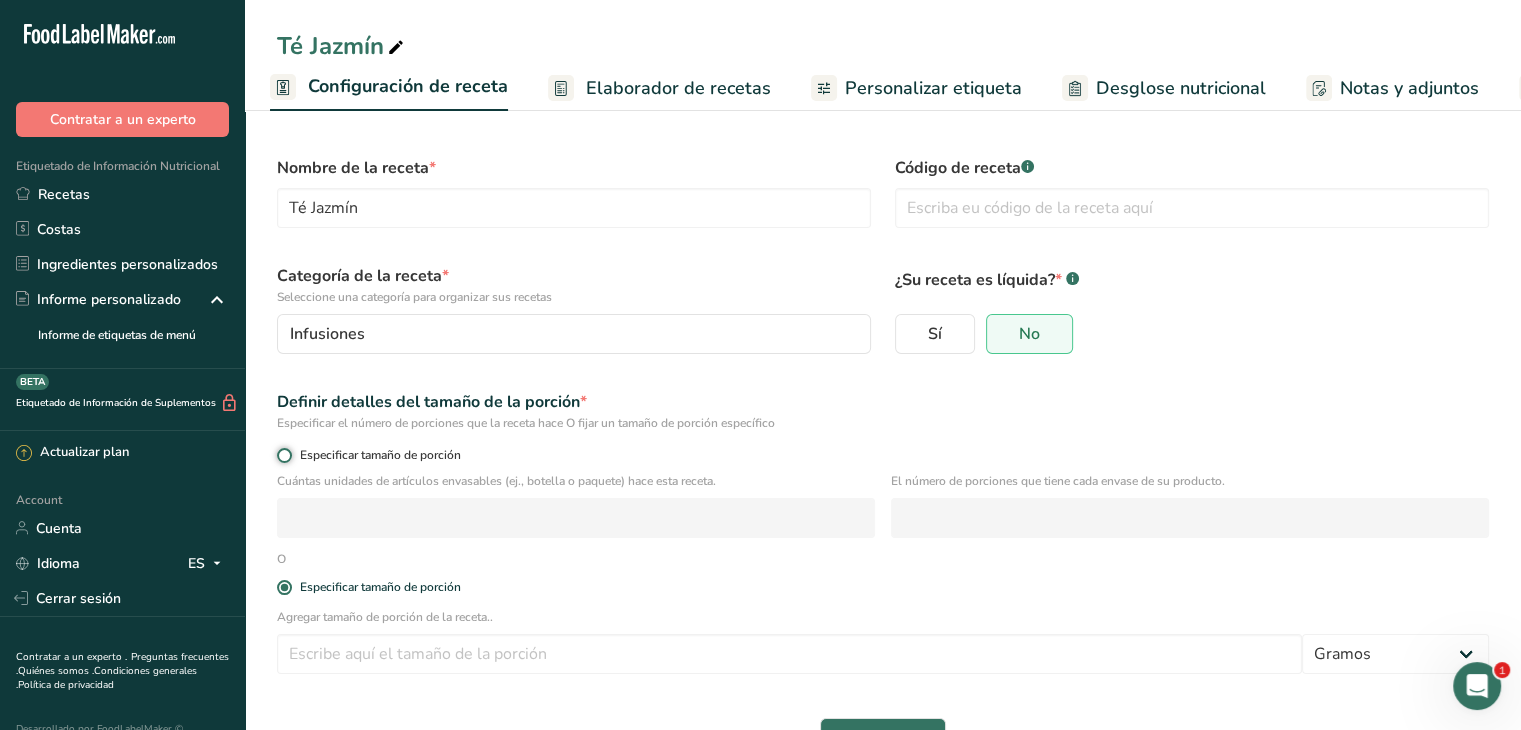 click on "Especificar tamaño de porción" at bounding box center (283, 455) 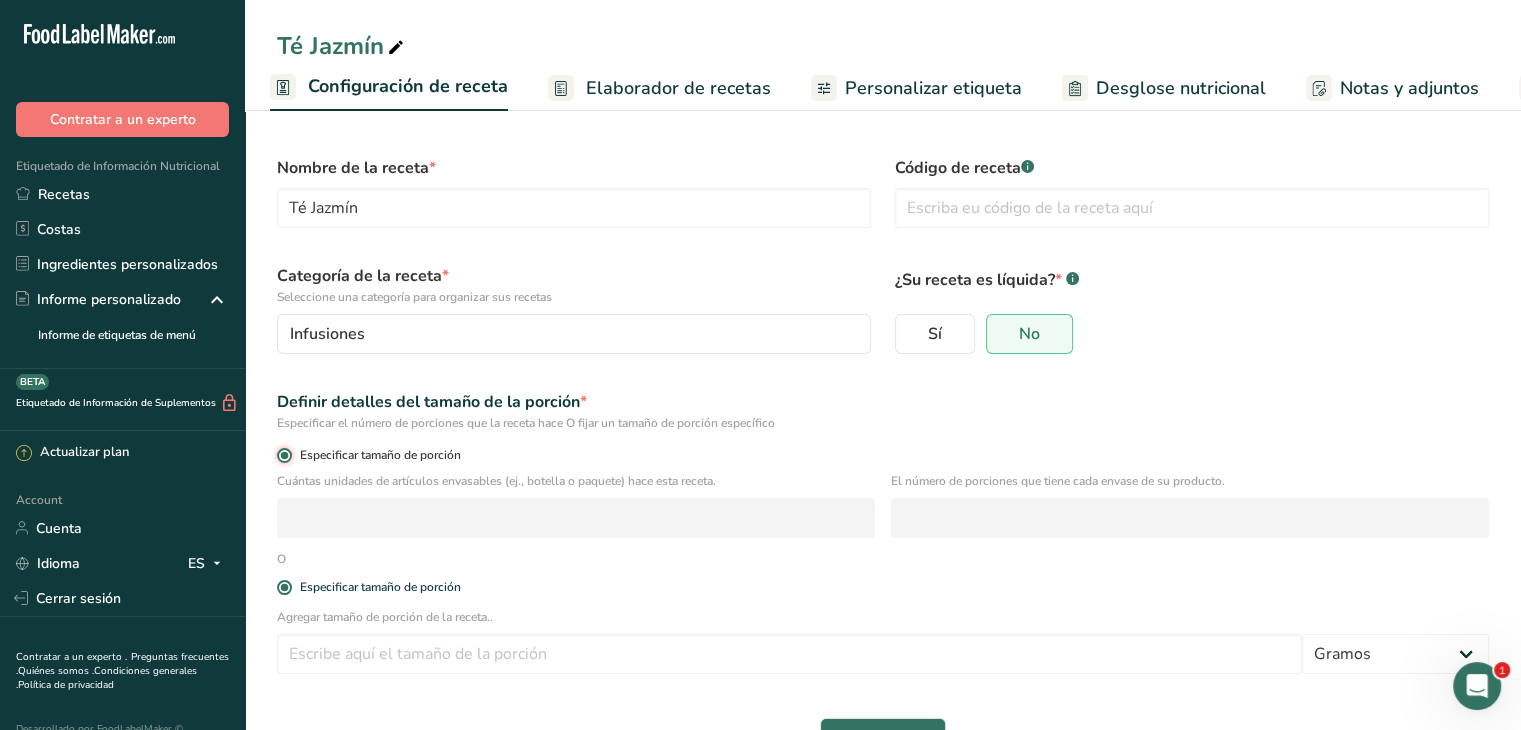 radio on "false" 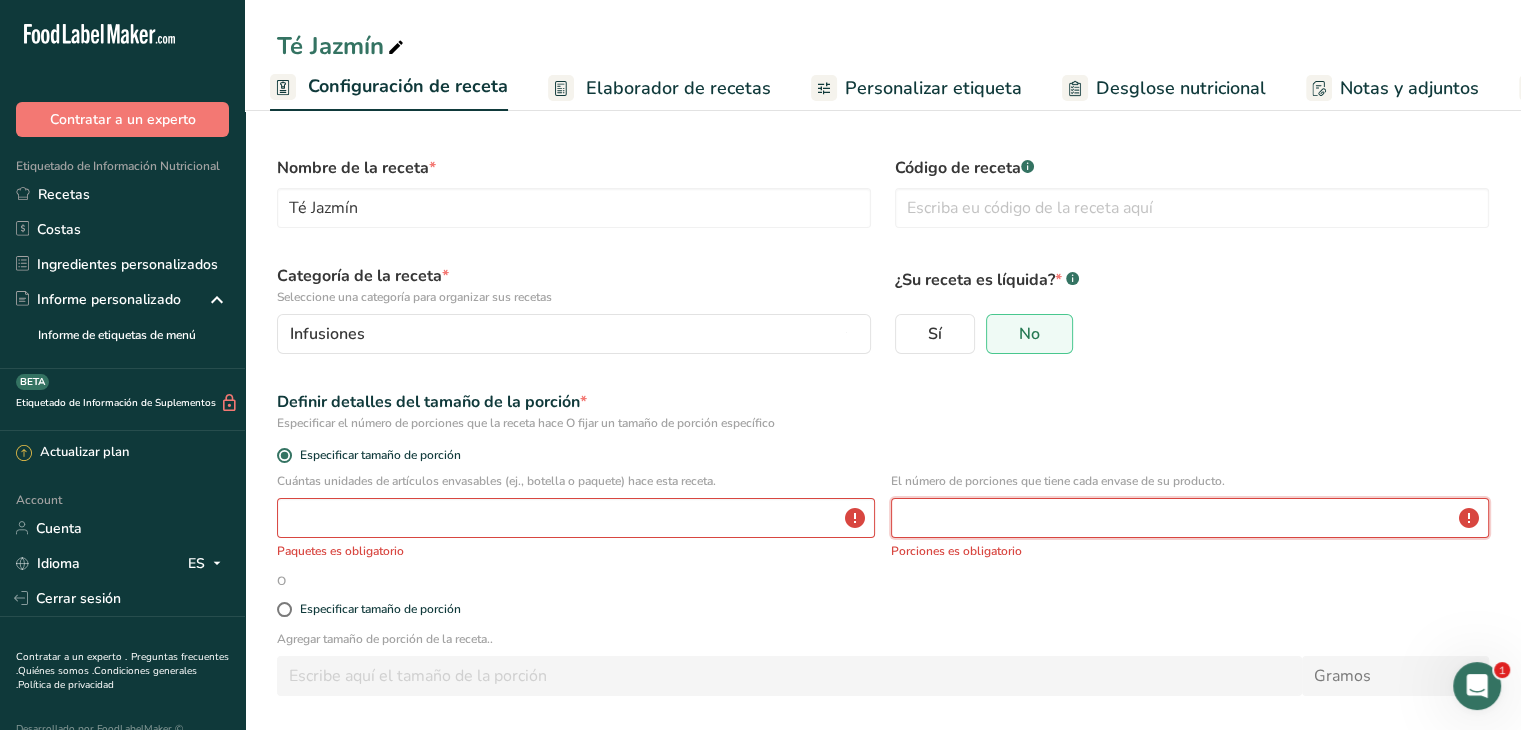 click at bounding box center (1190, 518) 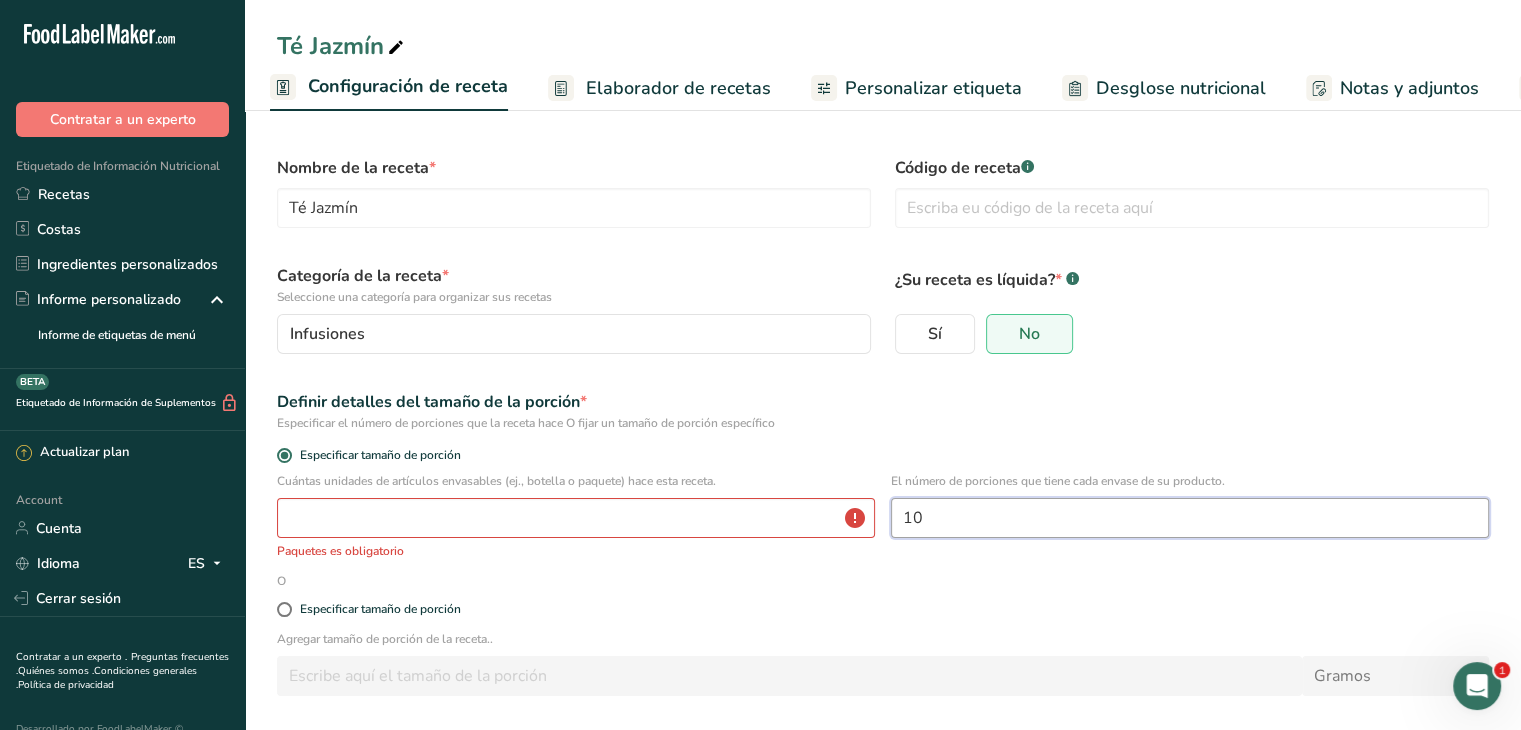type on "1" 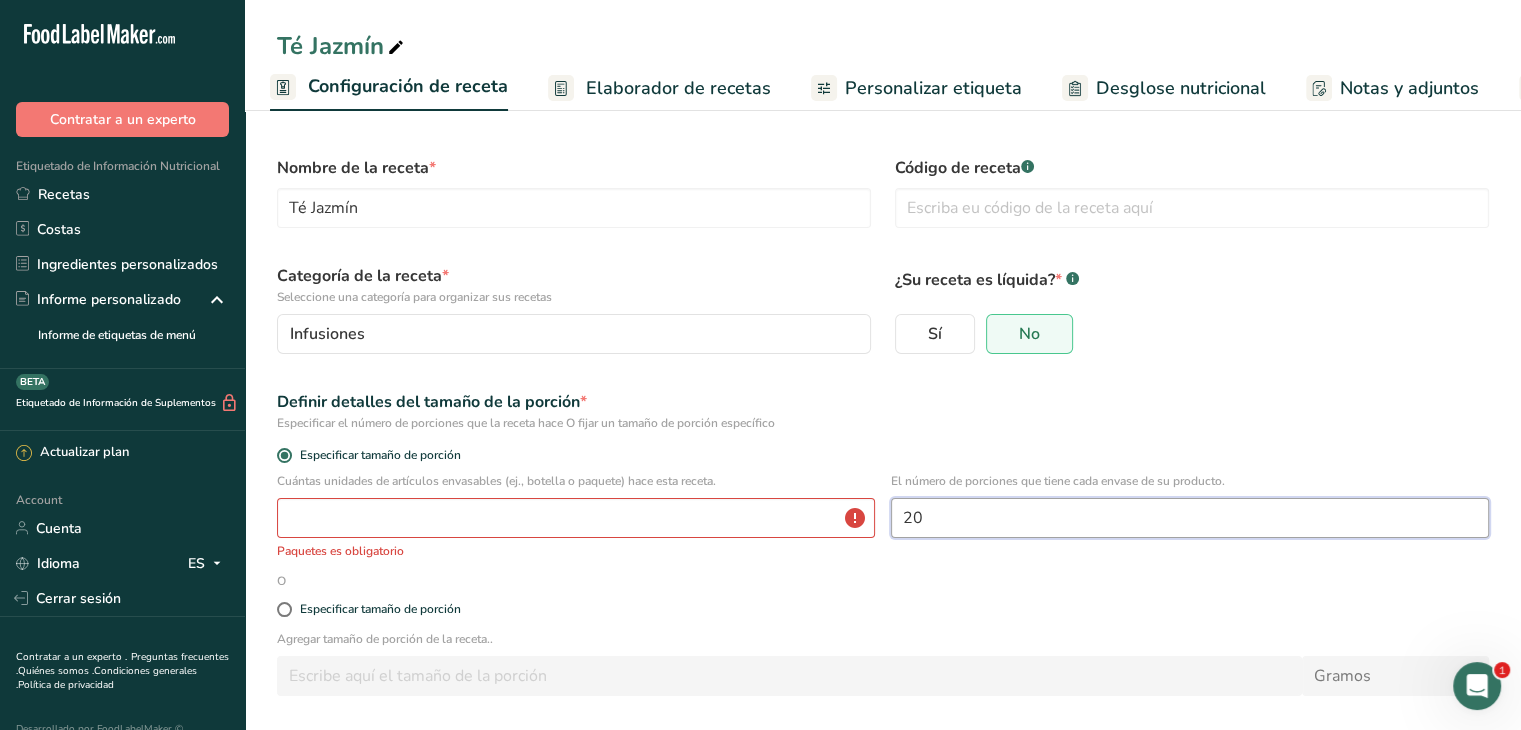 type on "20" 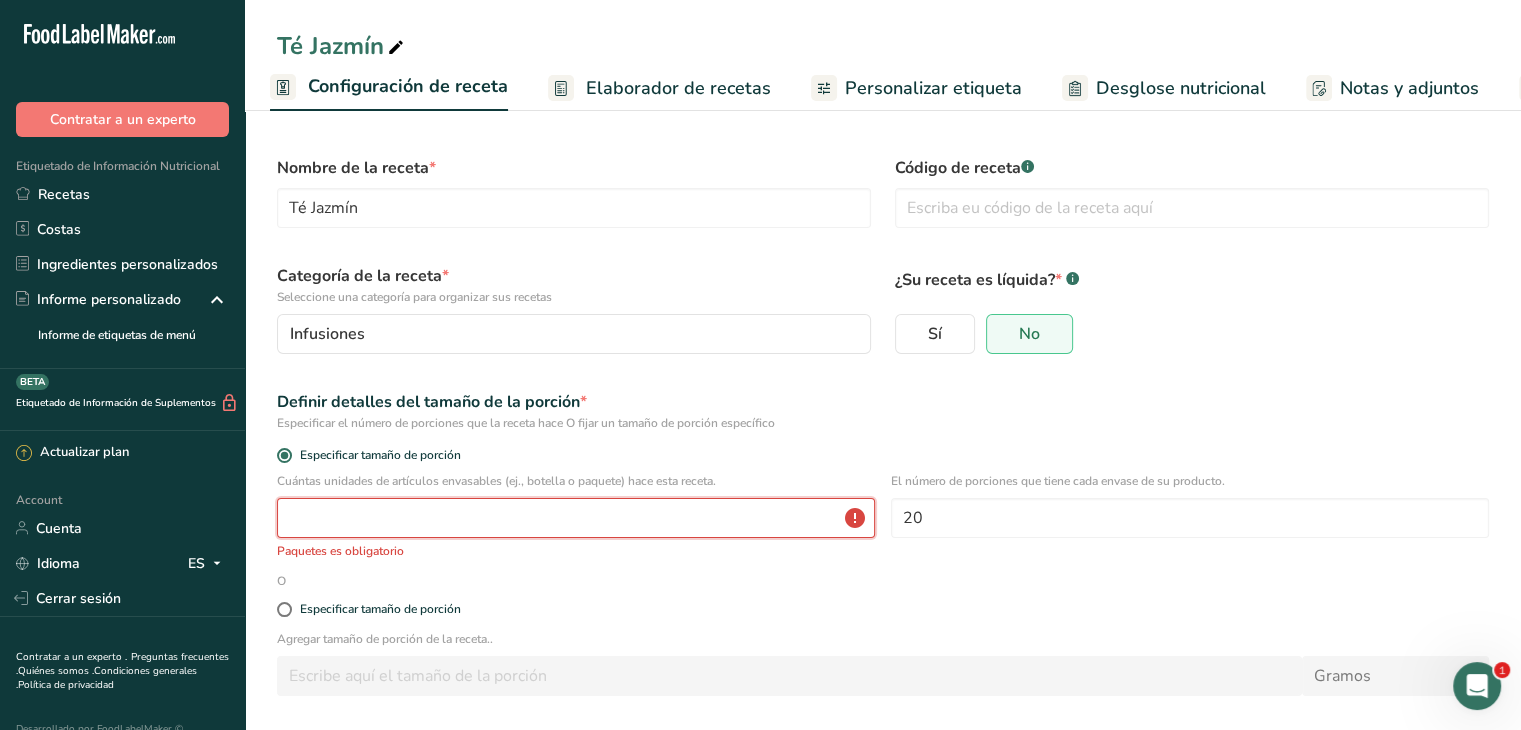 click at bounding box center [576, 518] 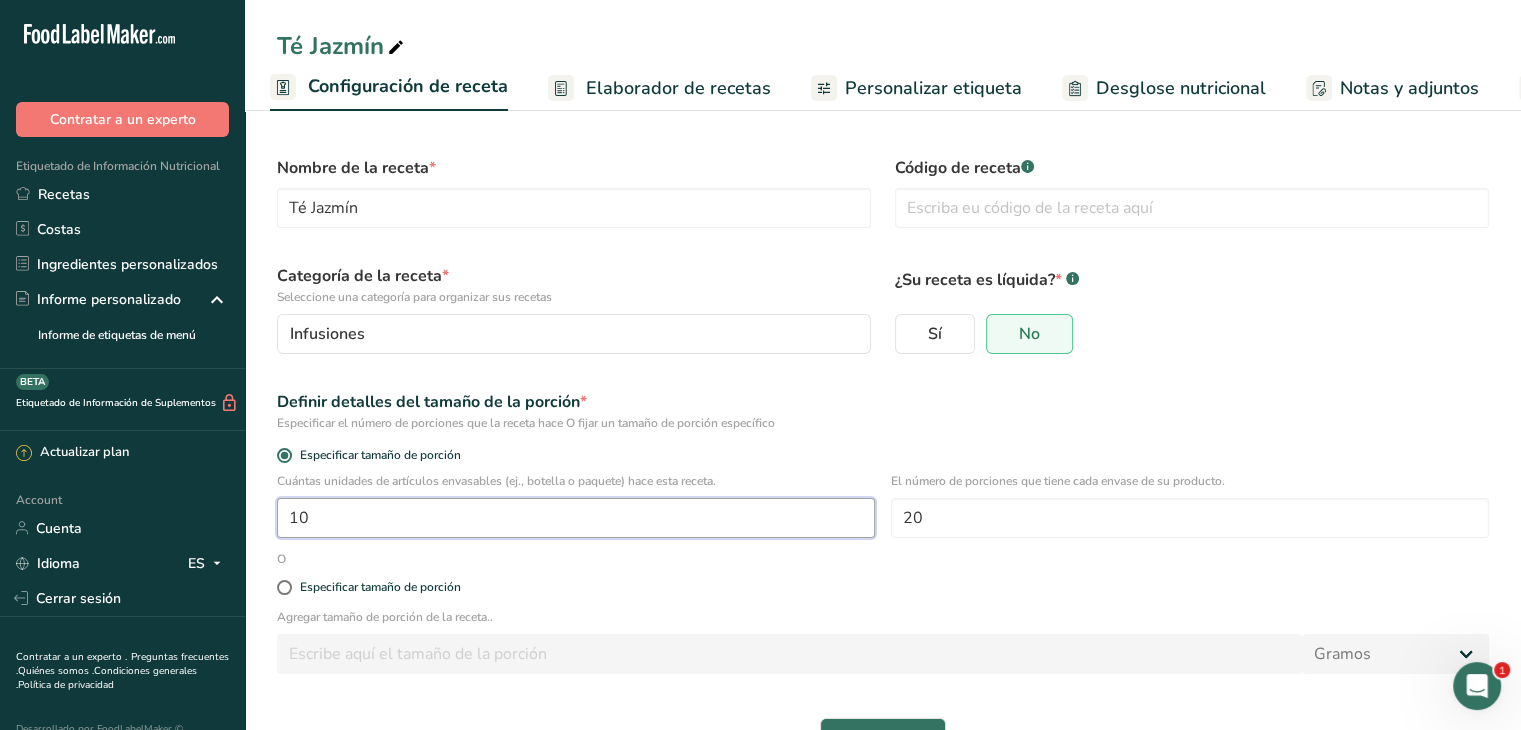 type on "10" 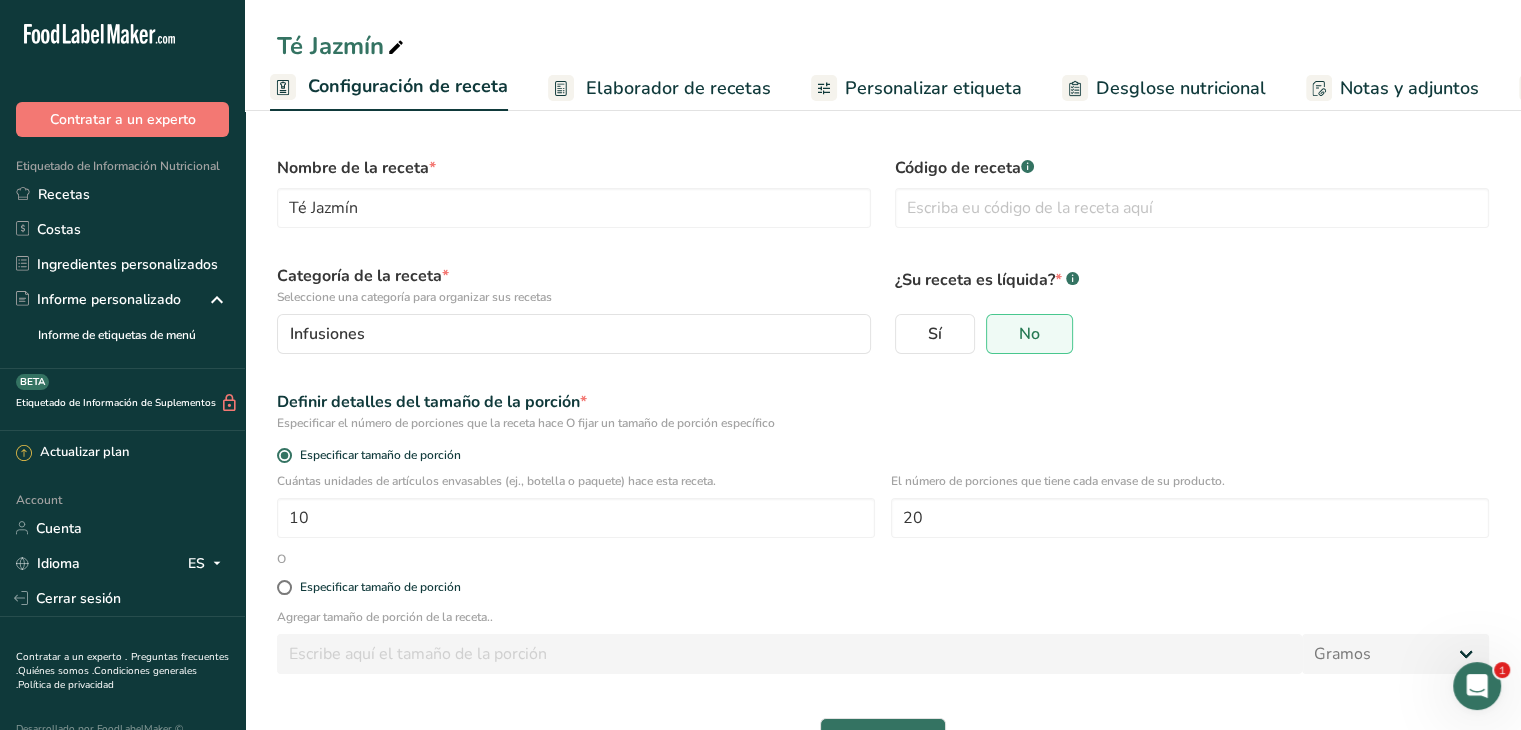 click on "Especificar tamaño de porción" at bounding box center (883, 588) 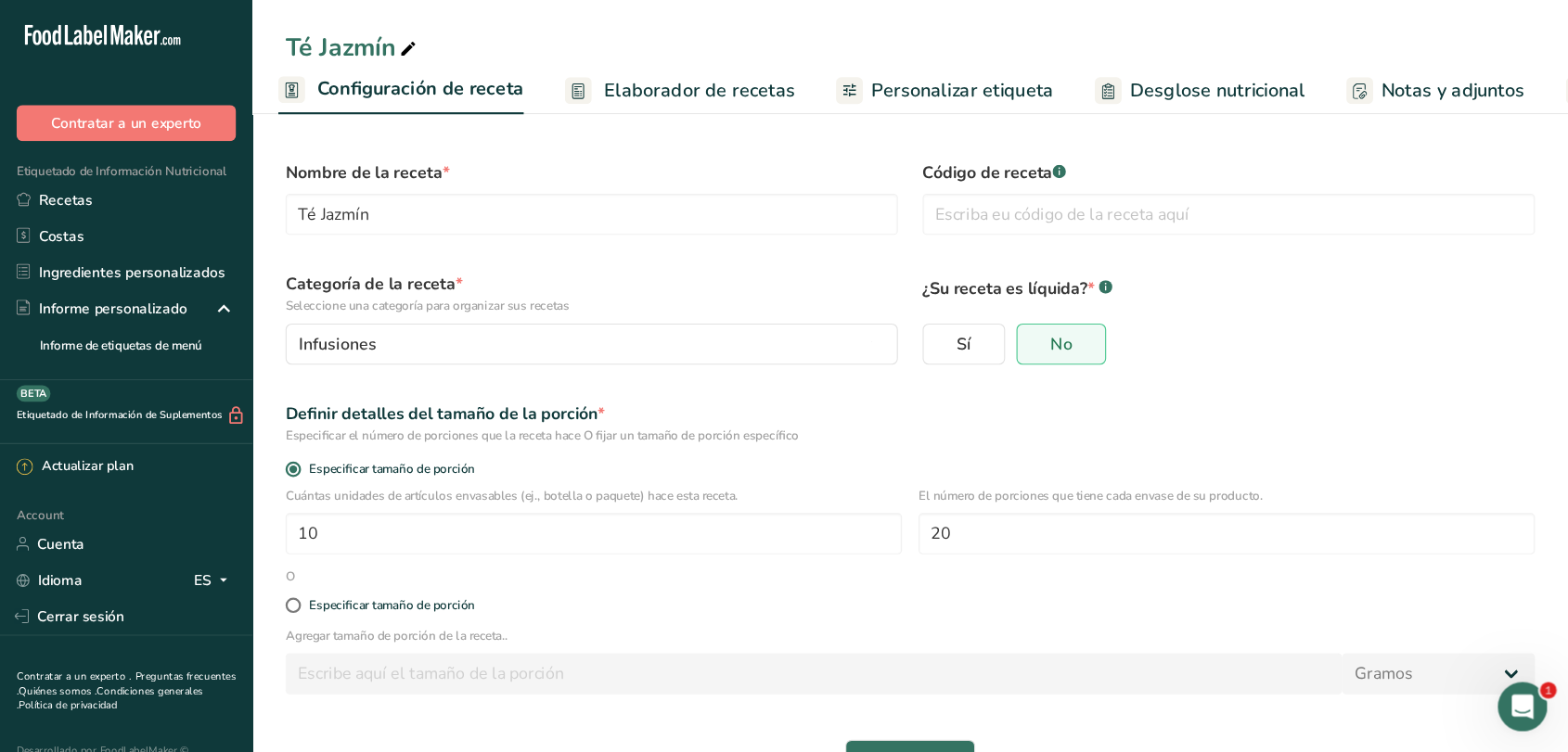 scroll, scrollTop: 0, scrollLeft: 6, axis: horizontal 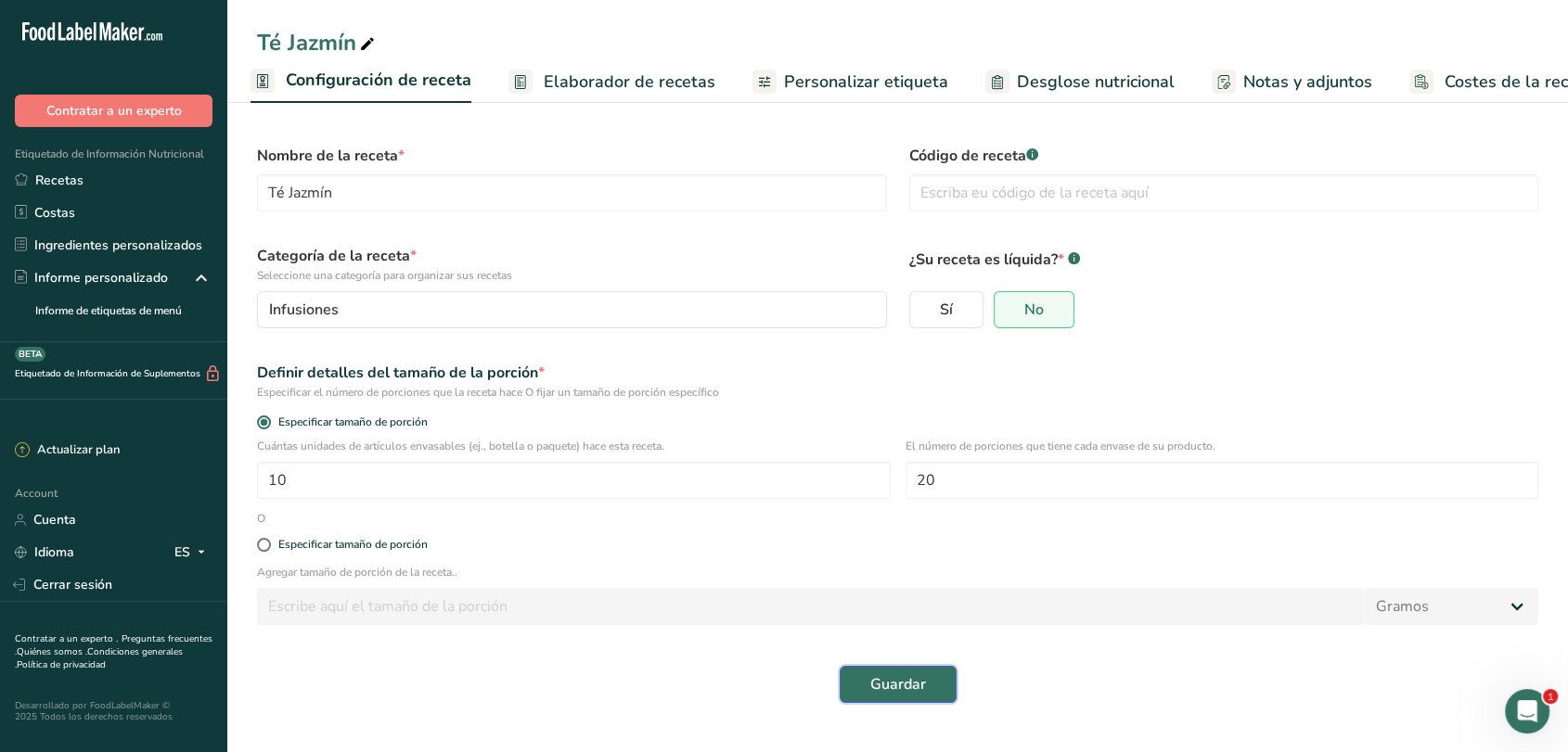 click on "Guardar" at bounding box center (898, 684) 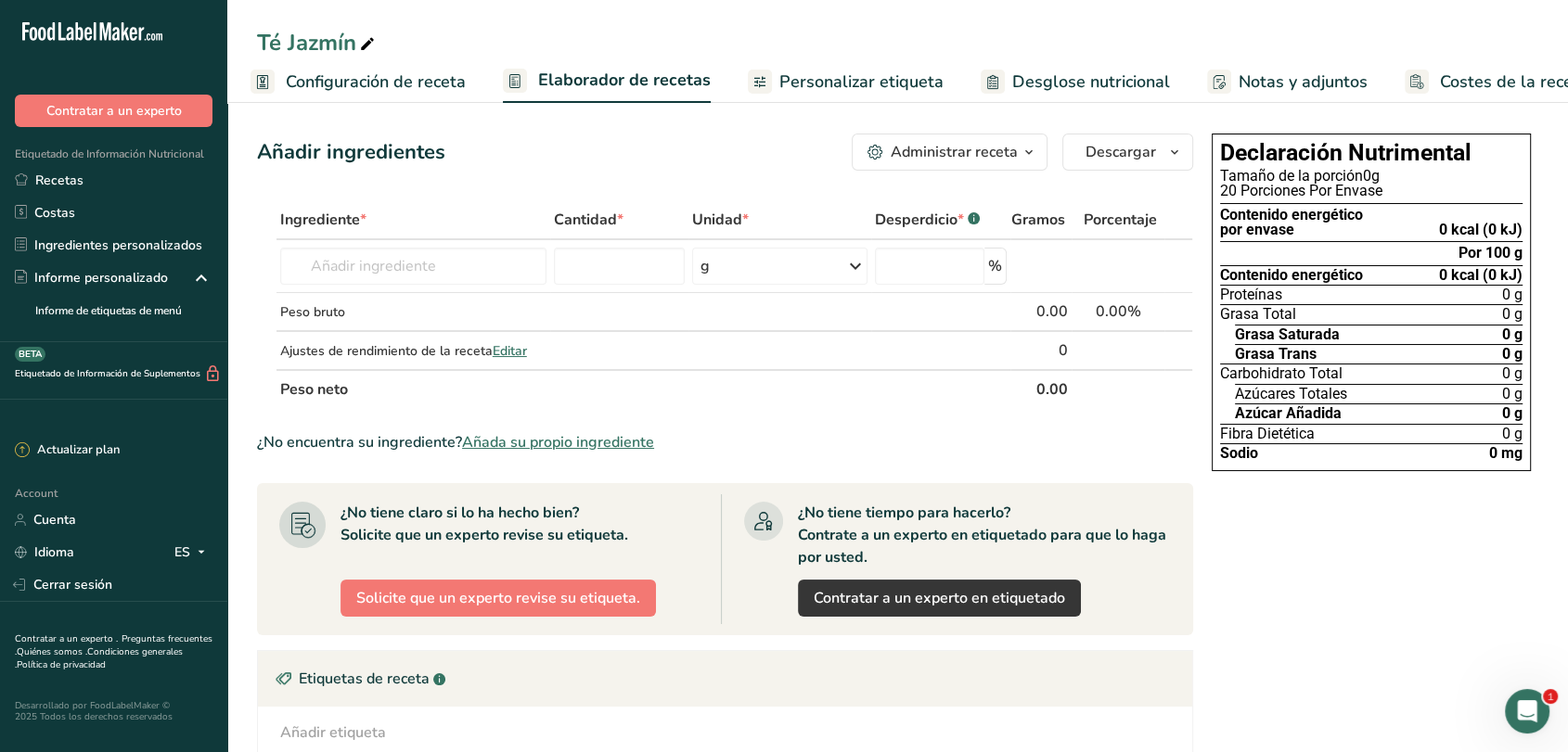 click on "Configuración de receta" at bounding box center (376, 82) 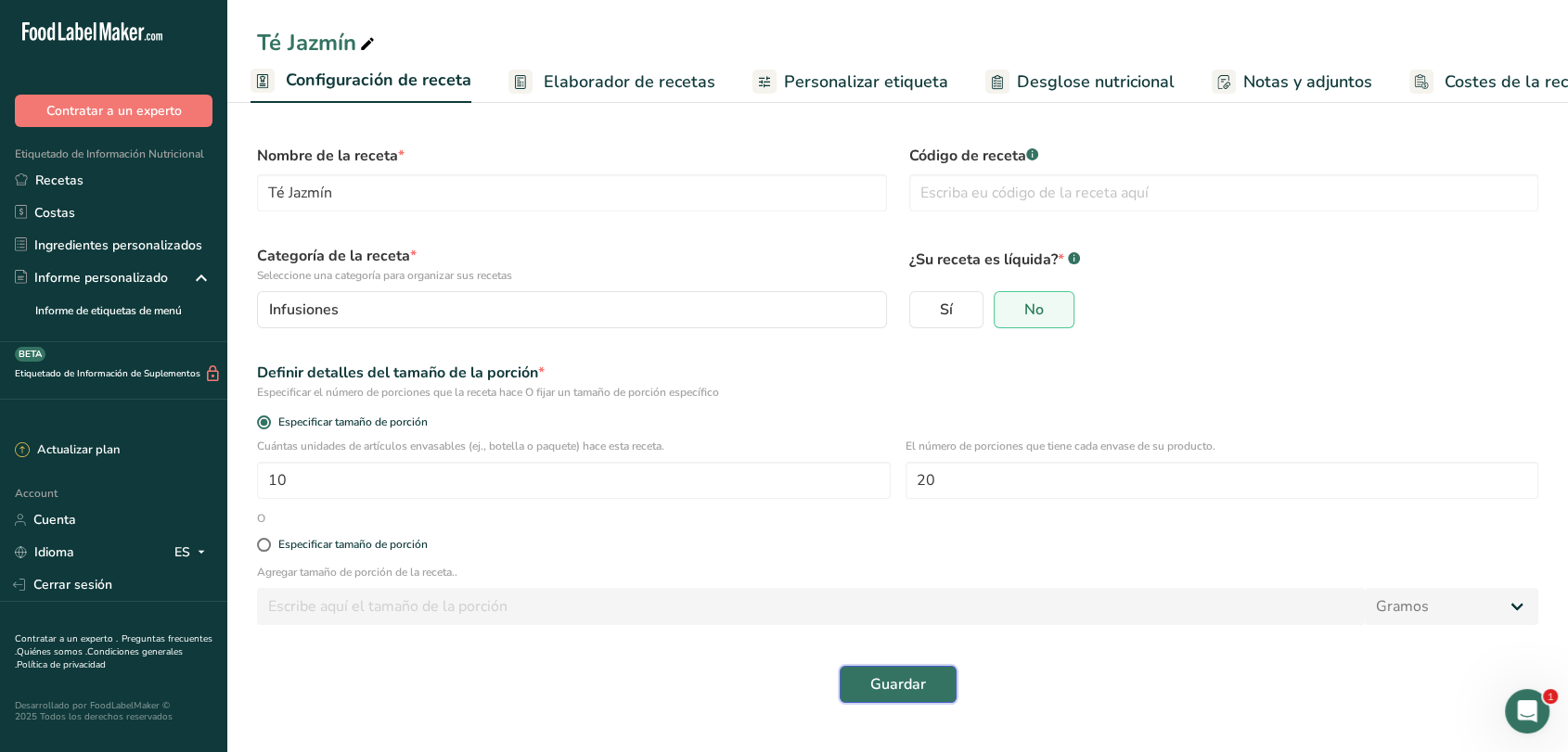 click on "Guardar" at bounding box center [898, 684] 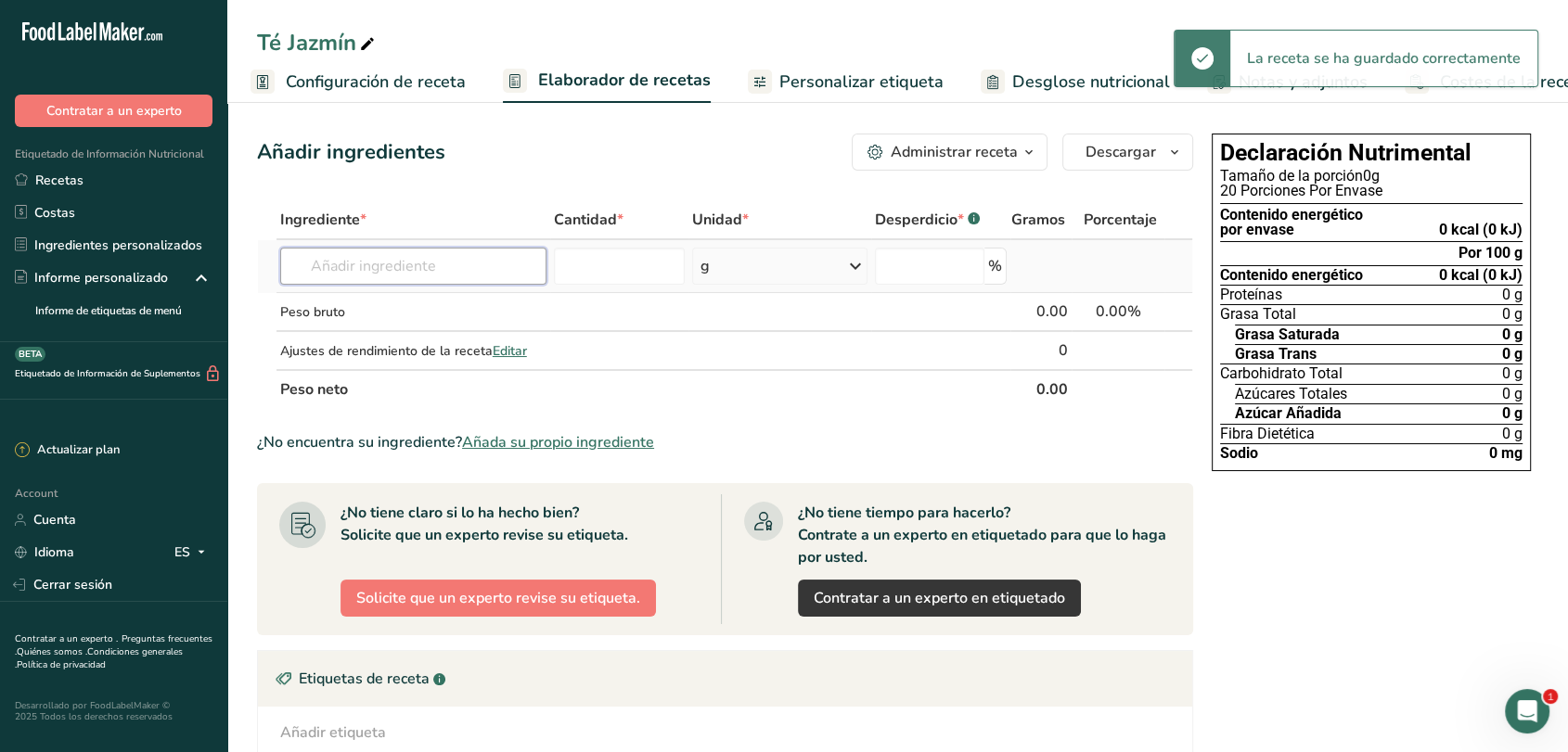 click at bounding box center (414, 266) 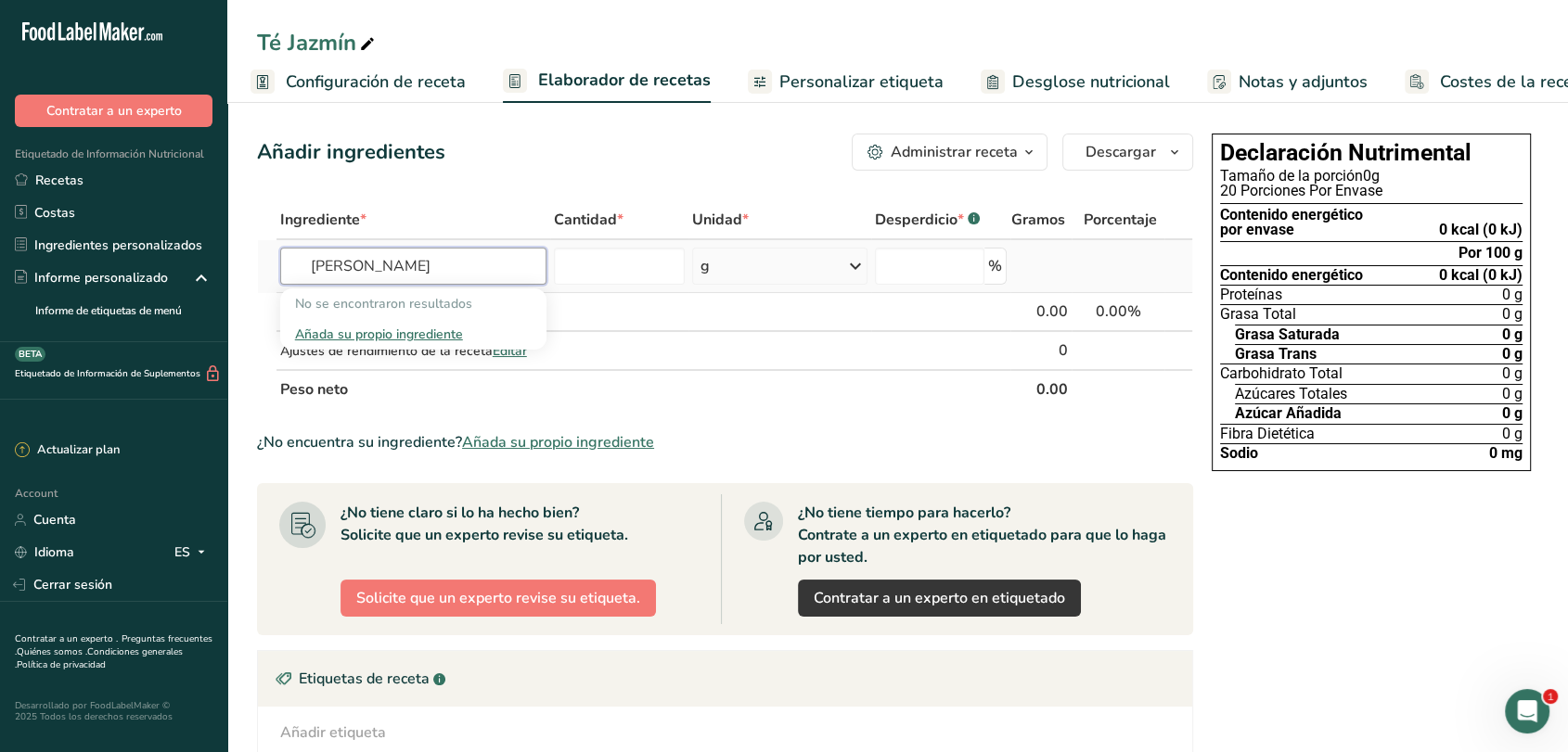 type on "J" 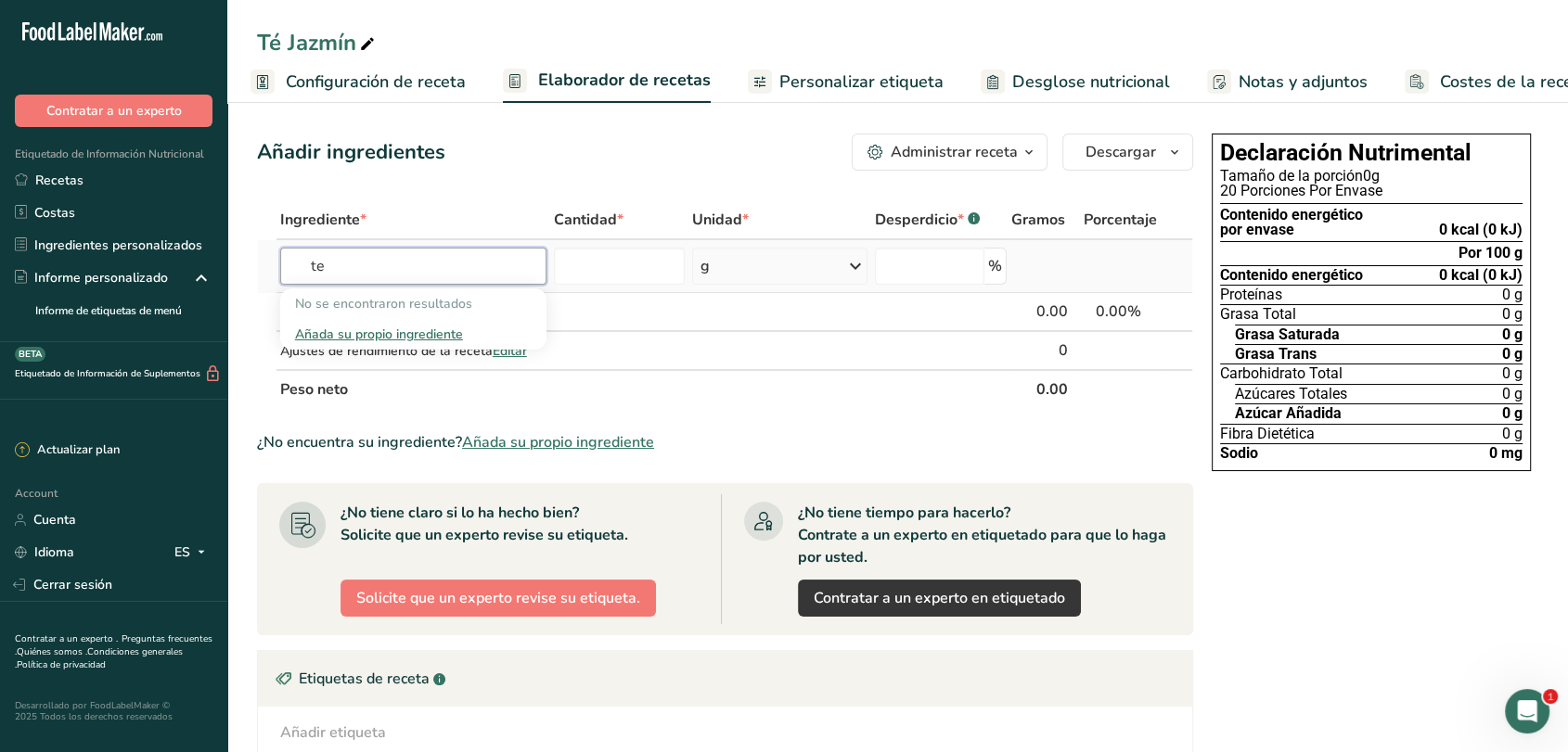 type on "t" 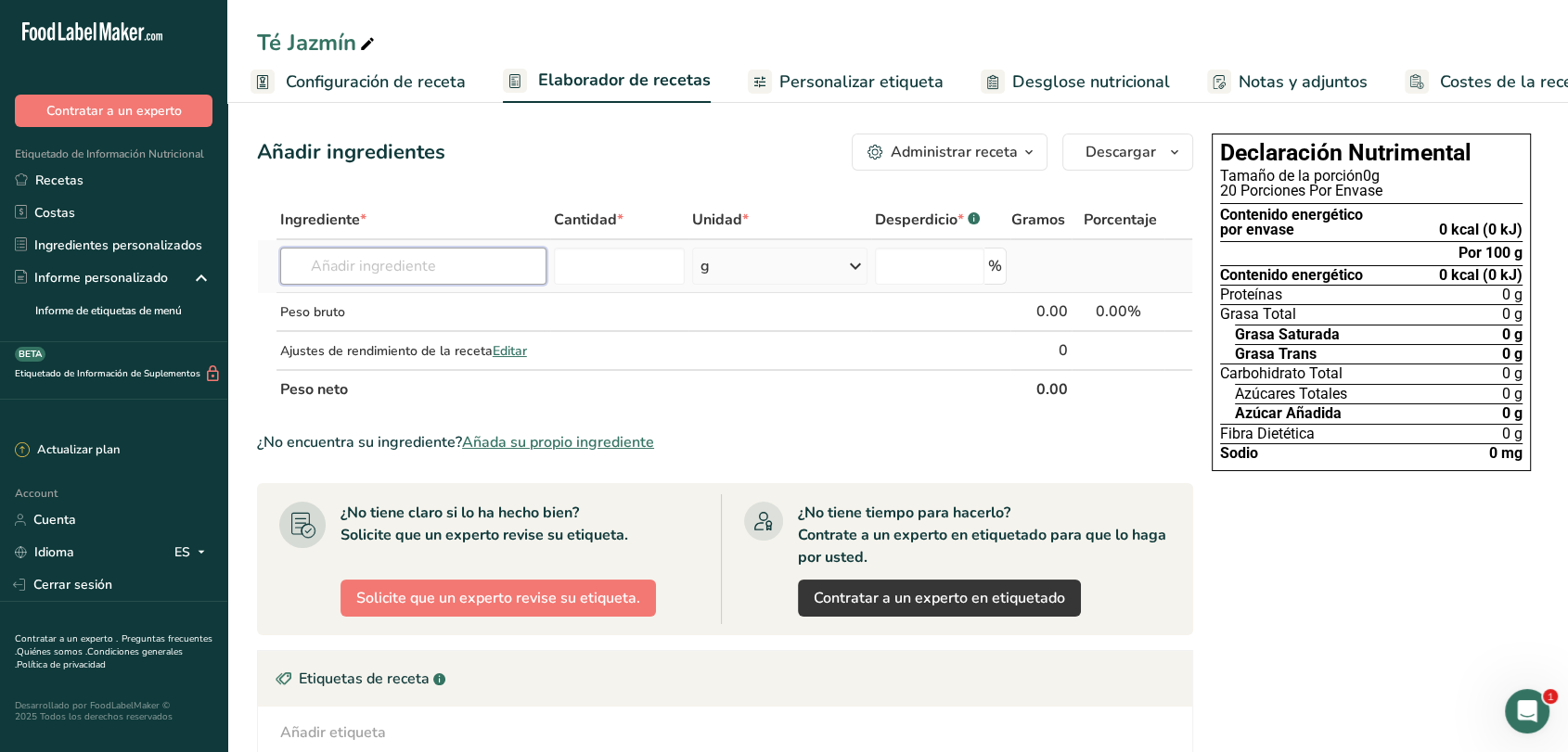 click at bounding box center [414, 266] 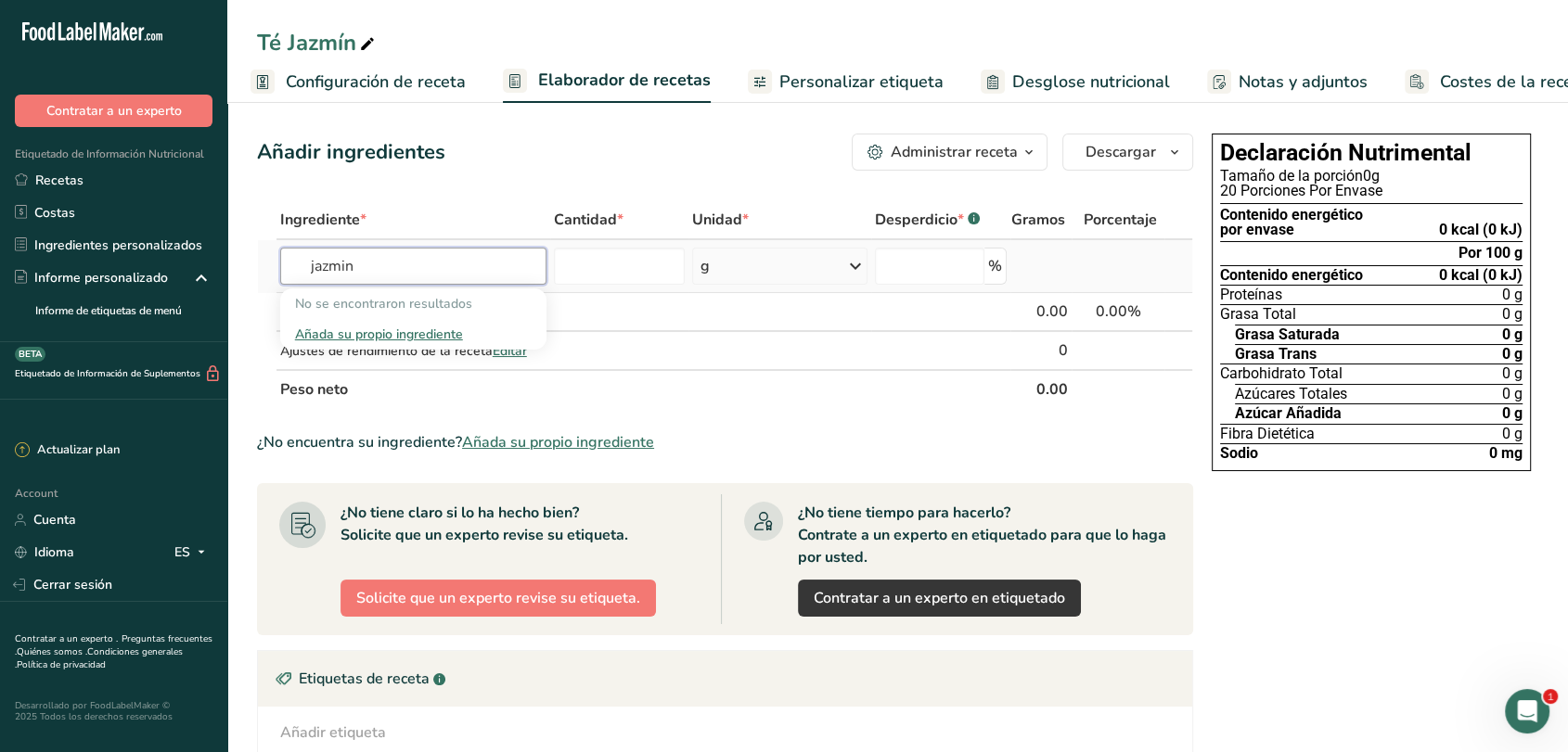 type on "jazmin" 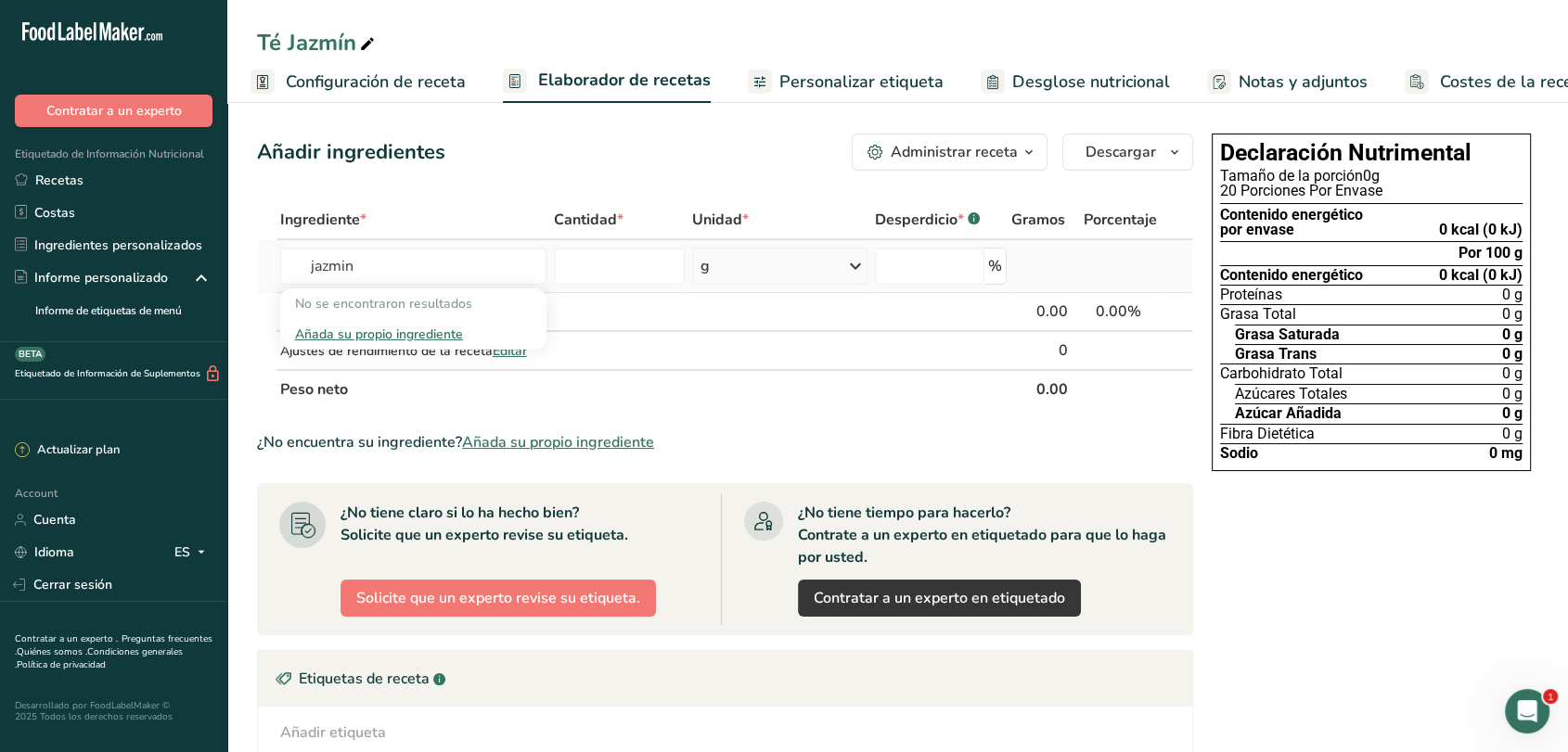 type 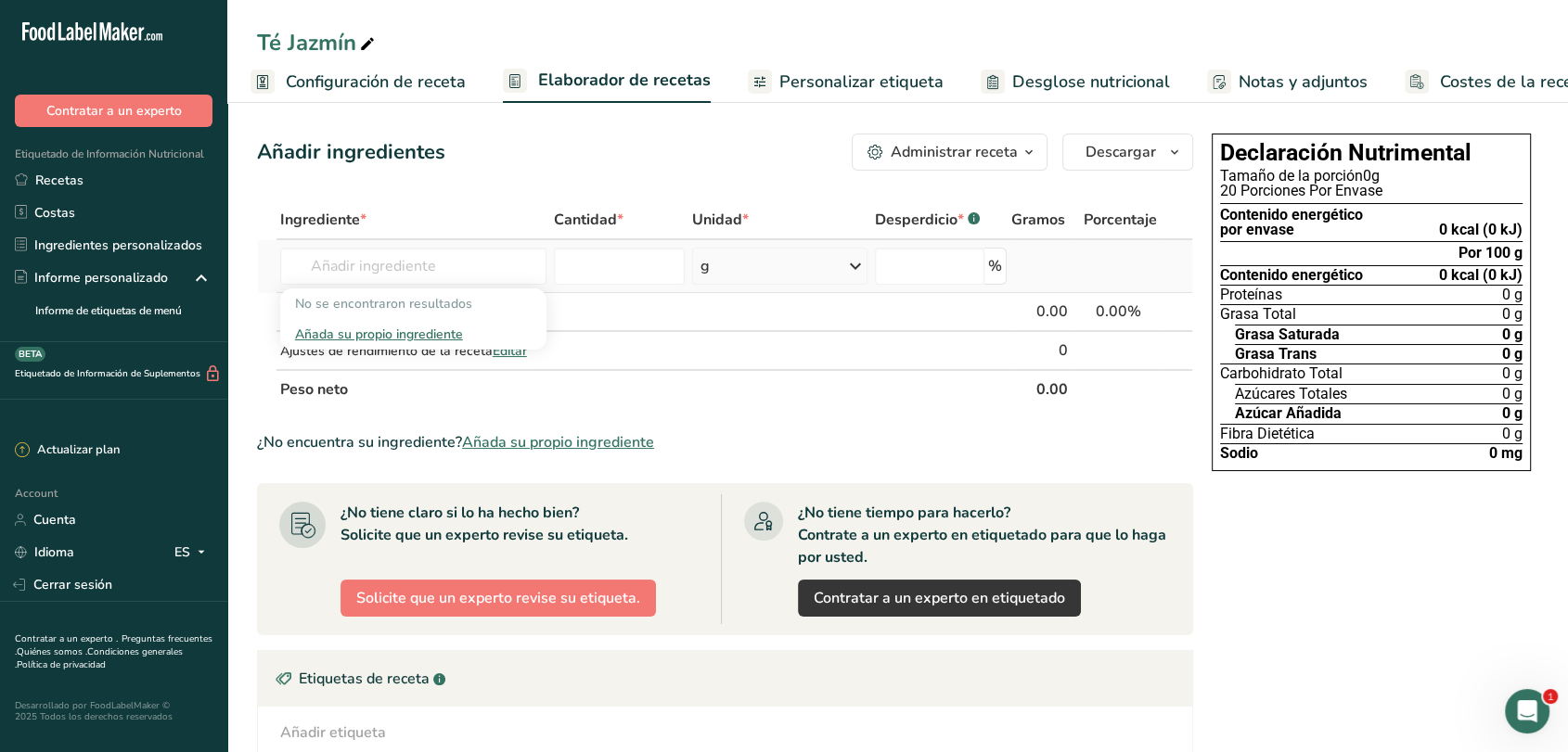 click on "Añada su propio ingrediente" at bounding box center (414, 334) 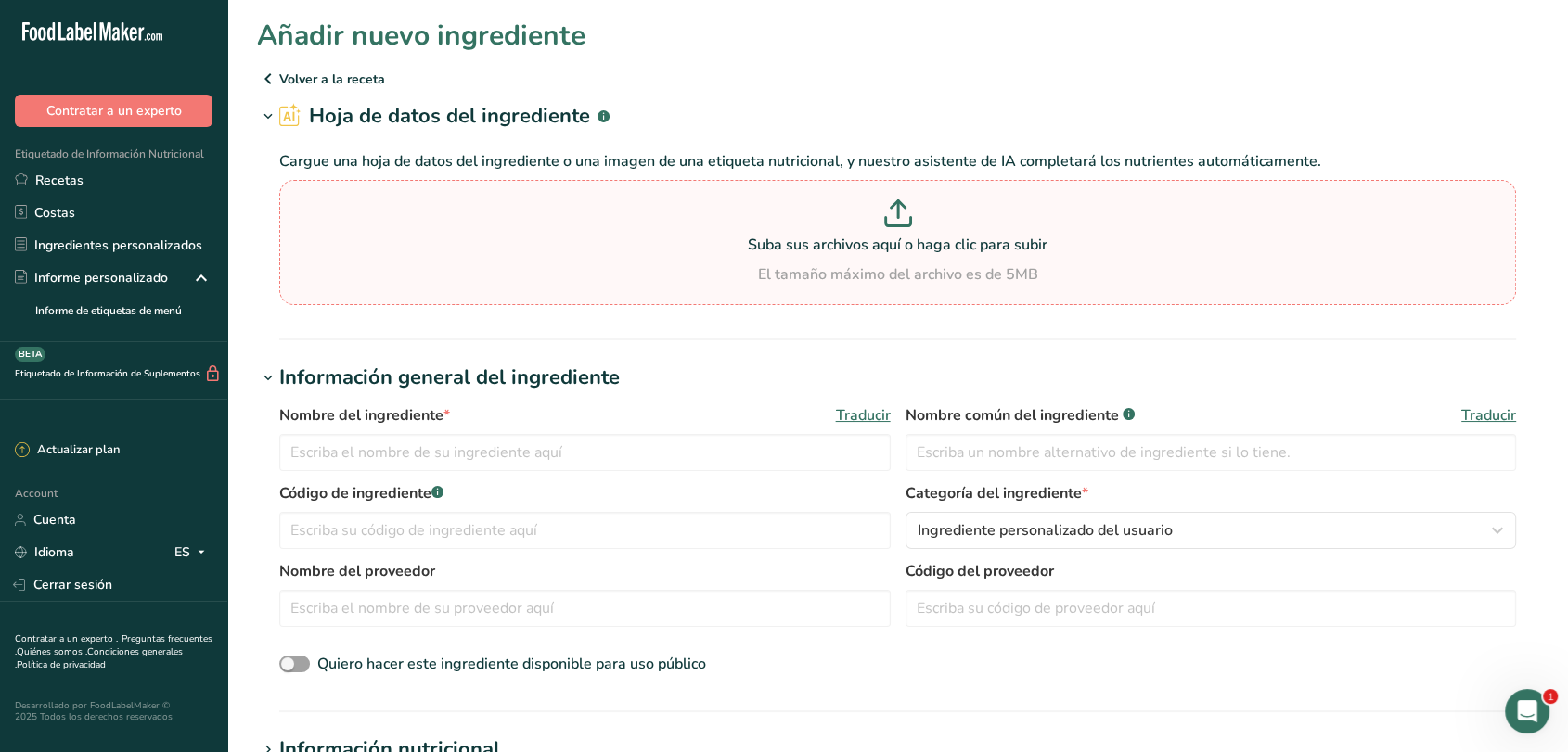 click 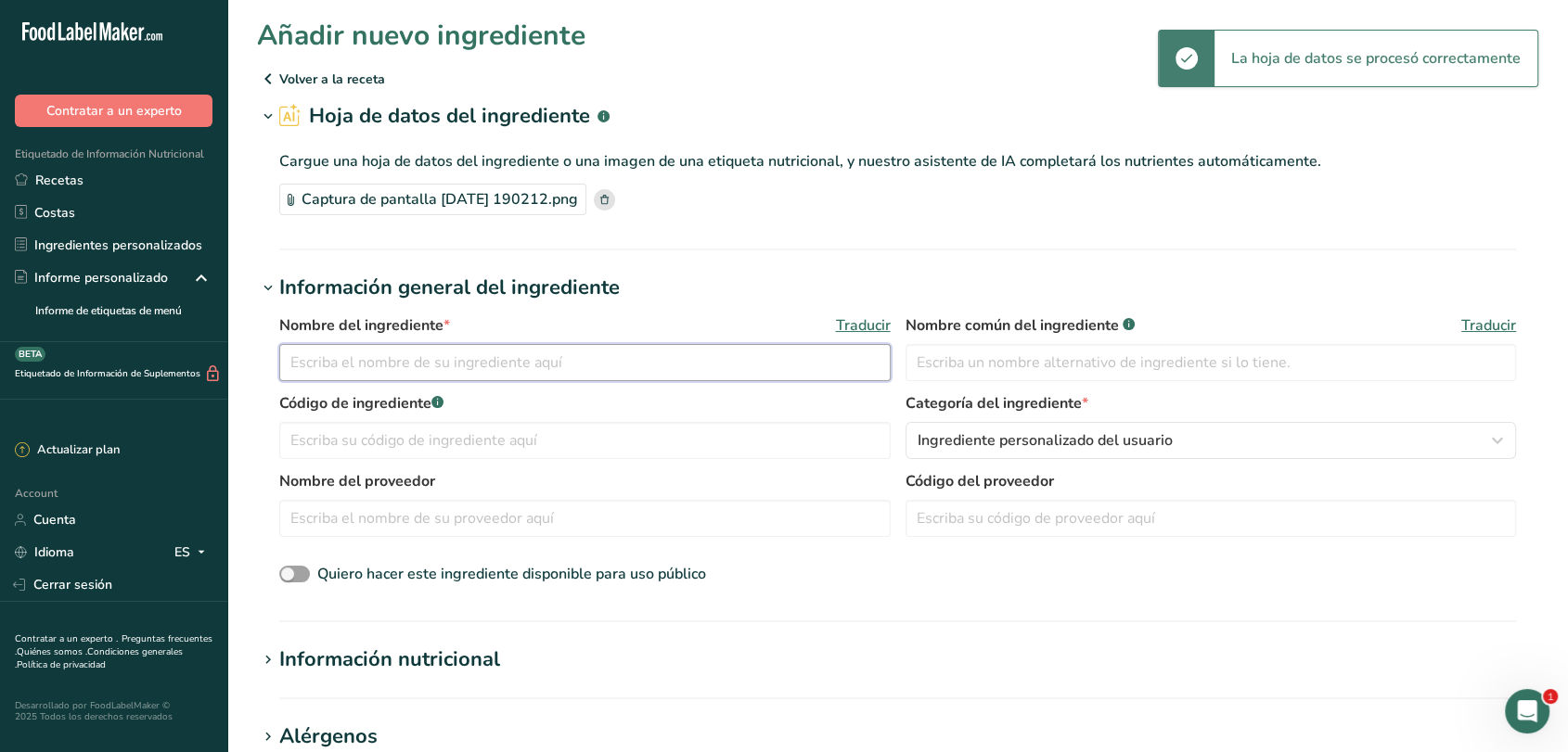 click at bounding box center (585, 363) 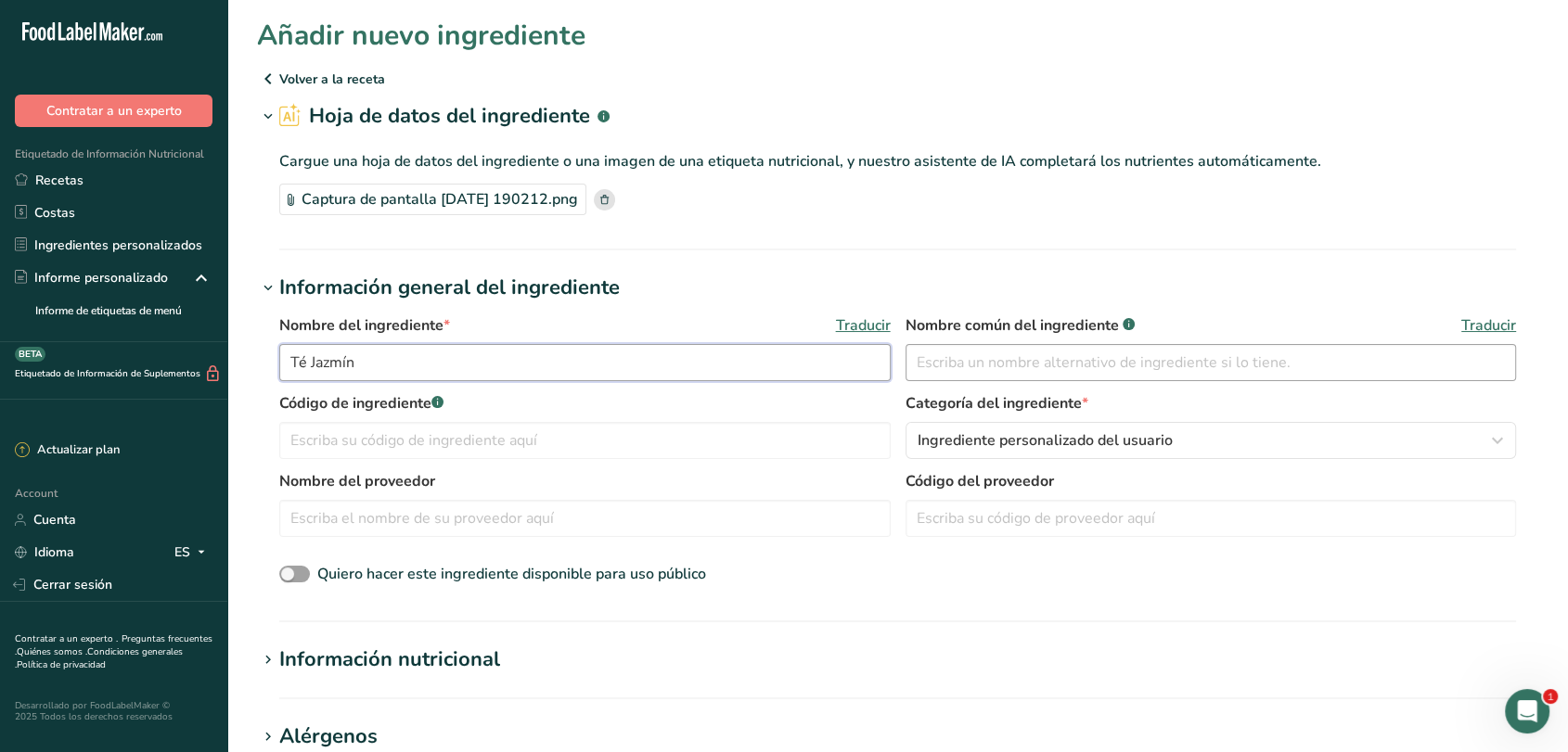 type on "Té Jazmín" 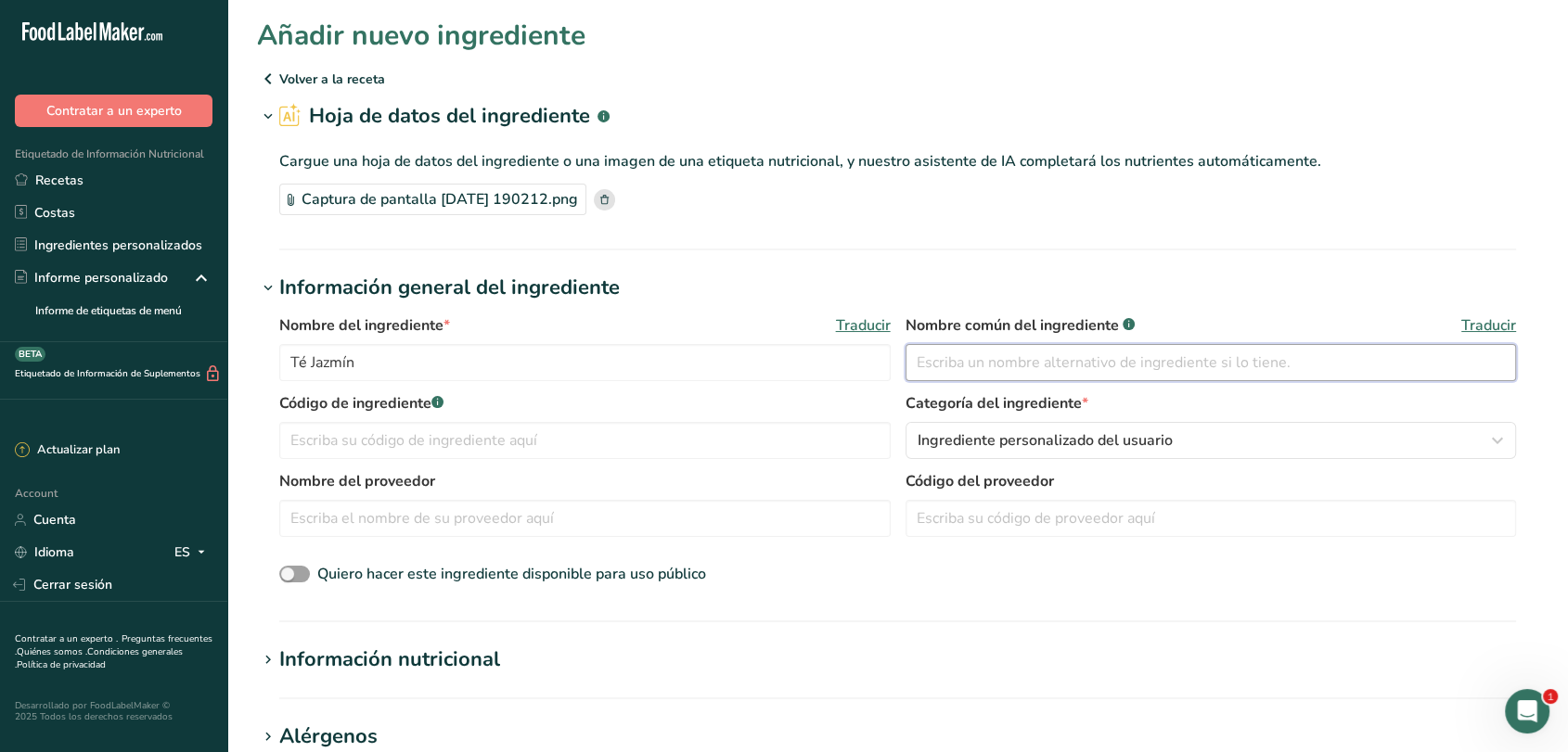 click at bounding box center [1211, 363] 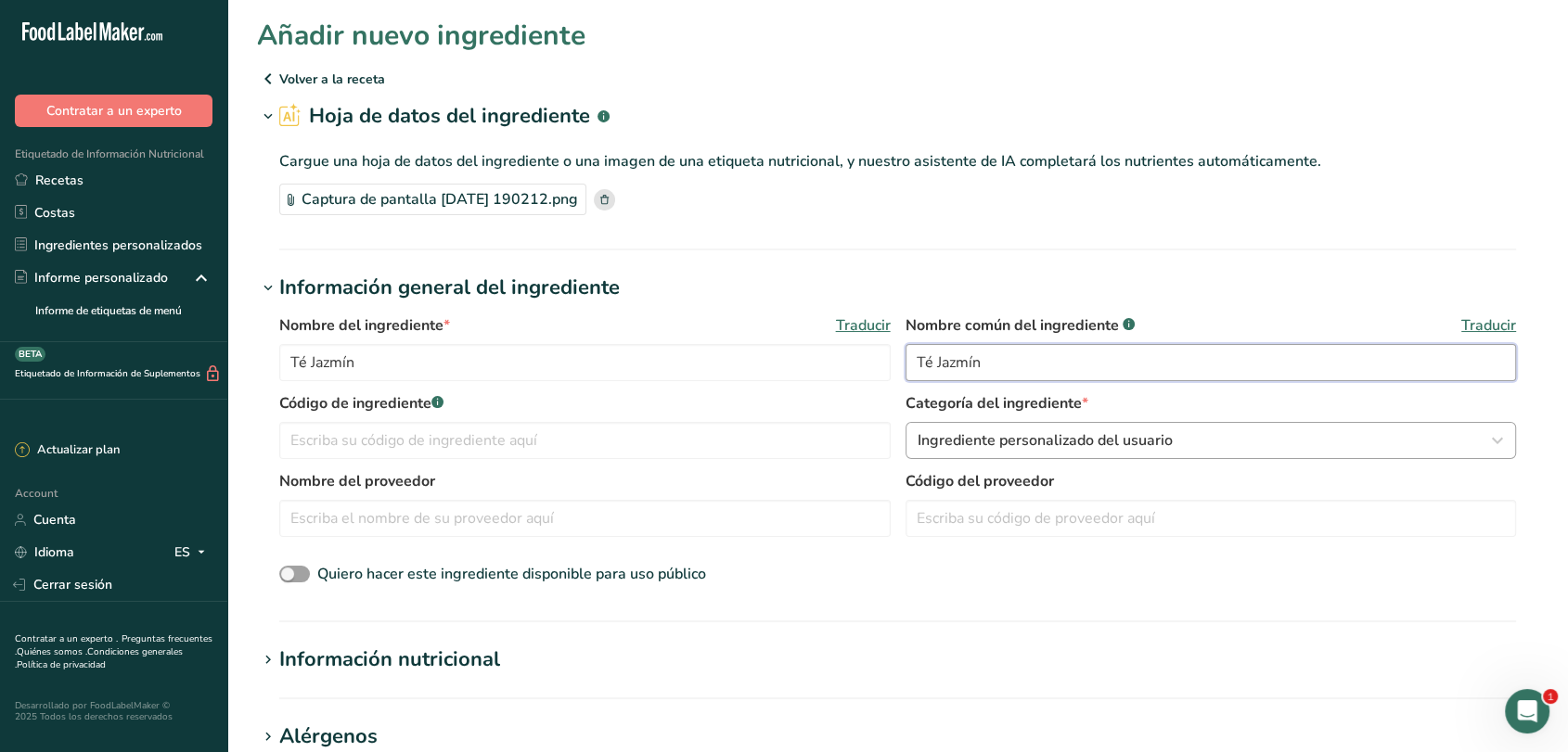 type on "Té Jazmín" 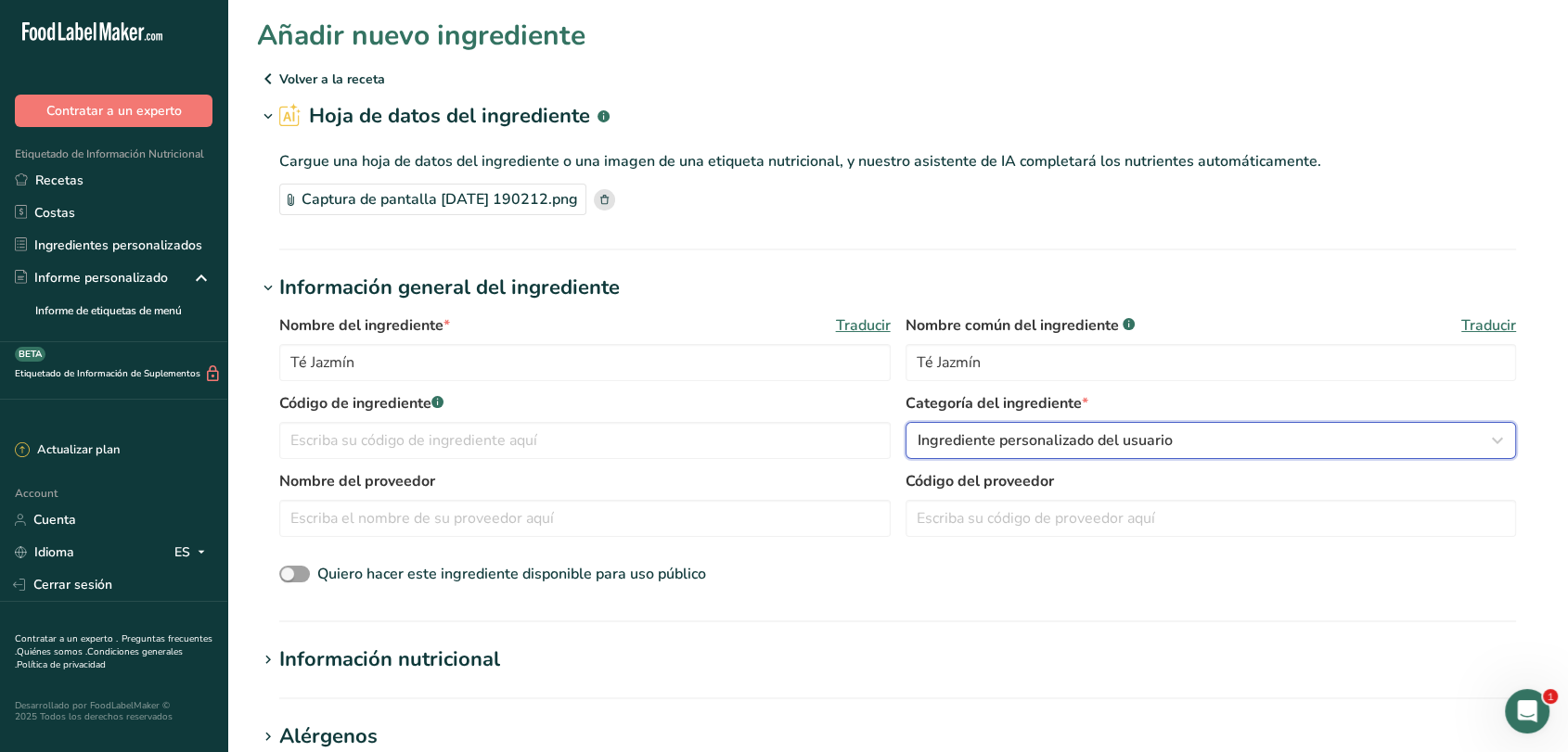 click on "Ingrediente personalizado del usuario" at bounding box center [1045, 440] 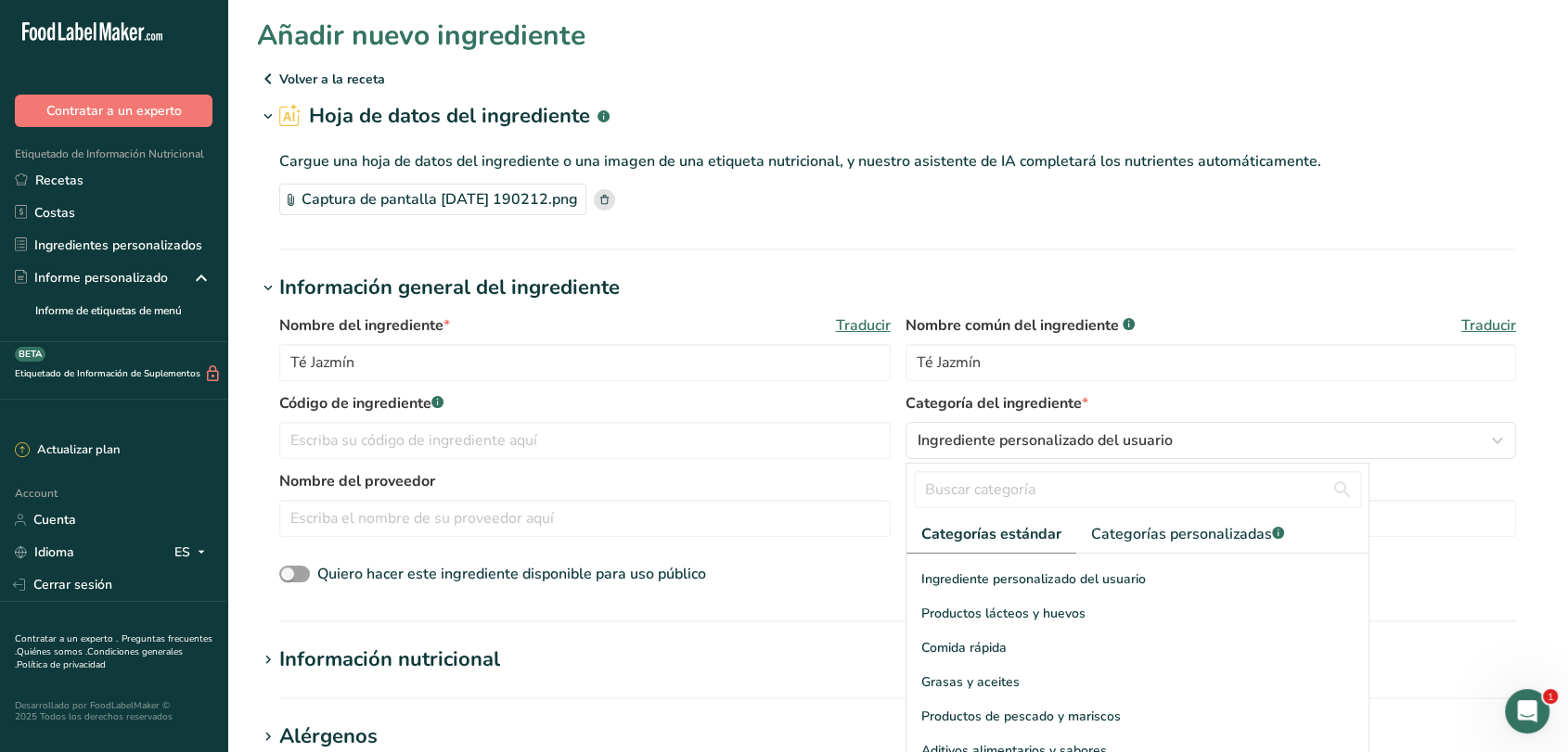 scroll, scrollTop: 265, scrollLeft: 0, axis: vertical 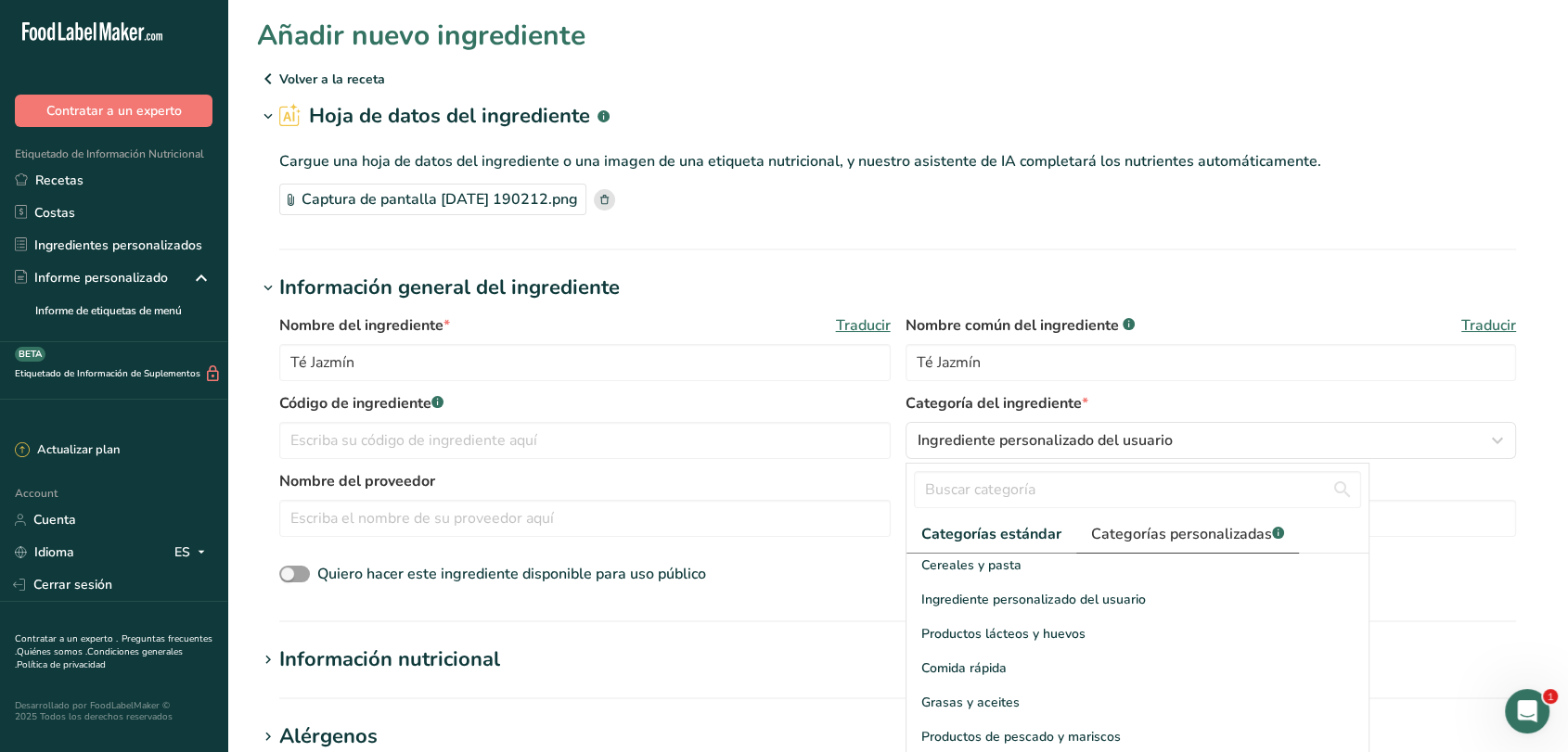 click on "Categorías personalizadas
.a-a{fill:#347362;}.b-a{fill:#fff;}" at bounding box center [1188, 534] 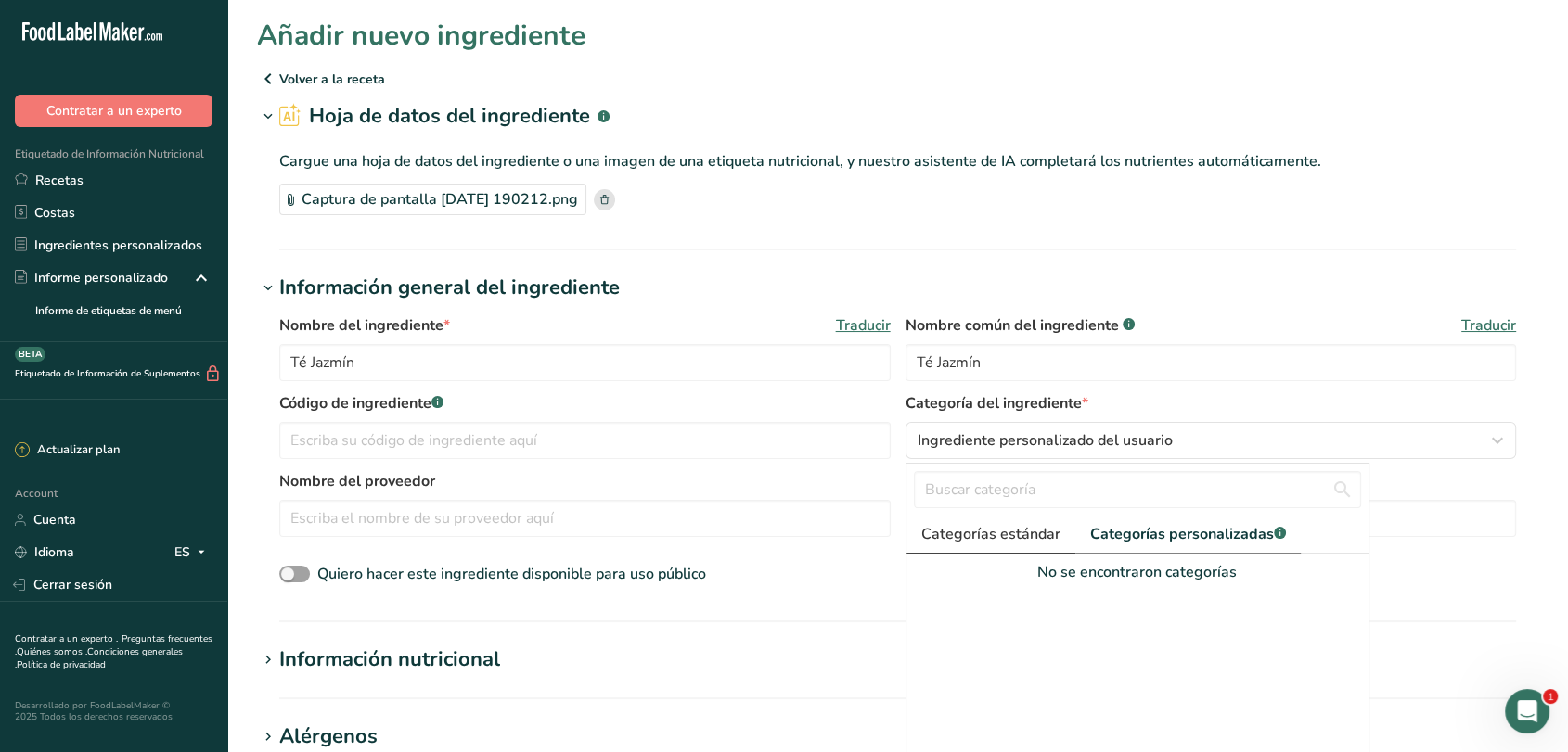 click on "Categorías estándar" at bounding box center (991, 534) 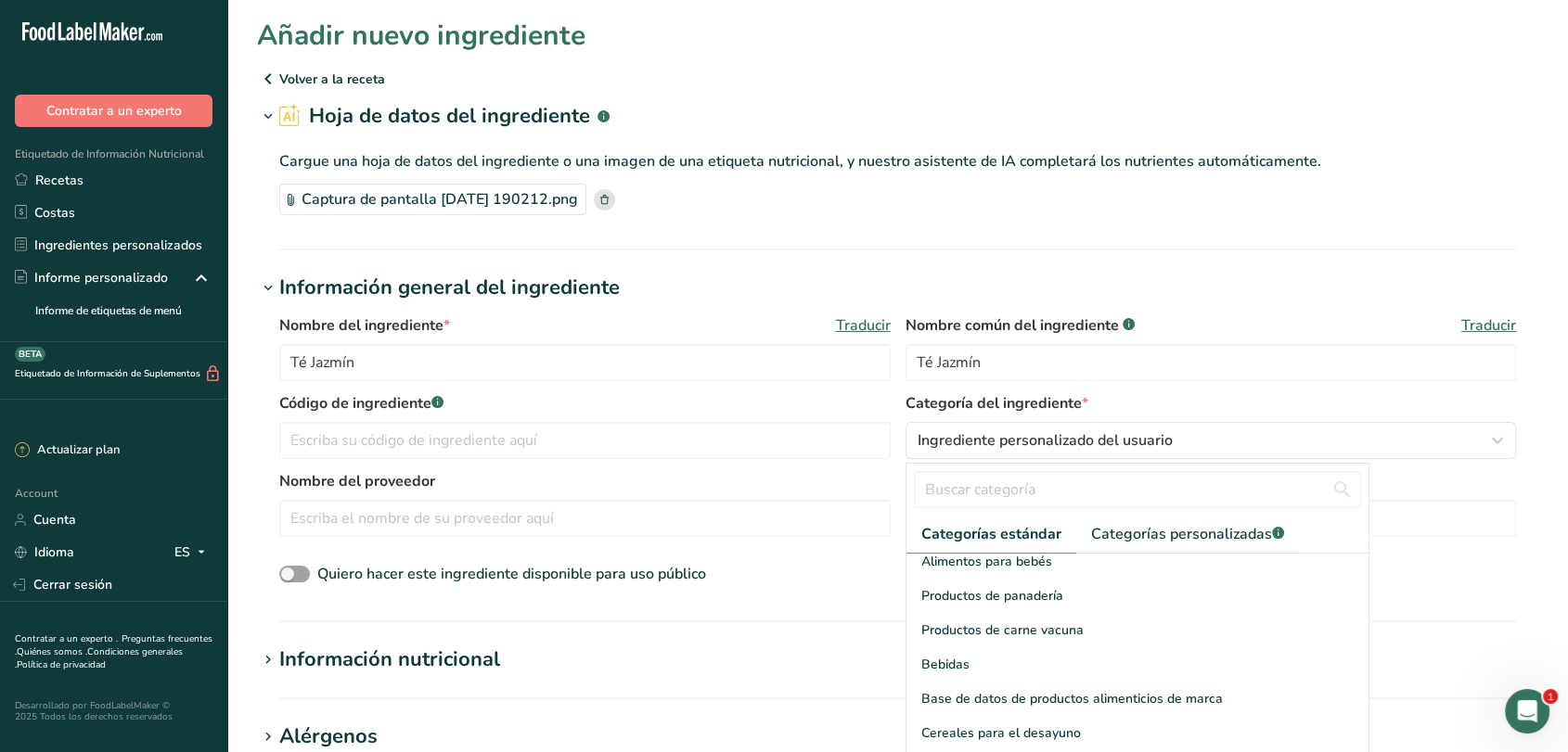 scroll, scrollTop: 52, scrollLeft: 0, axis: vertical 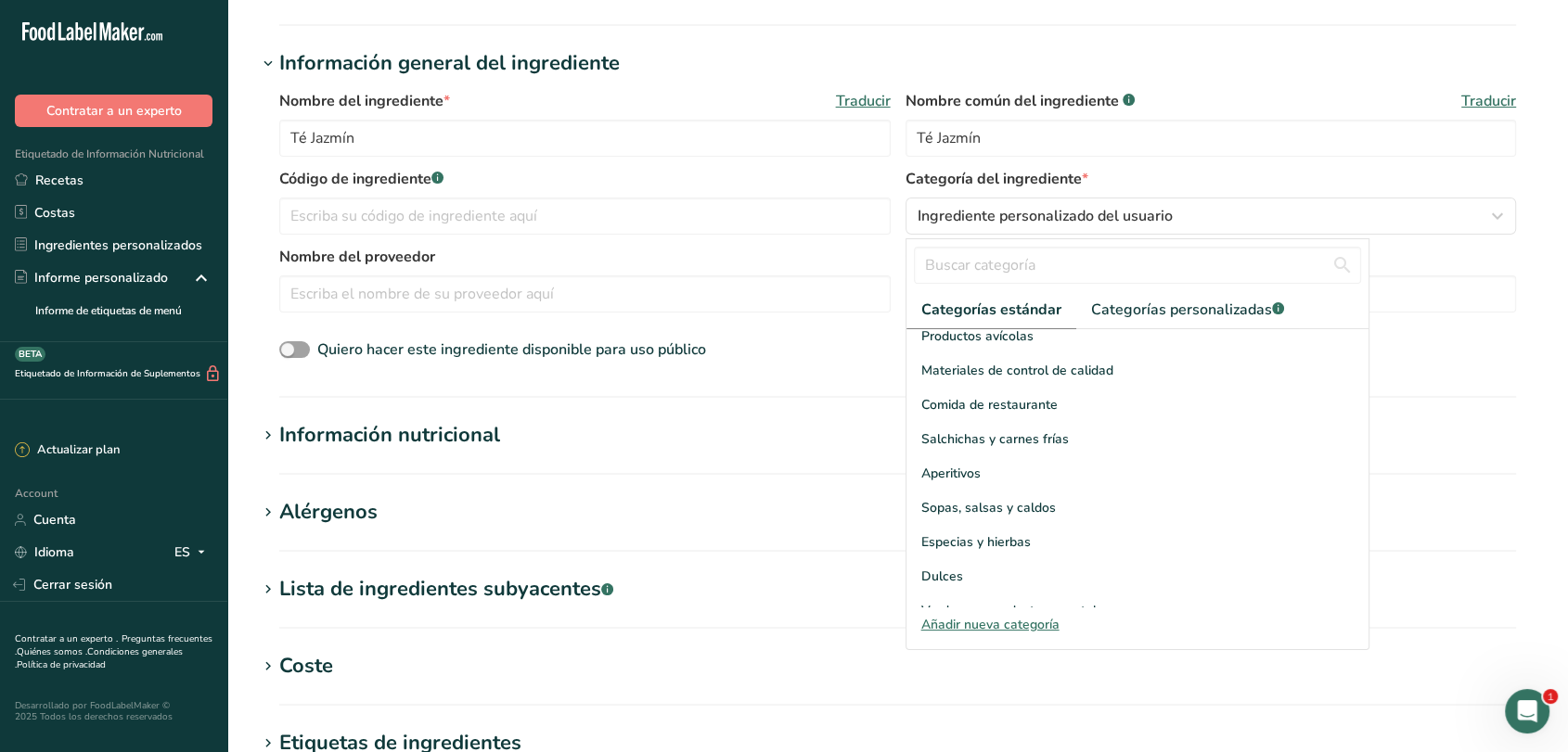 click on "Añadir nueva categoría" at bounding box center [1137, 624] 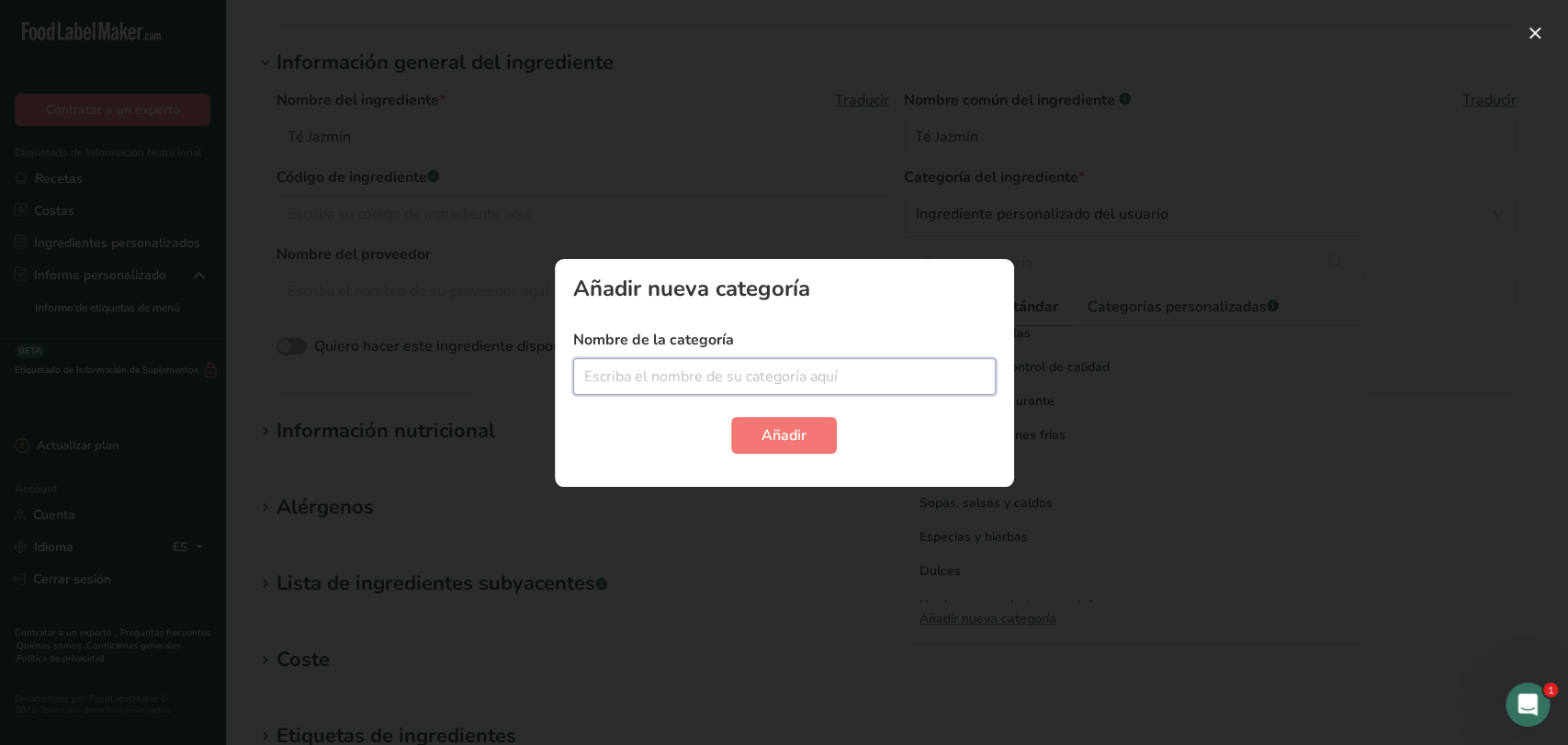 click at bounding box center [784, 377] 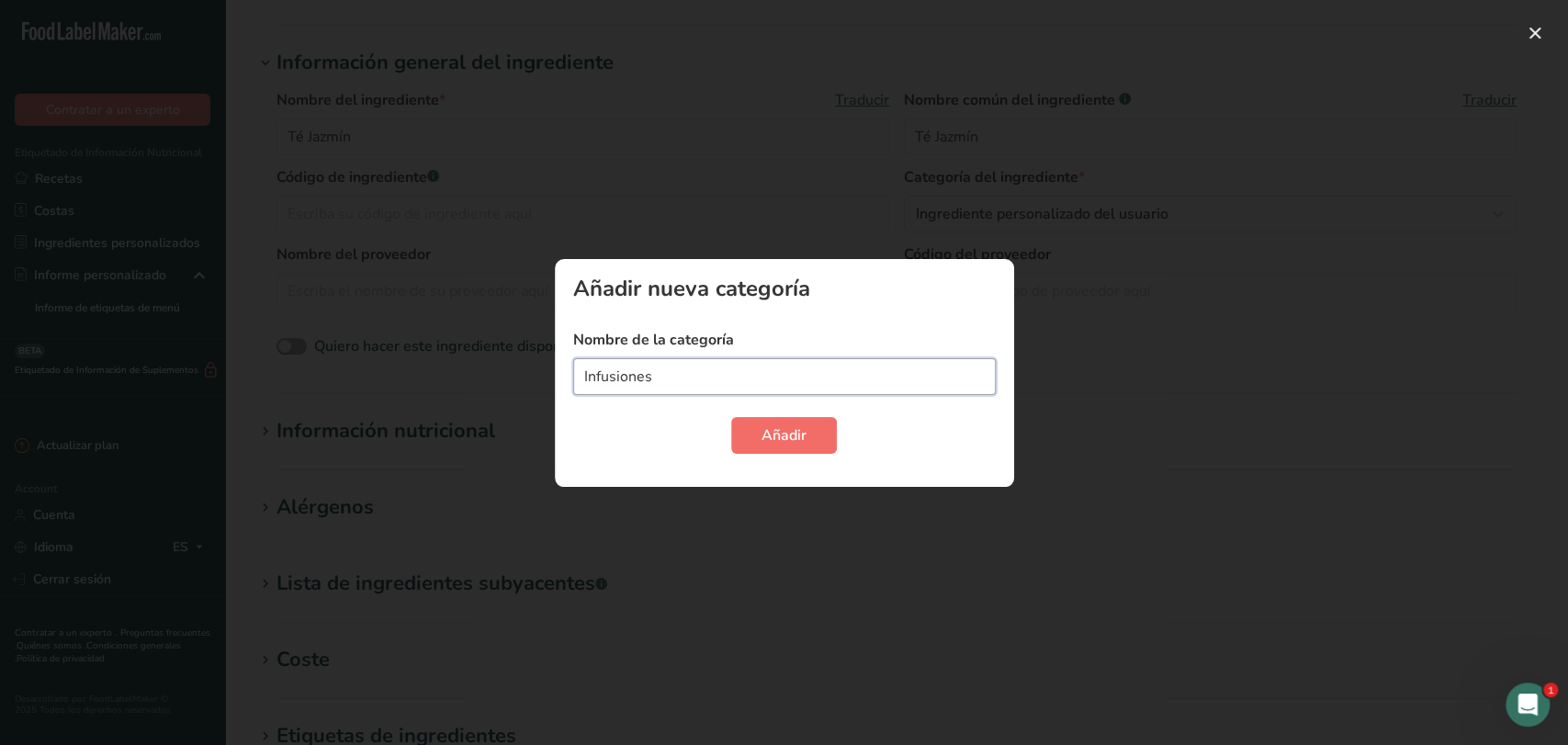 type on "Infusiones" 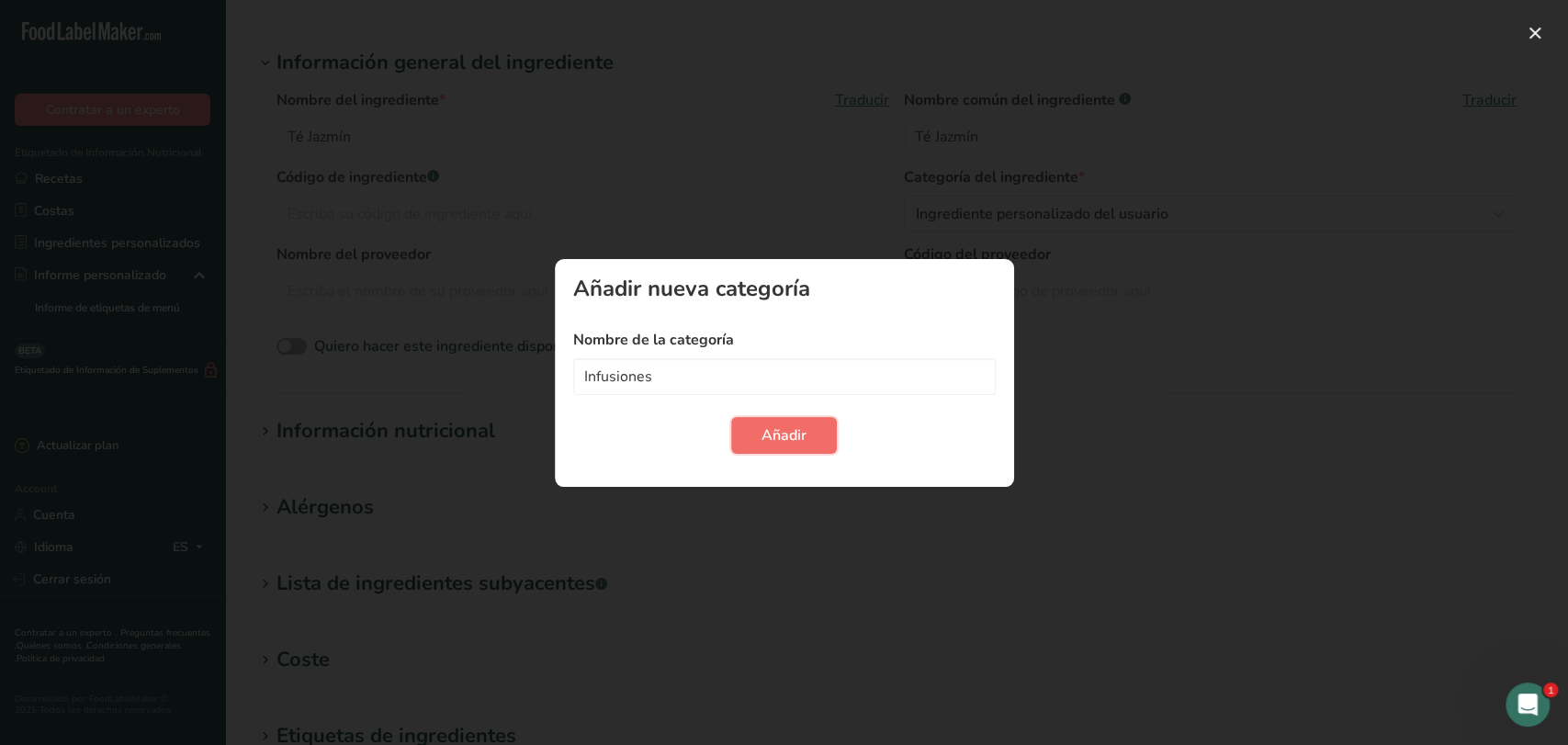 click on "Añadir" at bounding box center (784, 435) 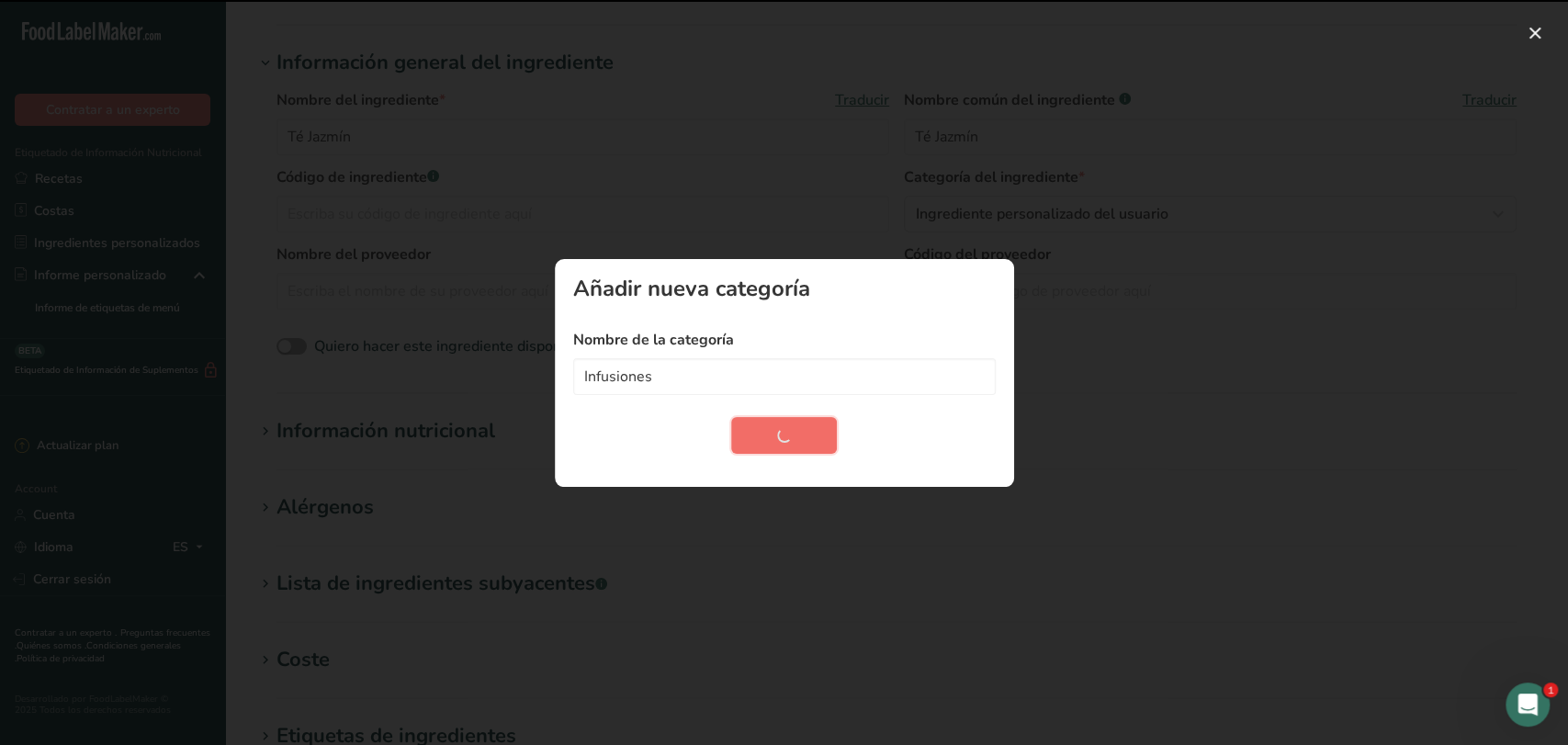 type 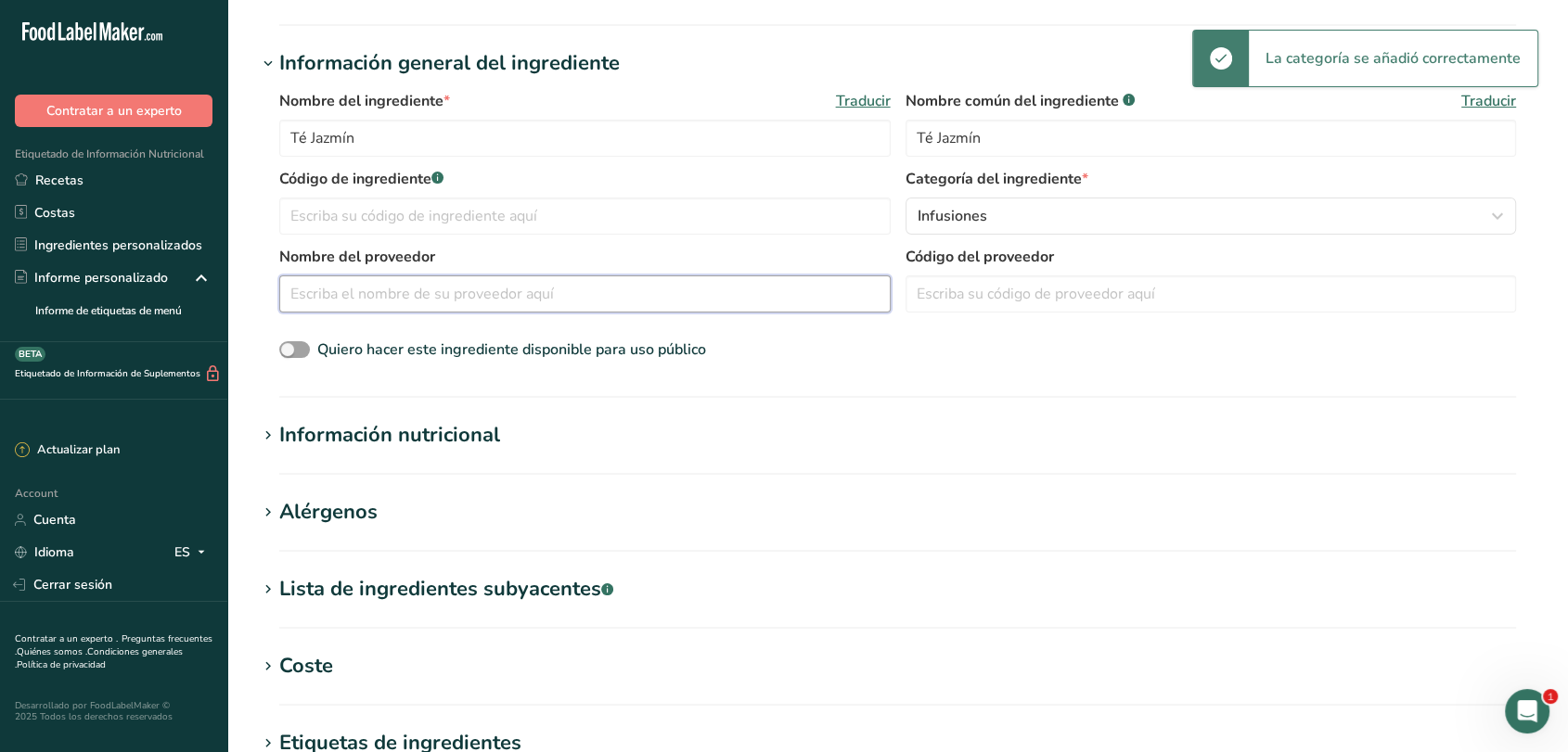 click at bounding box center (585, 294) 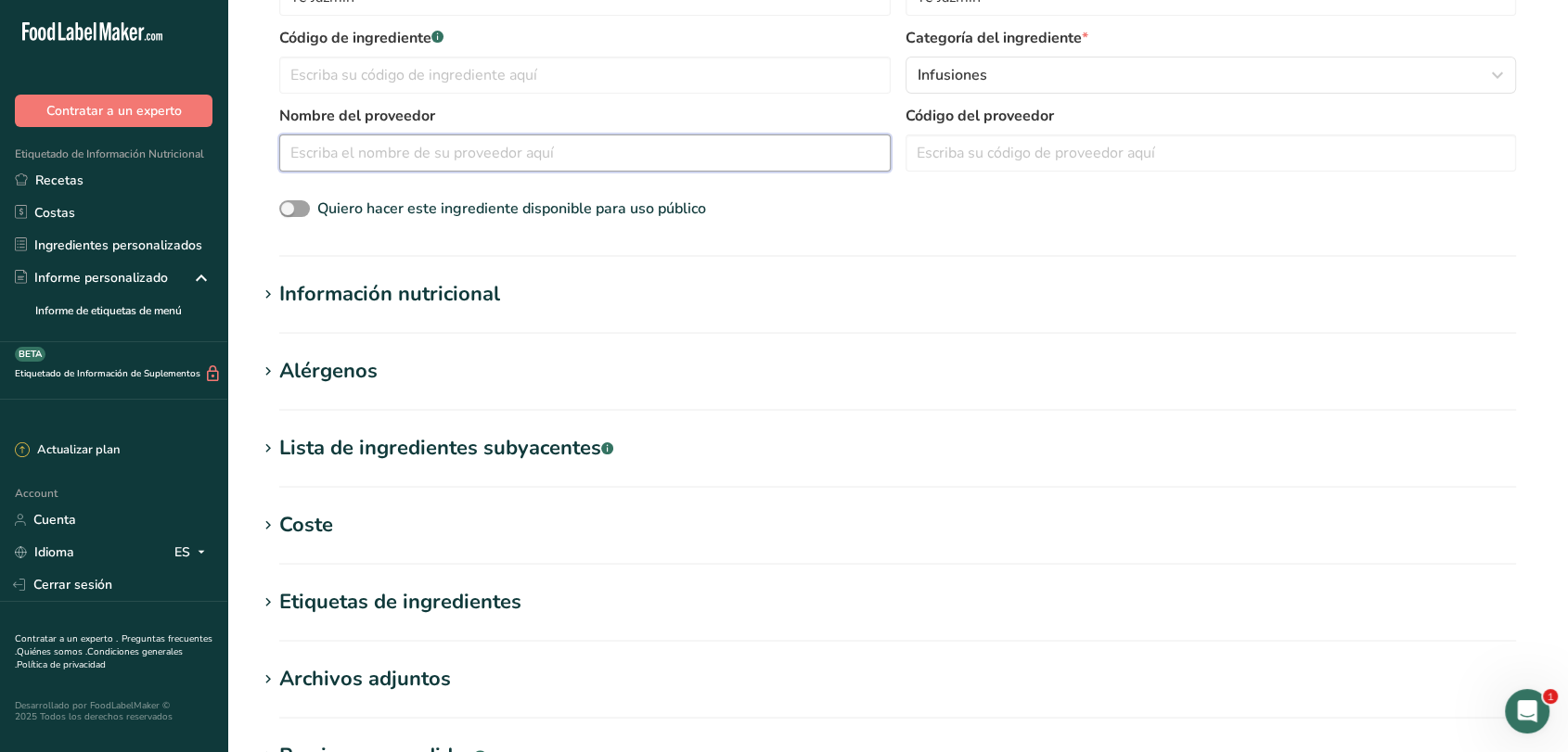 scroll, scrollTop: 357, scrollLeft: 0, axis: vertical 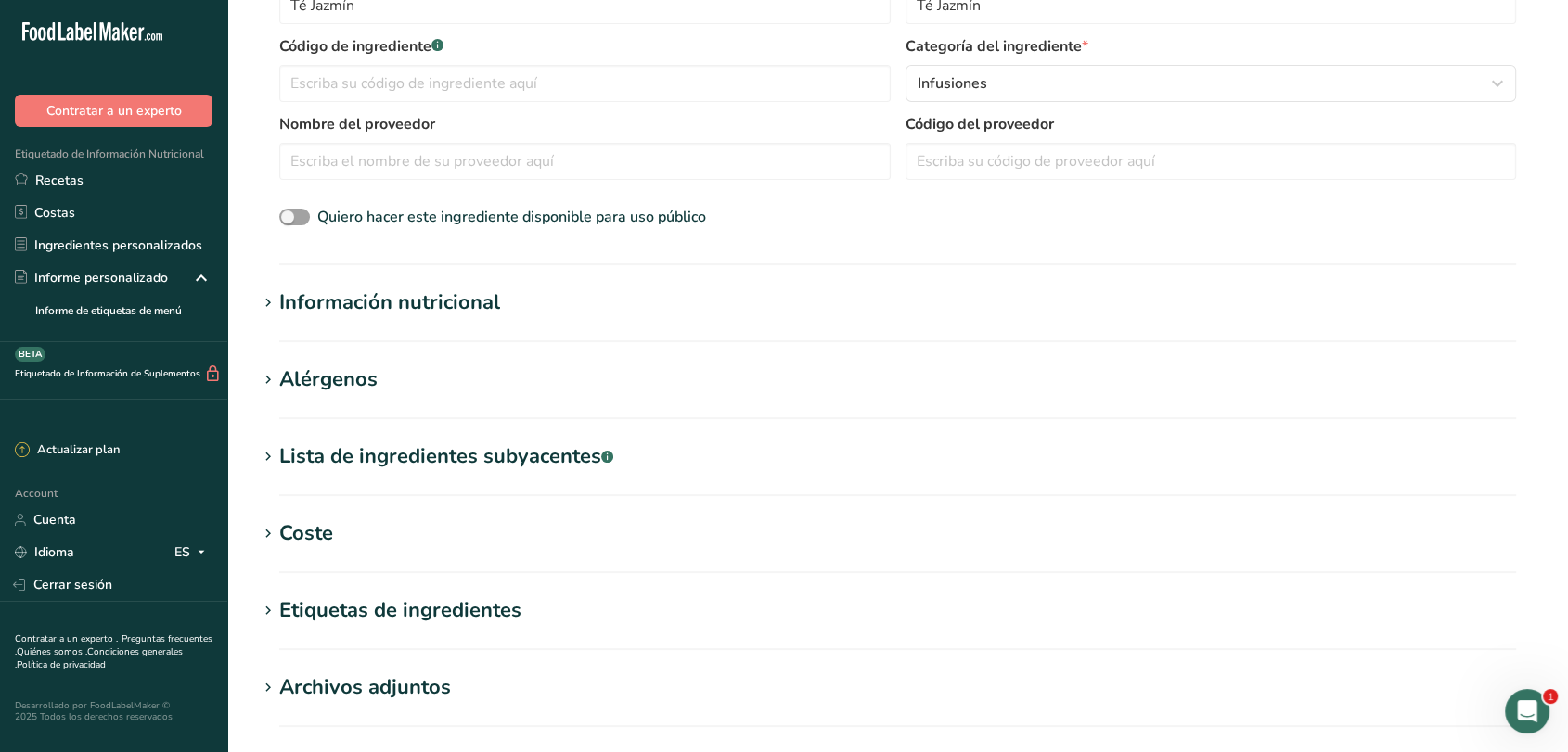 click on "Información nutricional" at bounding box center [390, 302] 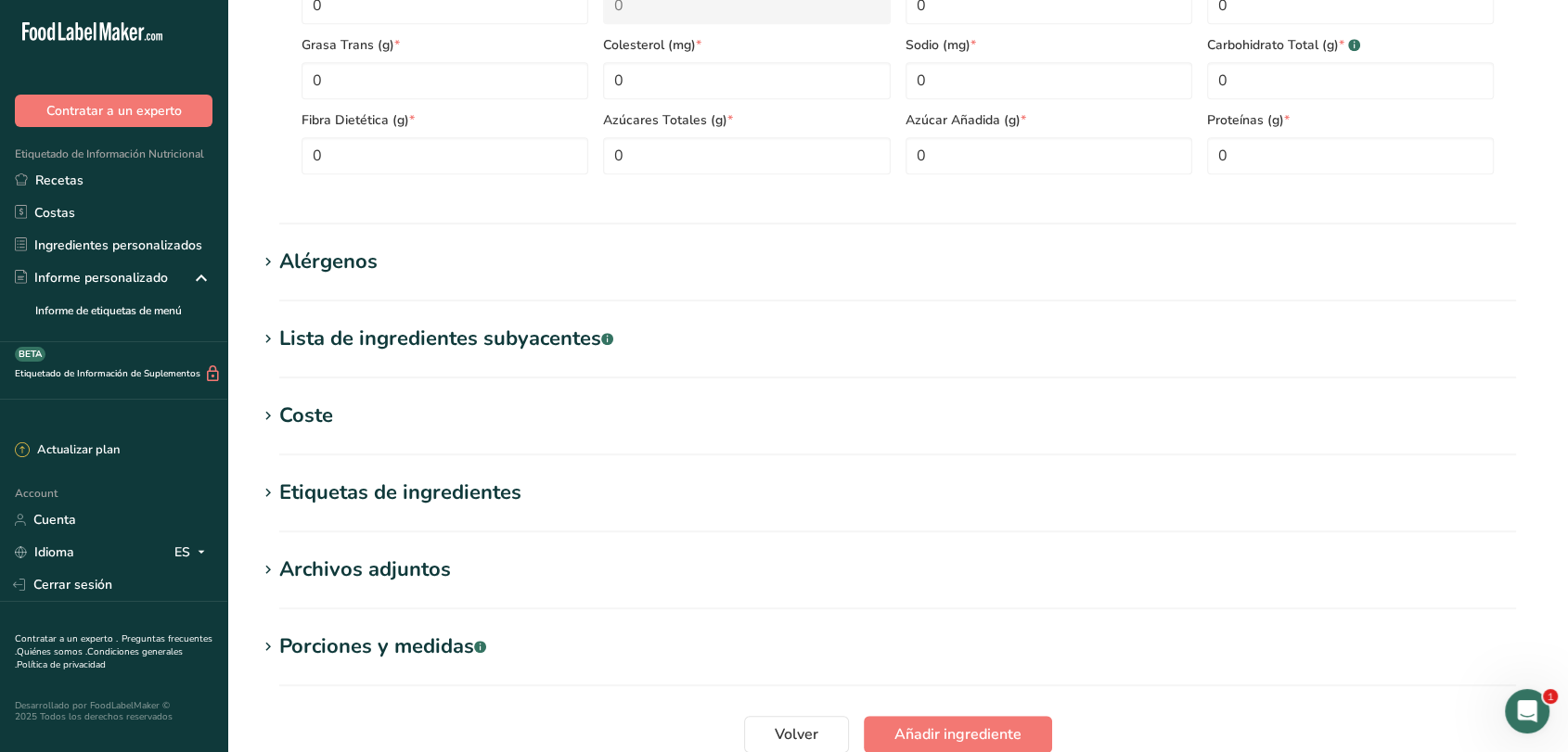 scroll, scrollTop: 919, scrollLeft: 0, axis: vertical 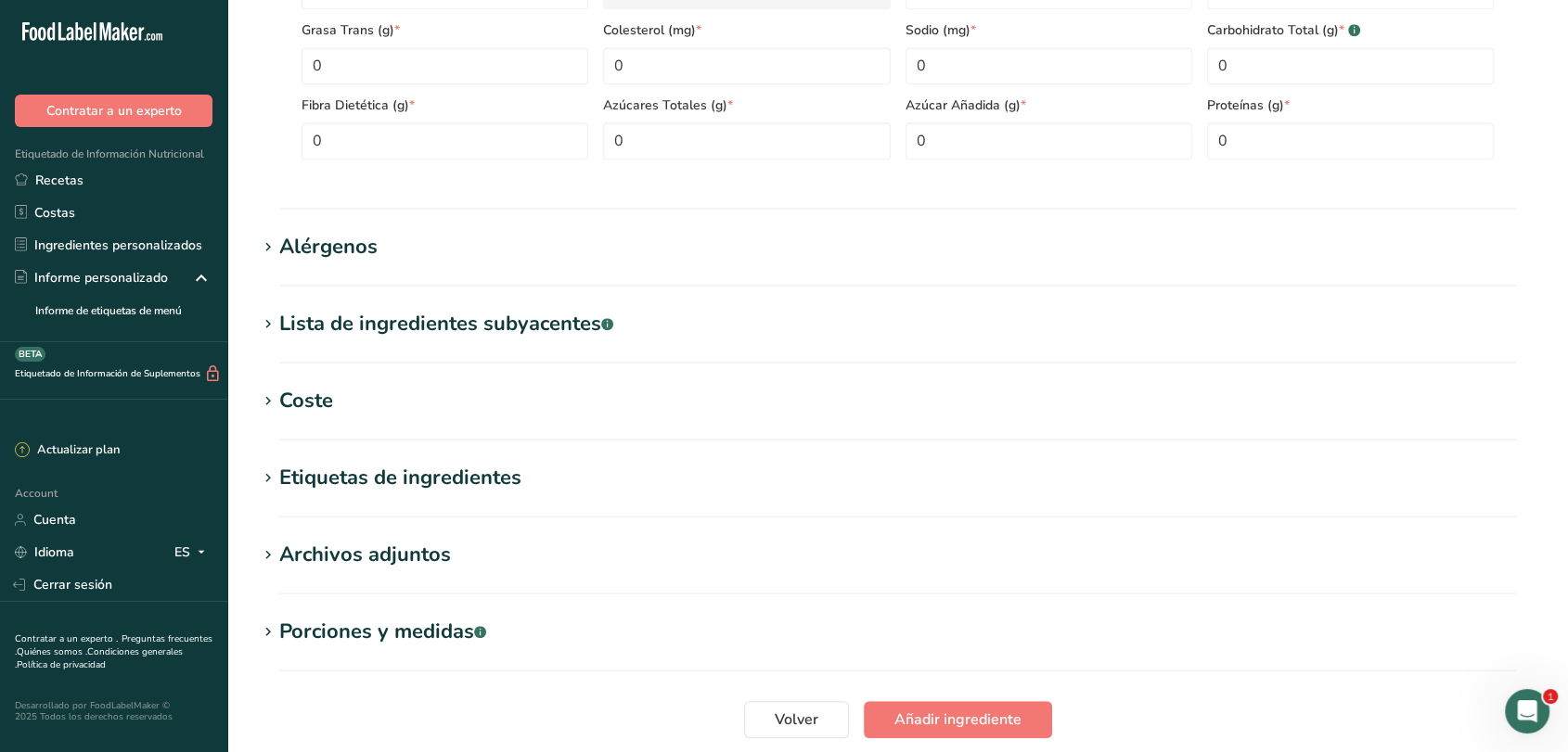 click on "Etiquetas de ingredientes" at bounding box center [400, 478] 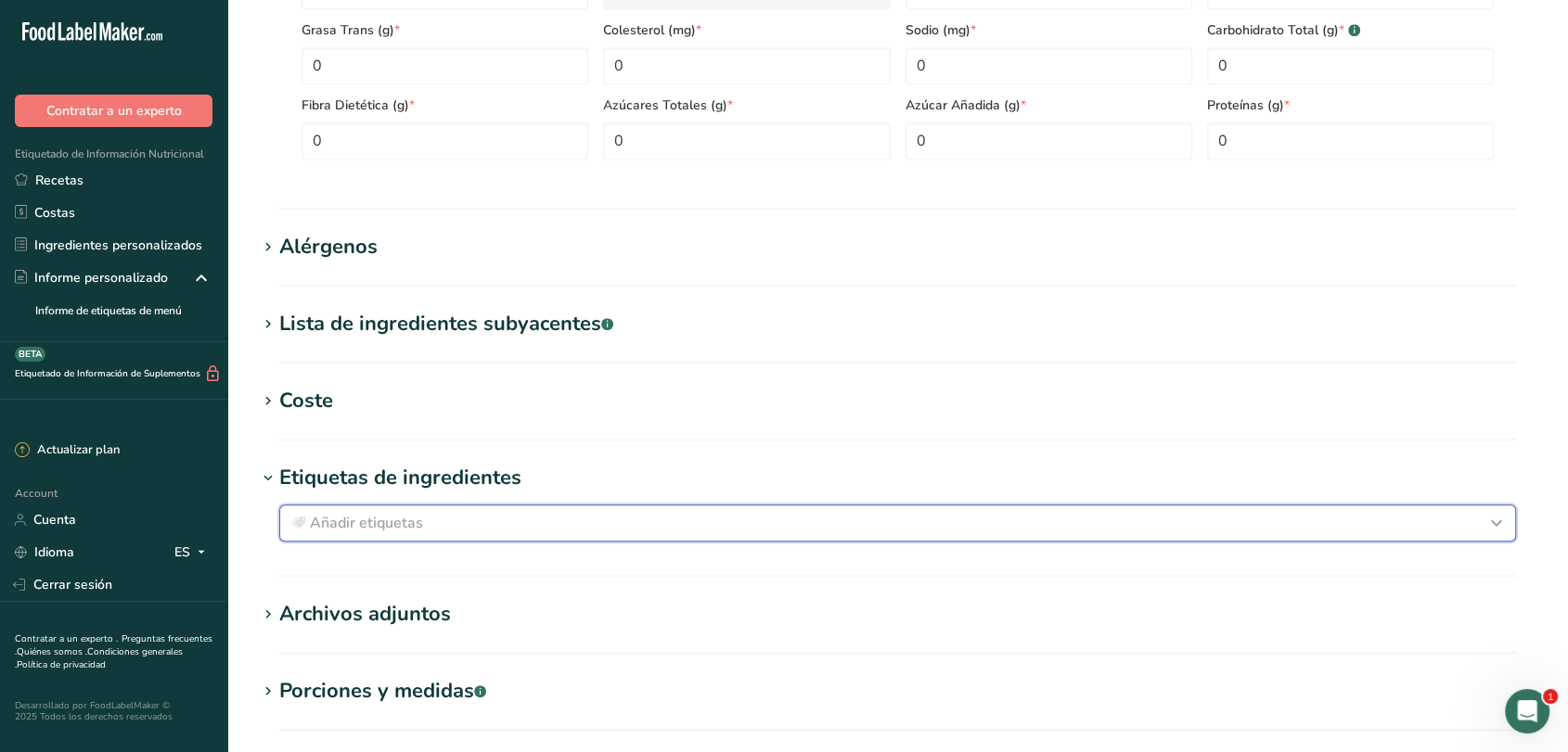 click on "Añadir etiquetas" at bounding box center [897, 523] 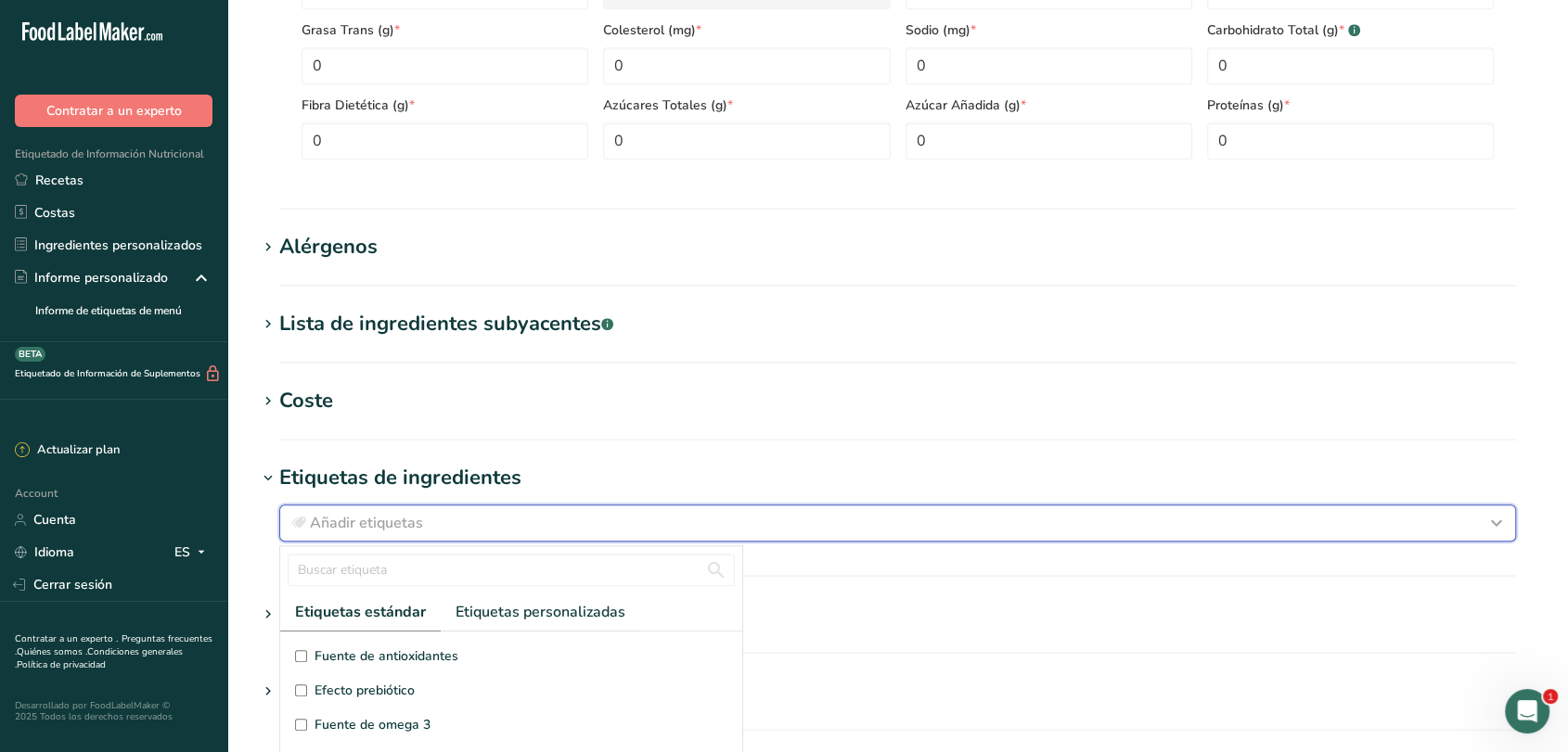 scroll, scrollTop: 11, scrollLeft: 0, axis: vertical 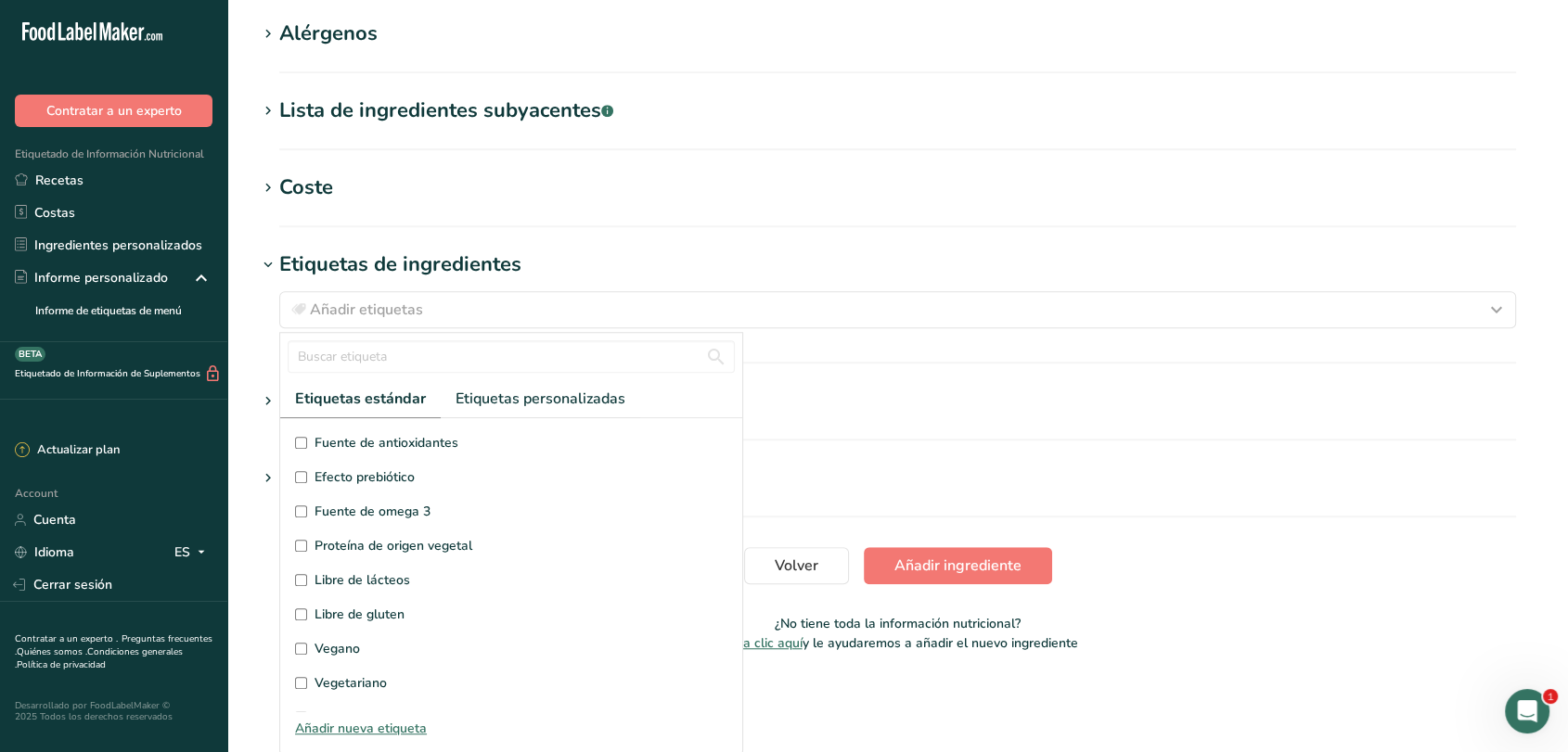 click on "Añadir nueva etiqueta" at bounding box center (511, 728) 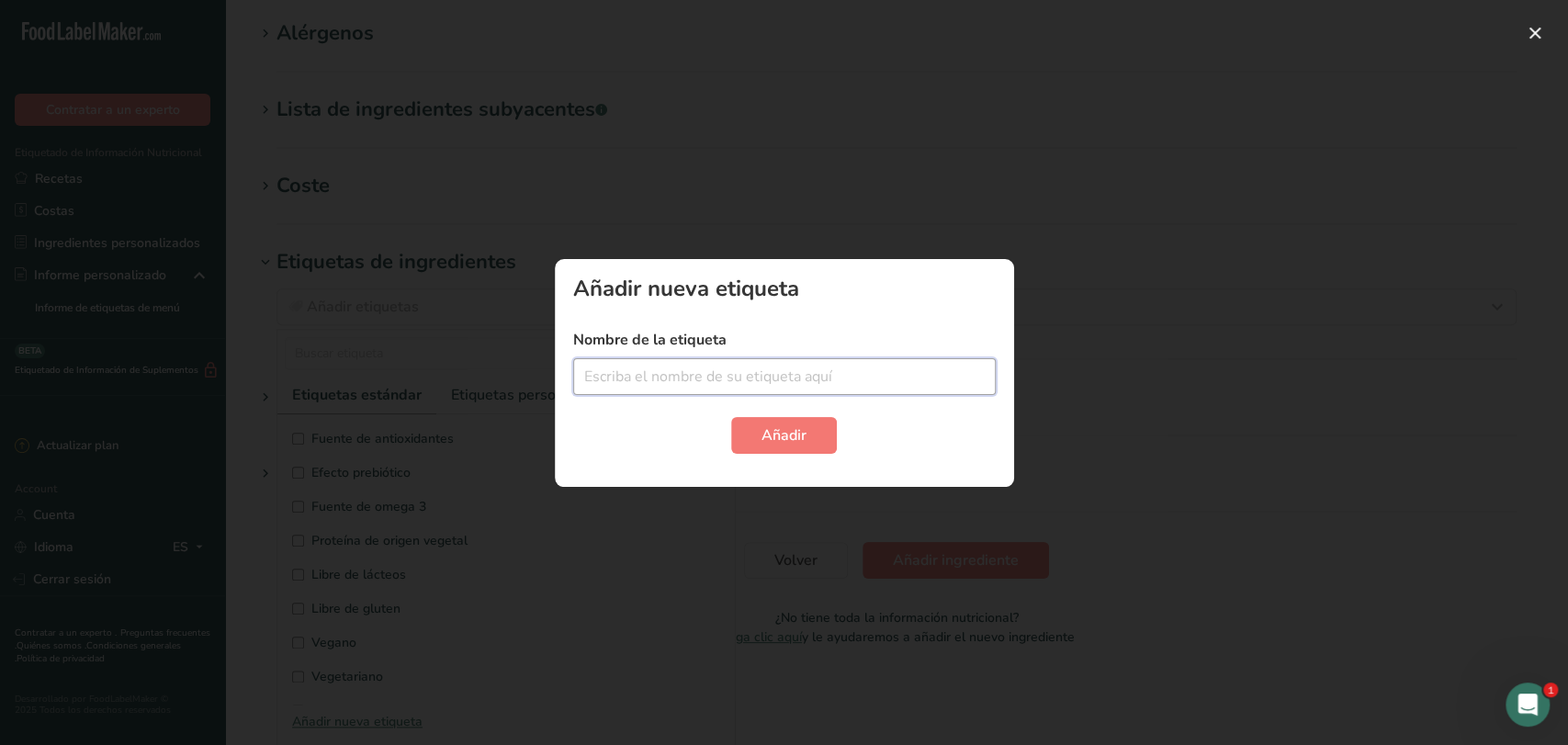 click at bounding box center (784, 377) 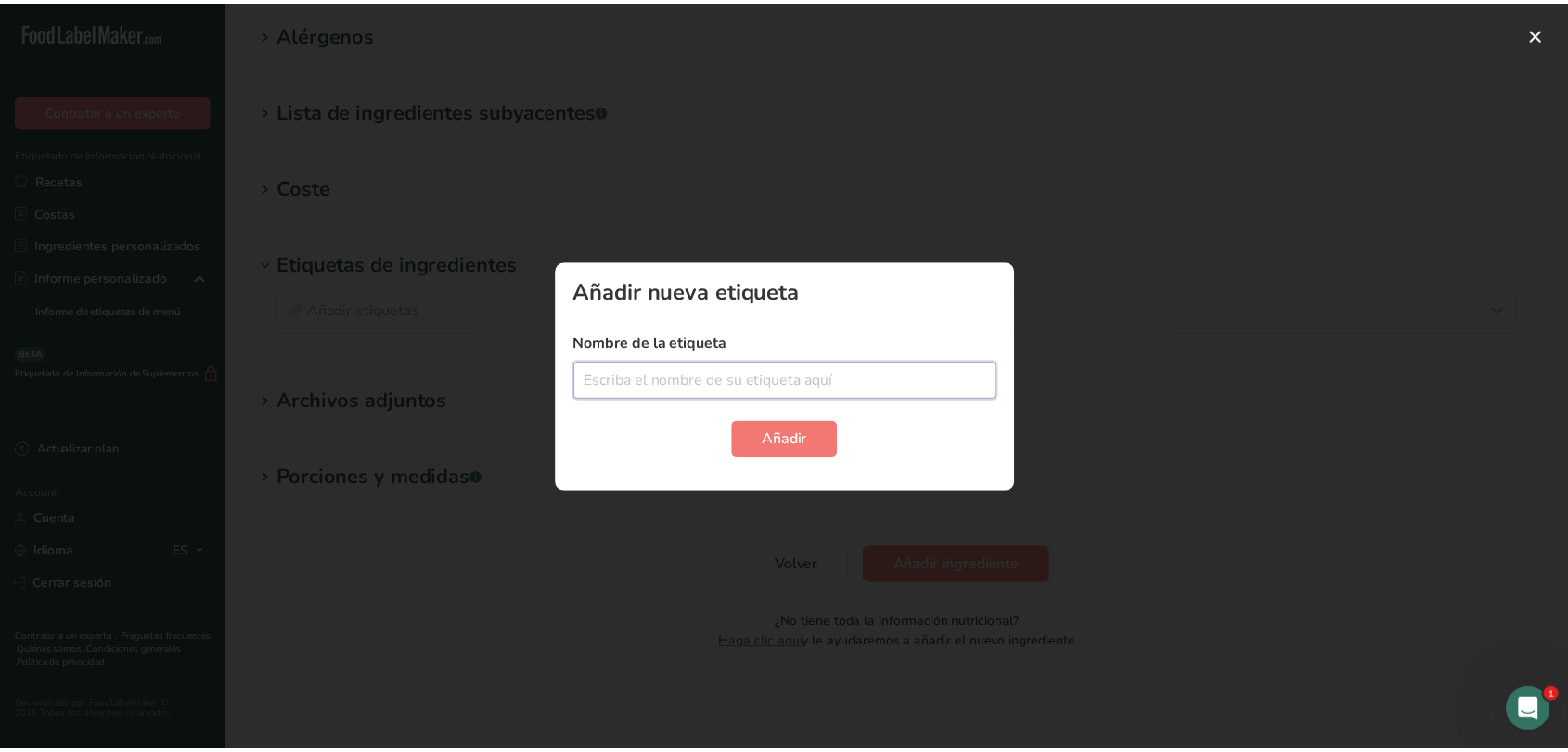 scroll, scrollTop: 0, scrollLeft: 0, axis: both 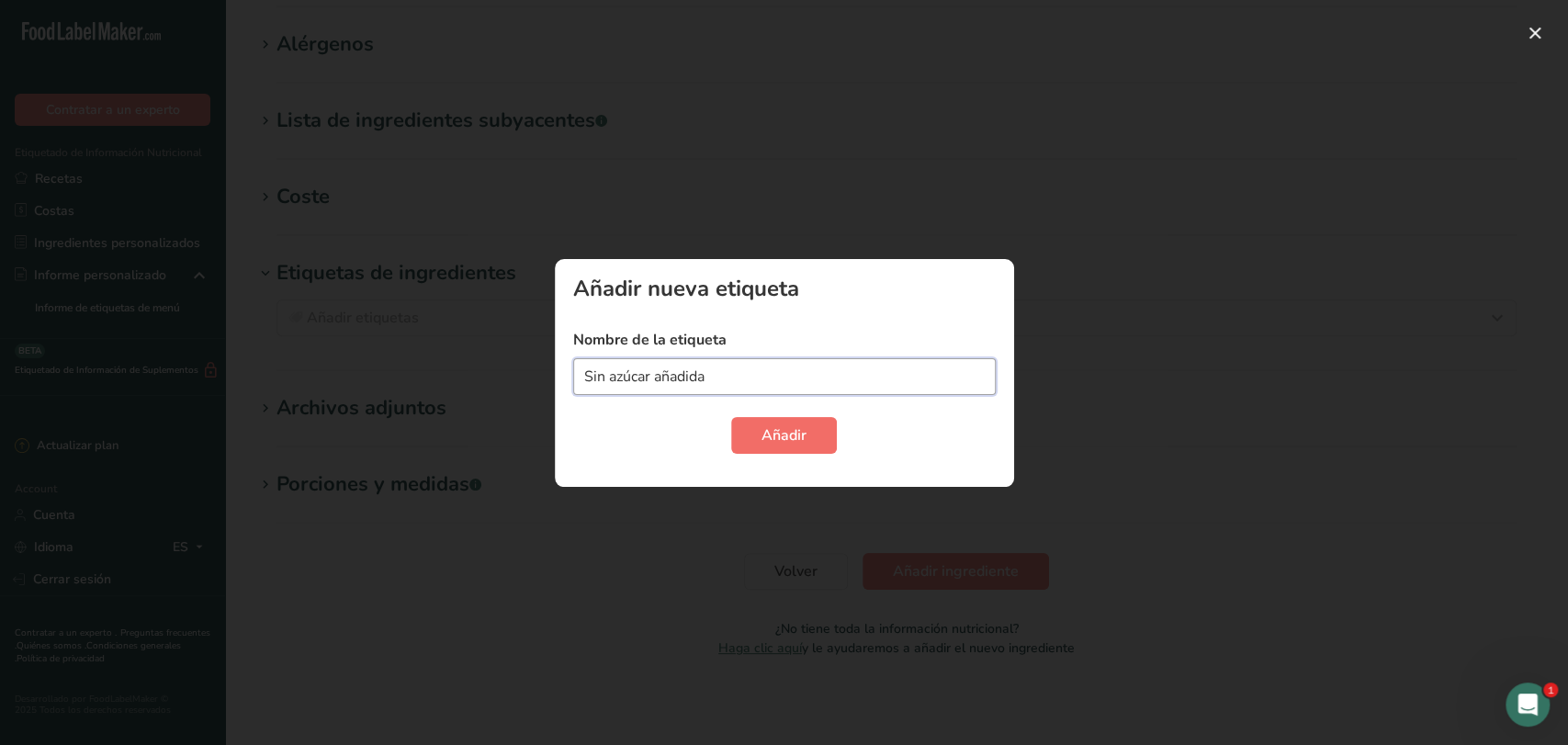 type on "Sin azúcar añadida" 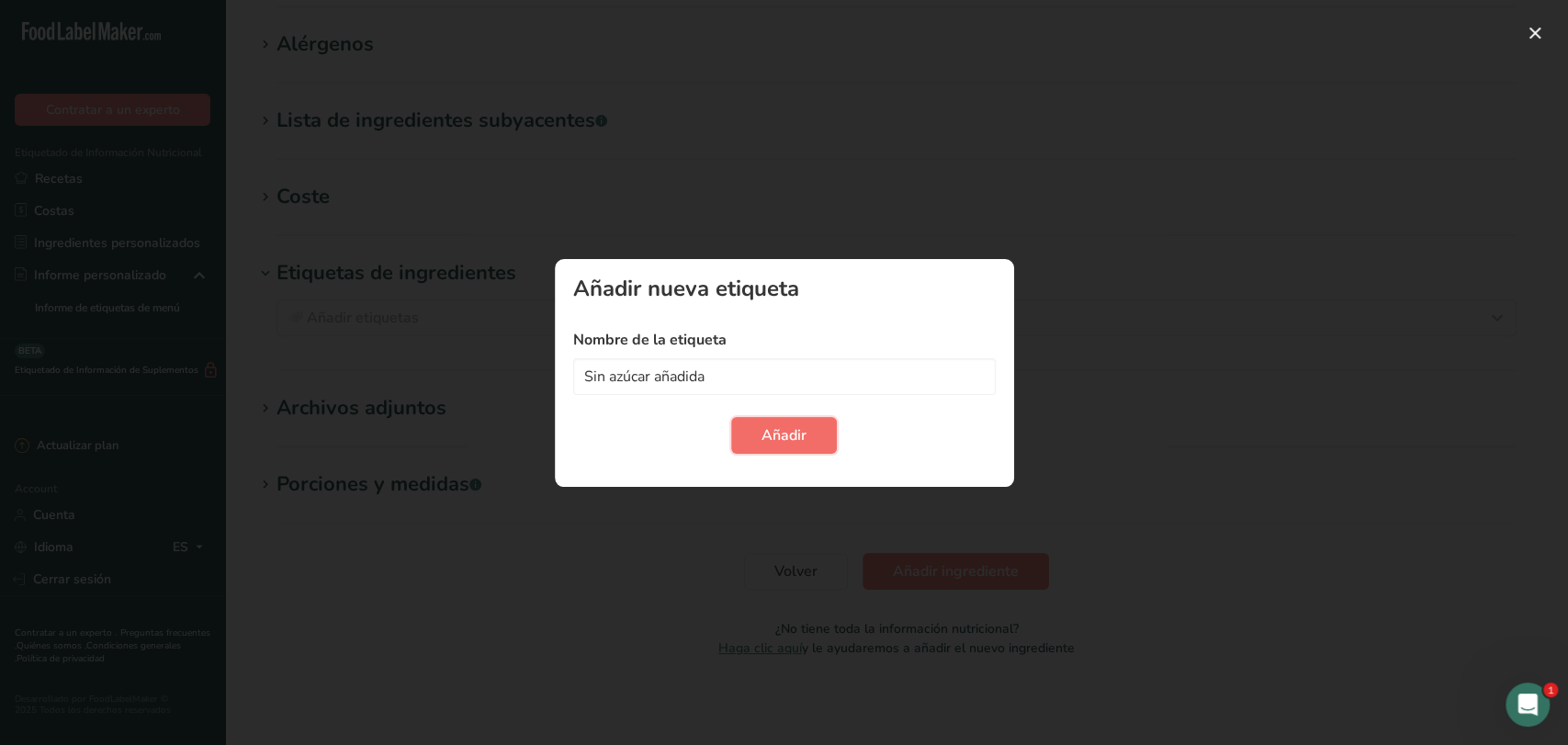 click on "Añadir" at bounding box center (784, 435) 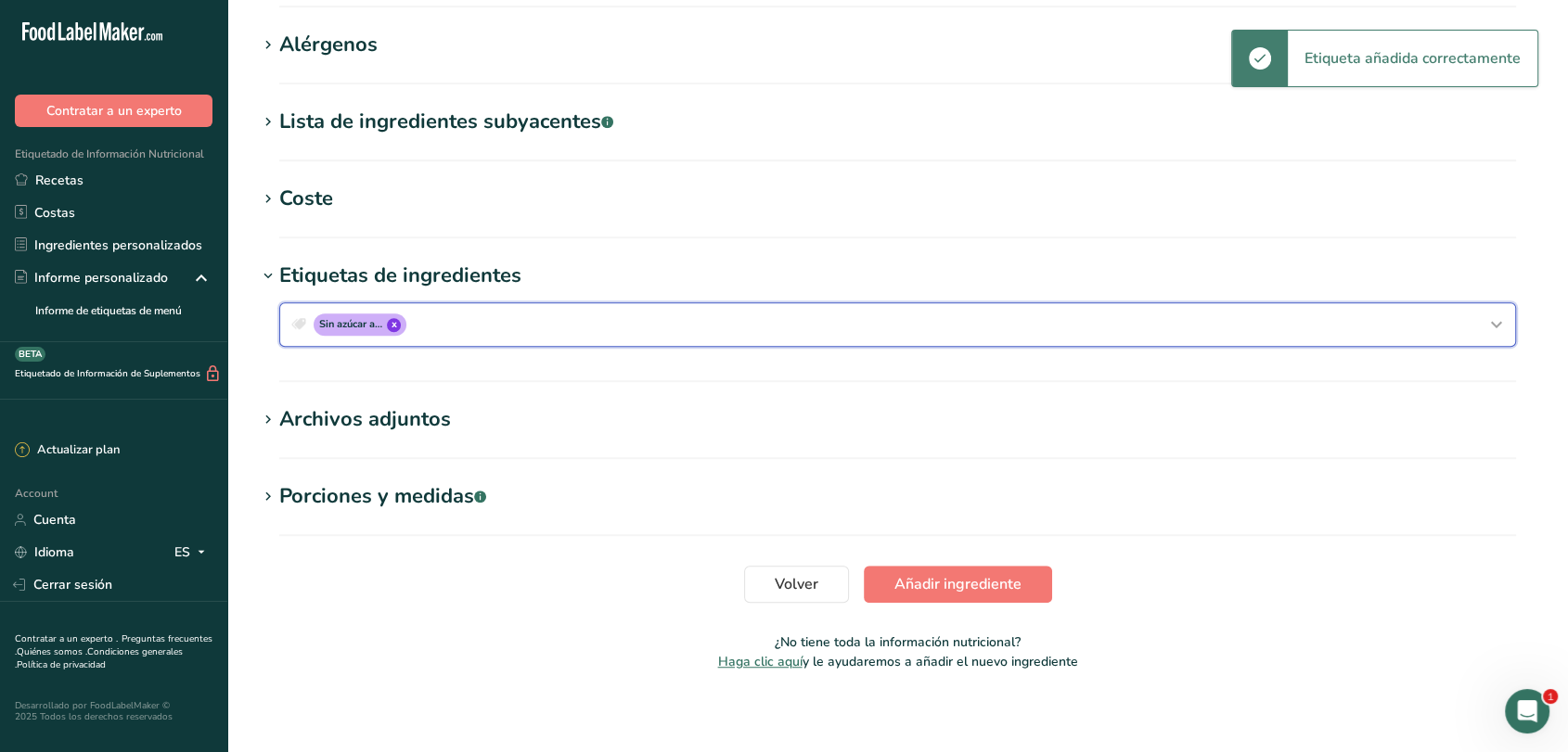 click on "Sin azúcar añadida
x" at bounding box center (897, 325) 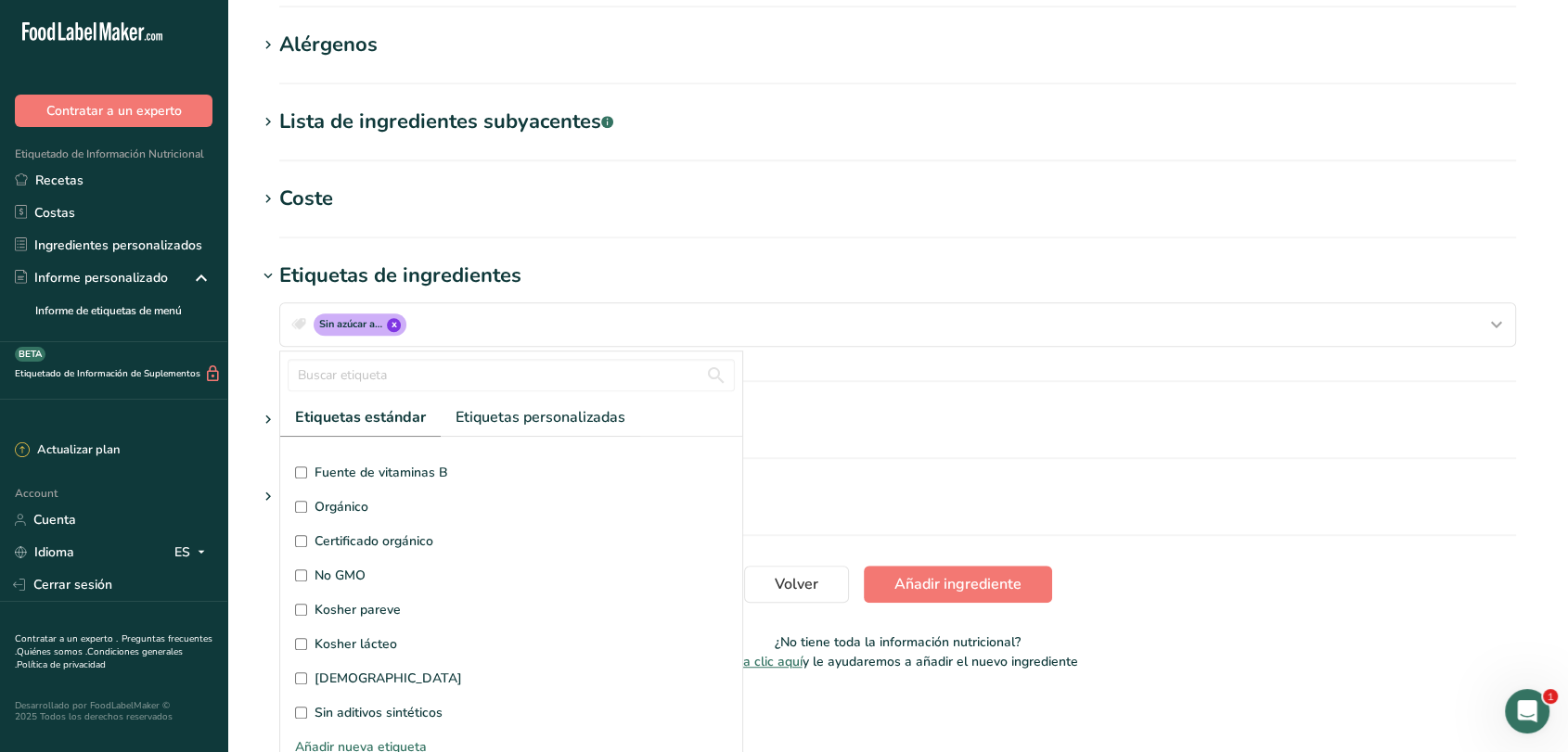 scroll, scrollTop: 441, scrollLeft: 0, axis: vertical 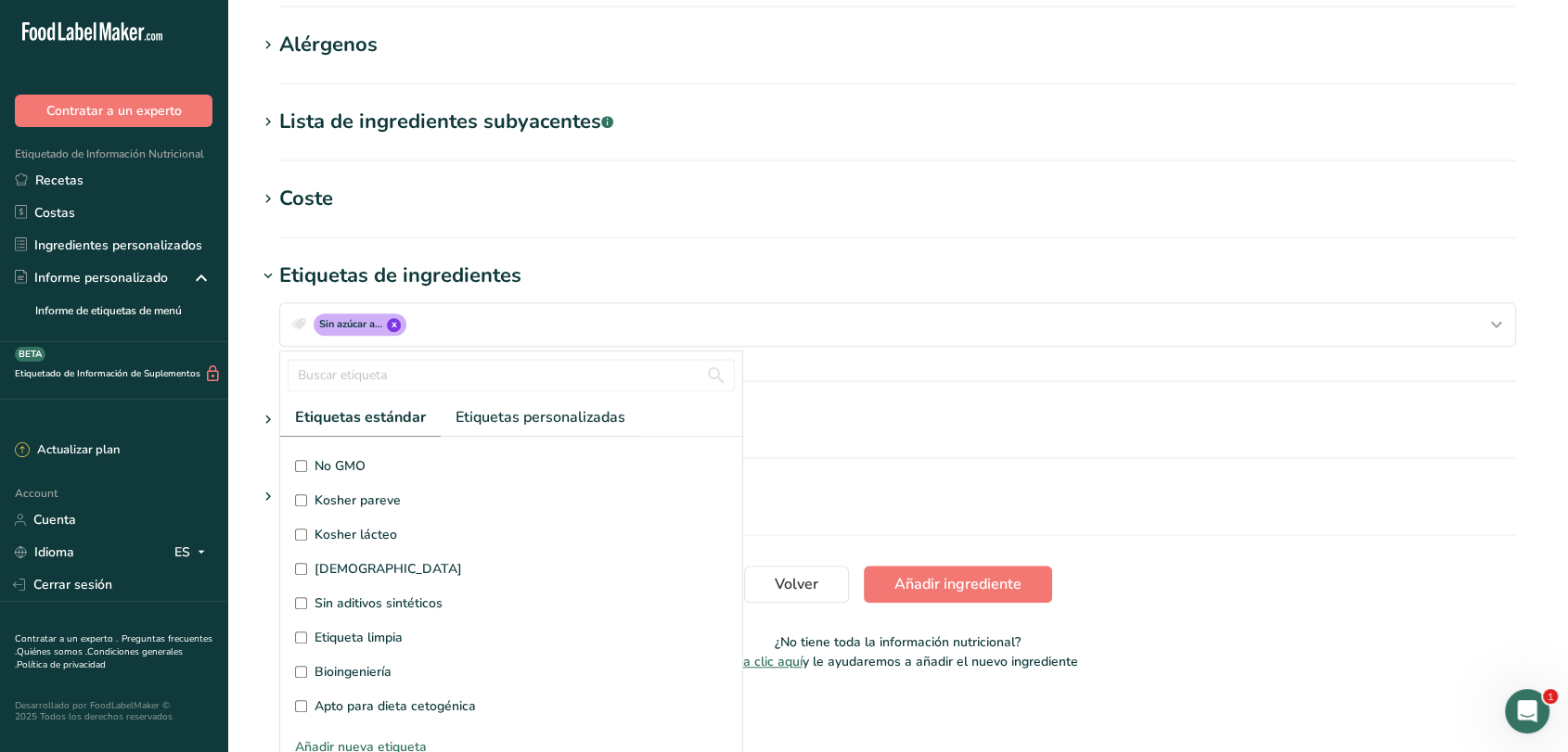 click on "Añadir nueva etiqueta" at bounding box center (511, 746) 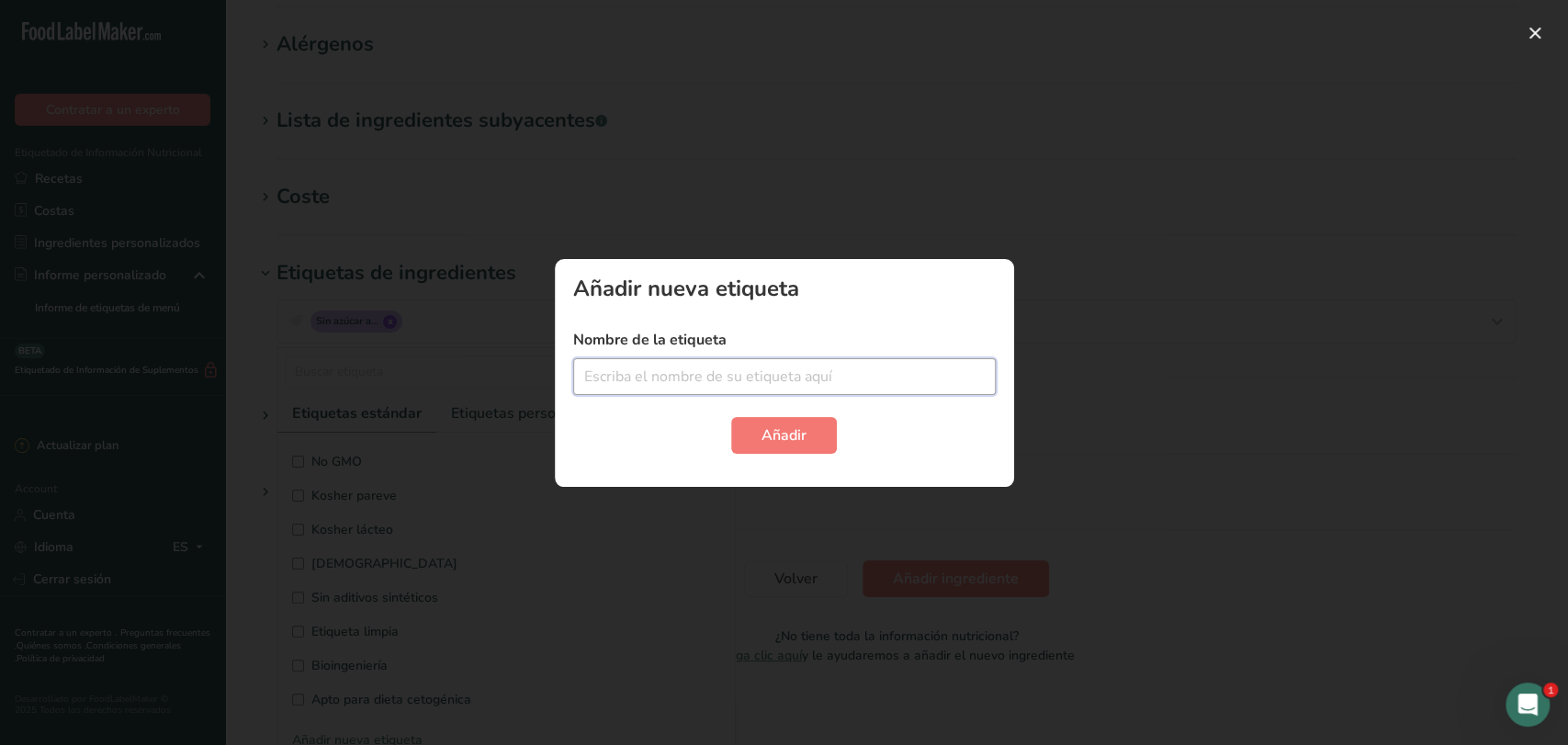 click at bounding box center [784, 377] 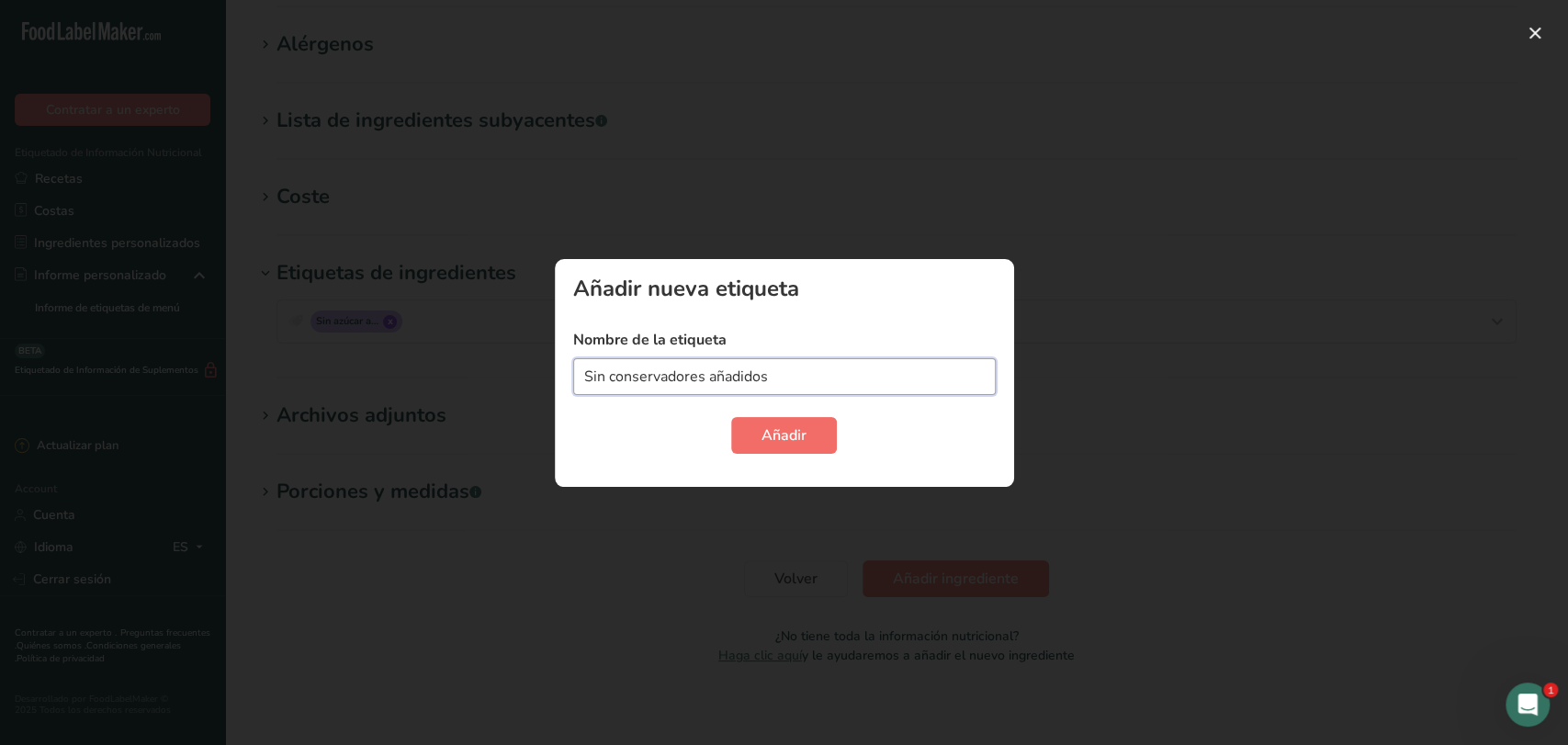 type on "Sin conservadores añadidos" 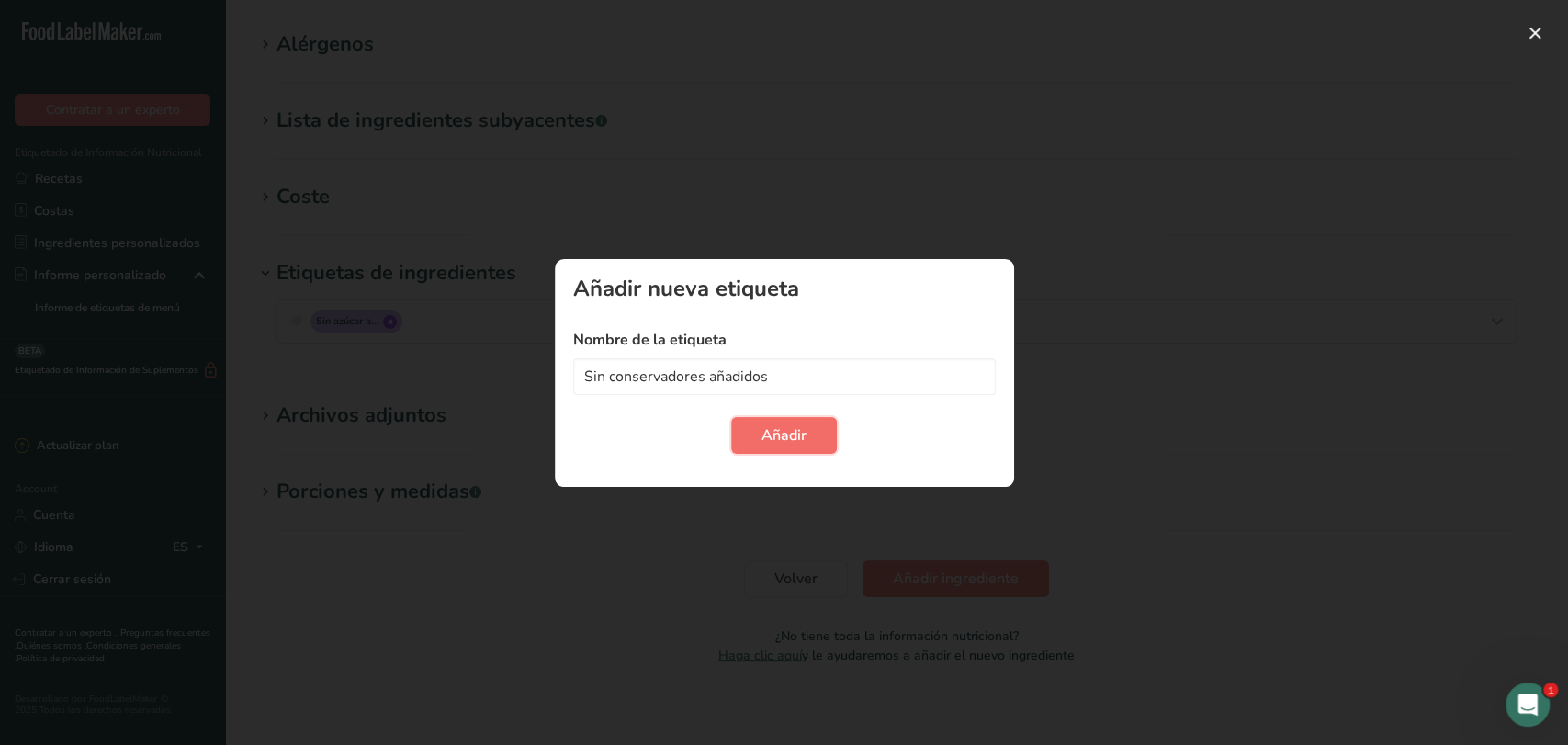 click on "Añadir" at bounding box center [784, 435] 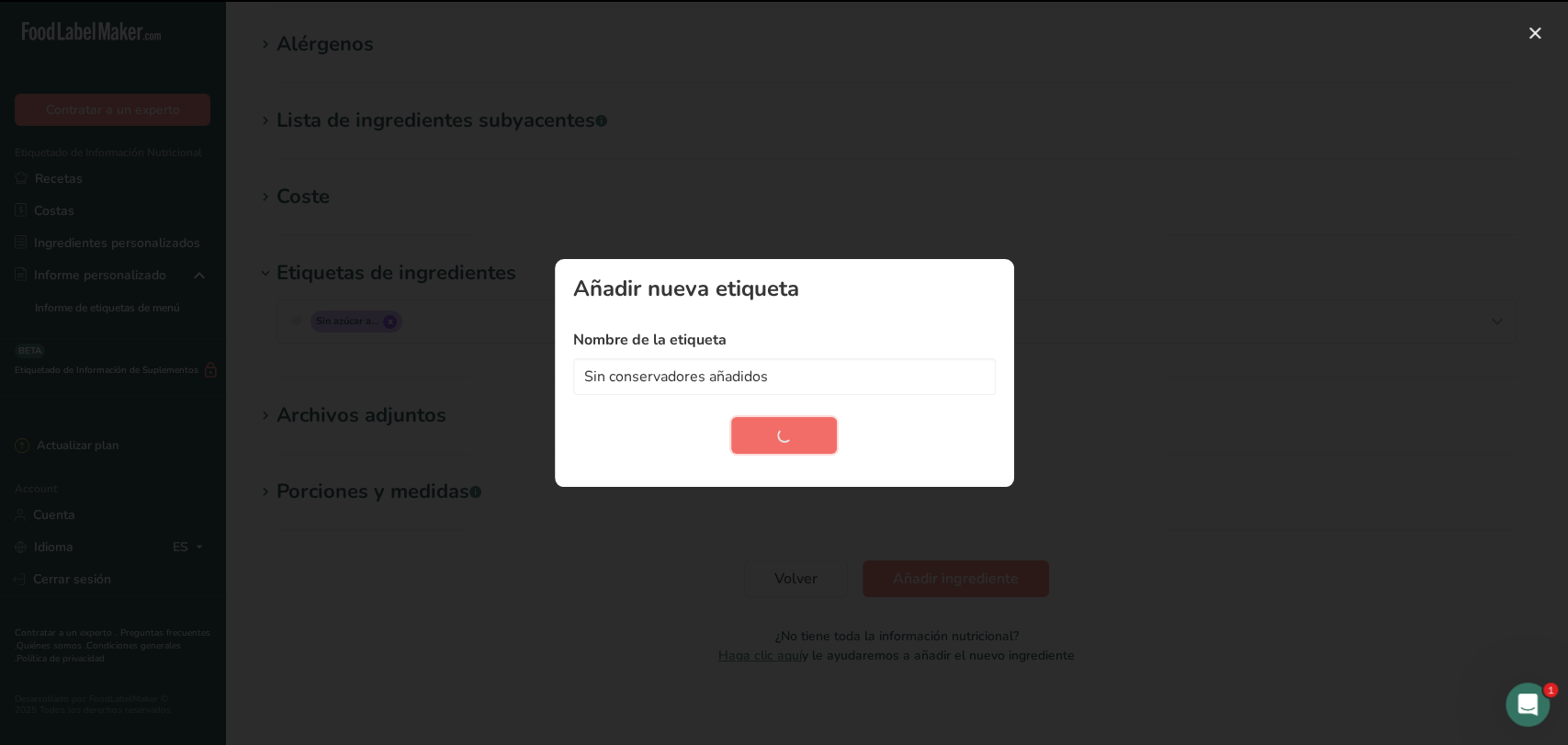 type 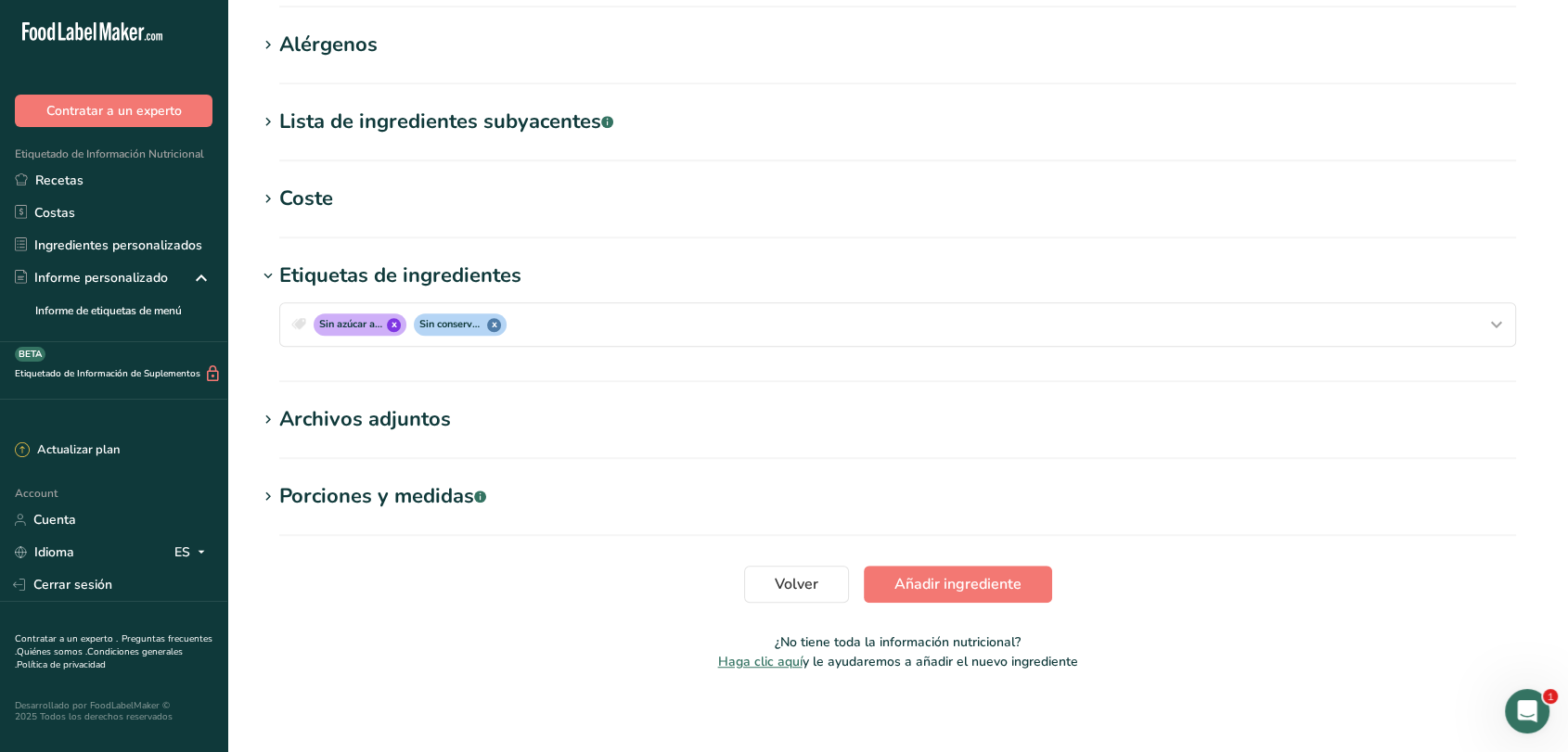 click on "Porciones y medidas
.a-a{fill:#347362;}.b-a{fill:#fff;}" at bounding box center [897, 496] 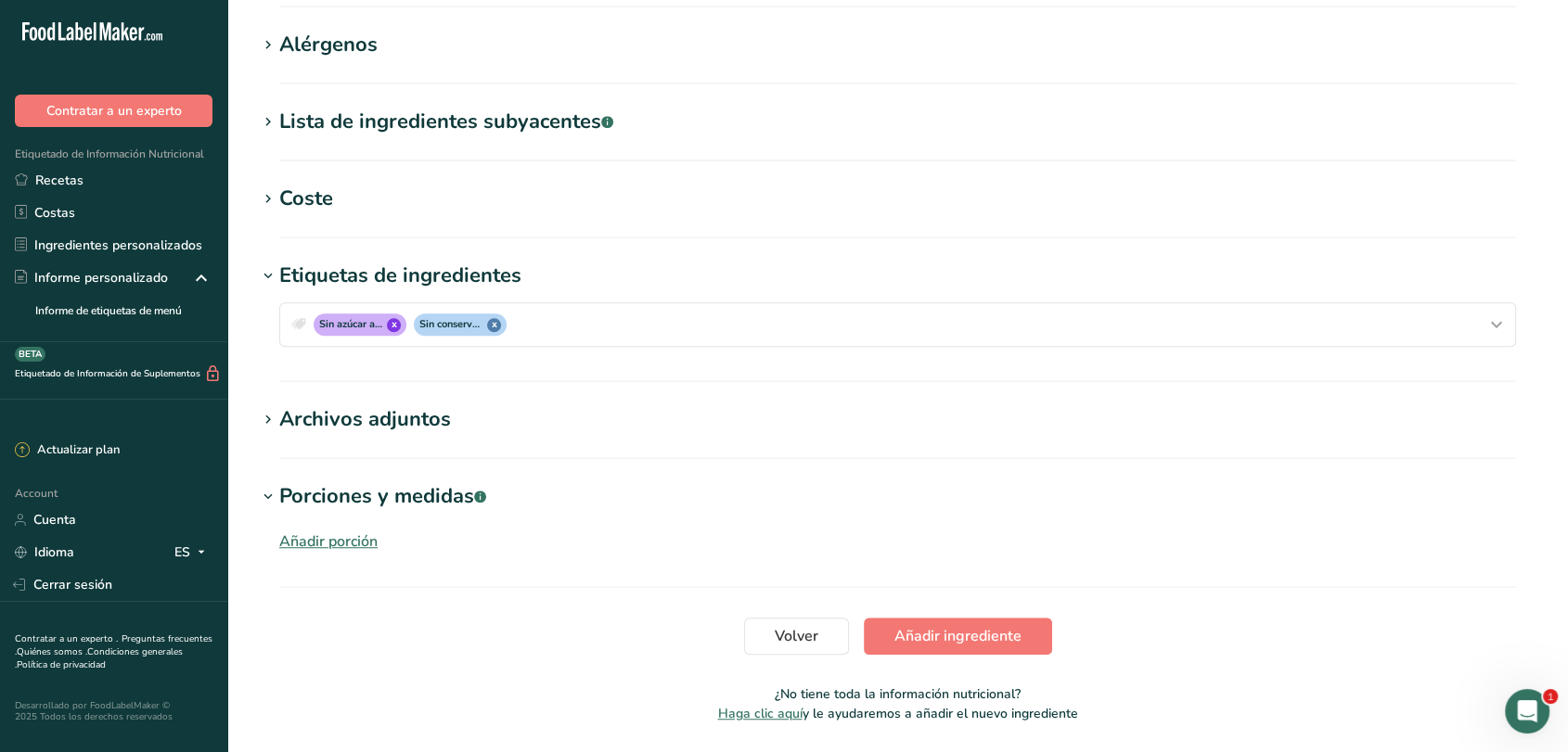 click on "Añadir porción" at bounding box center (328, 542) 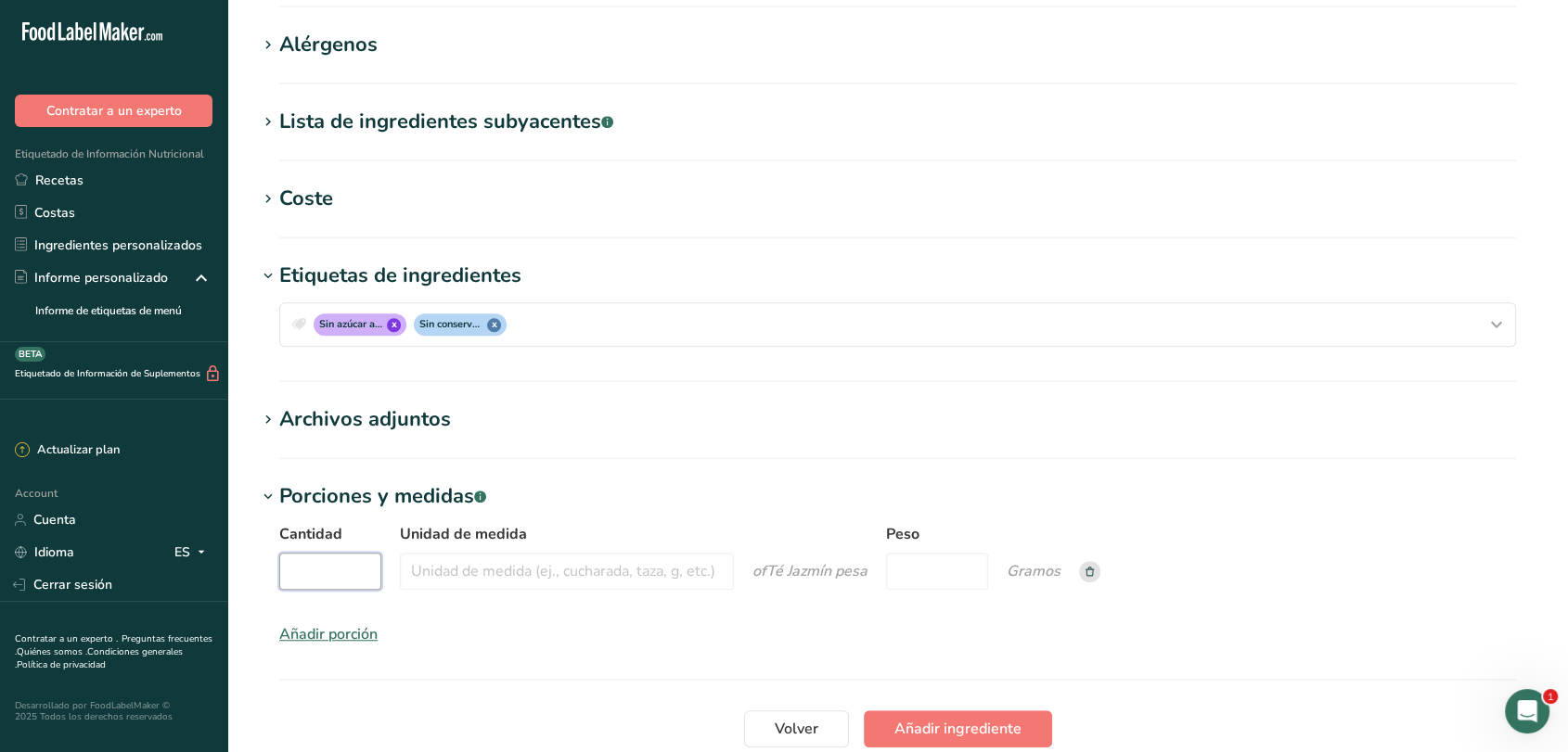 click on "Cantidad" at bounding box center [330, 571] 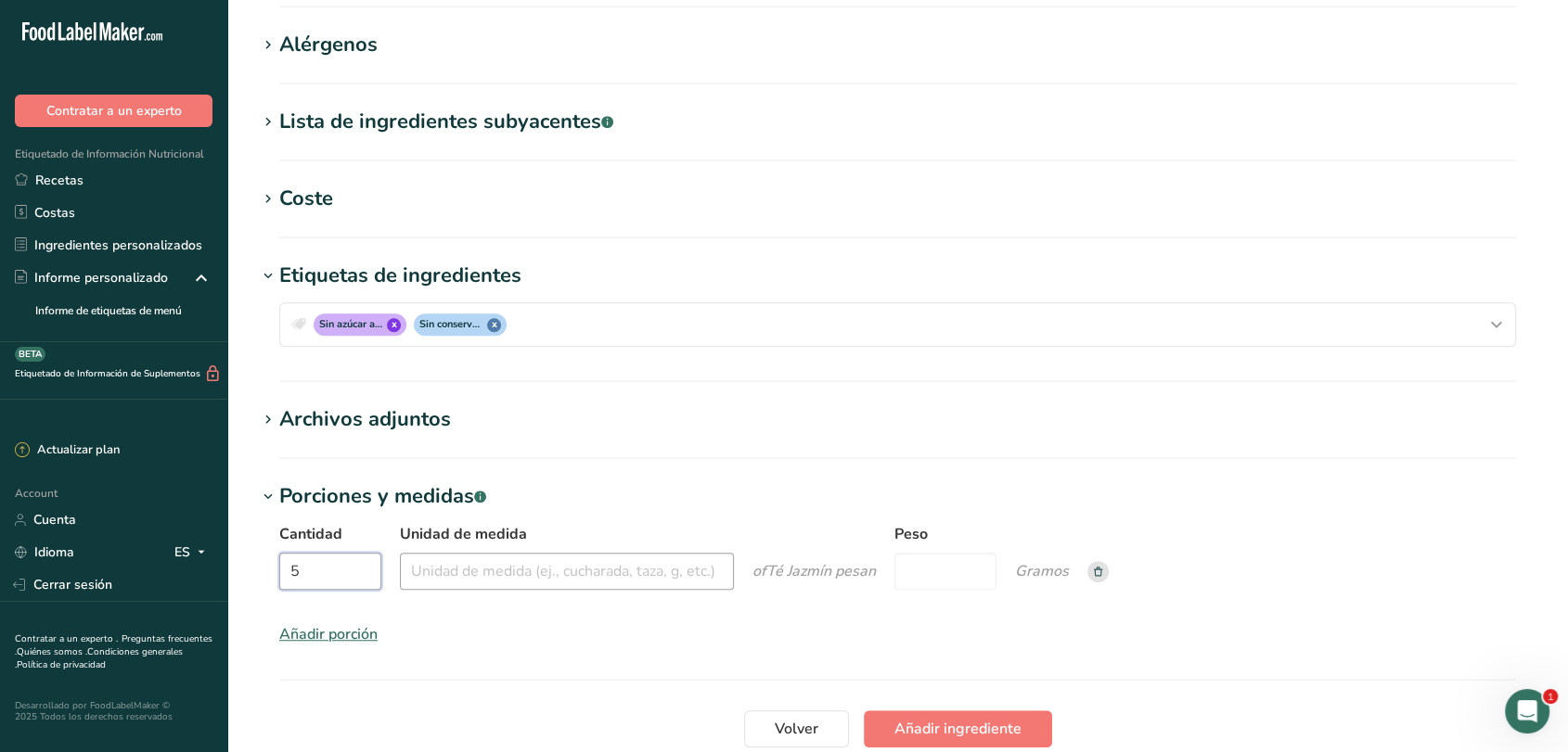 type on "5" 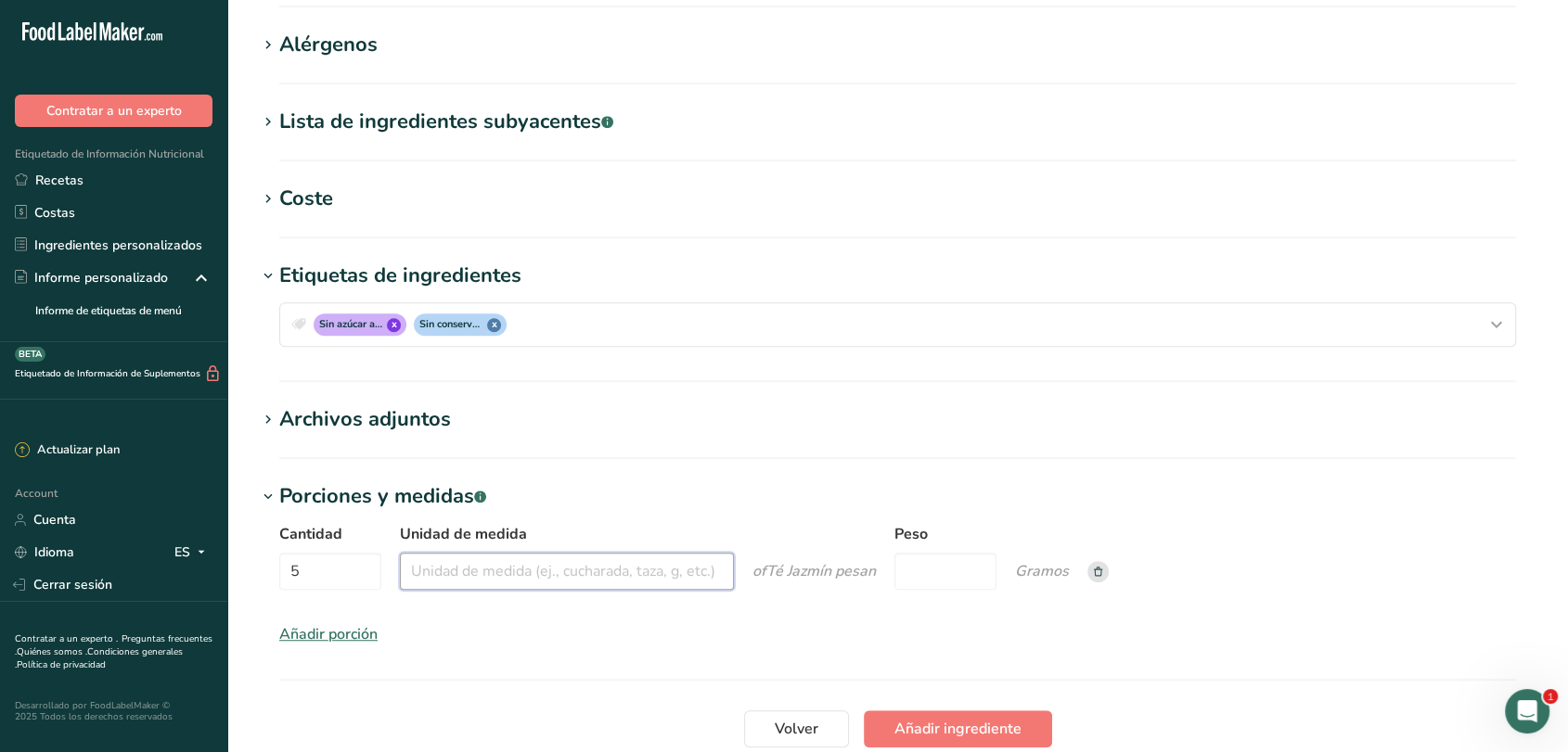 click on "Unidad de medida" at bounding box center (567, 571) 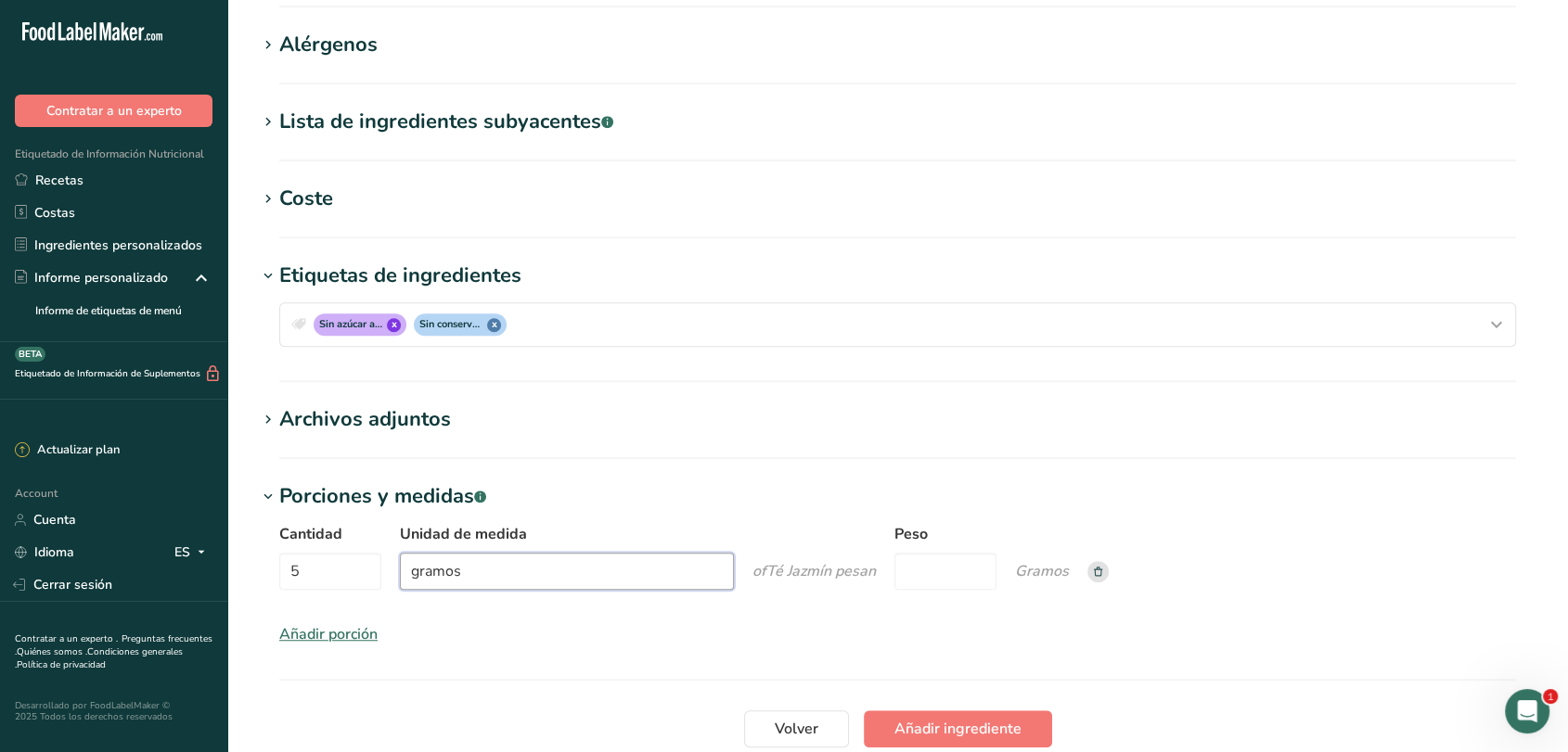 type on "gramos" 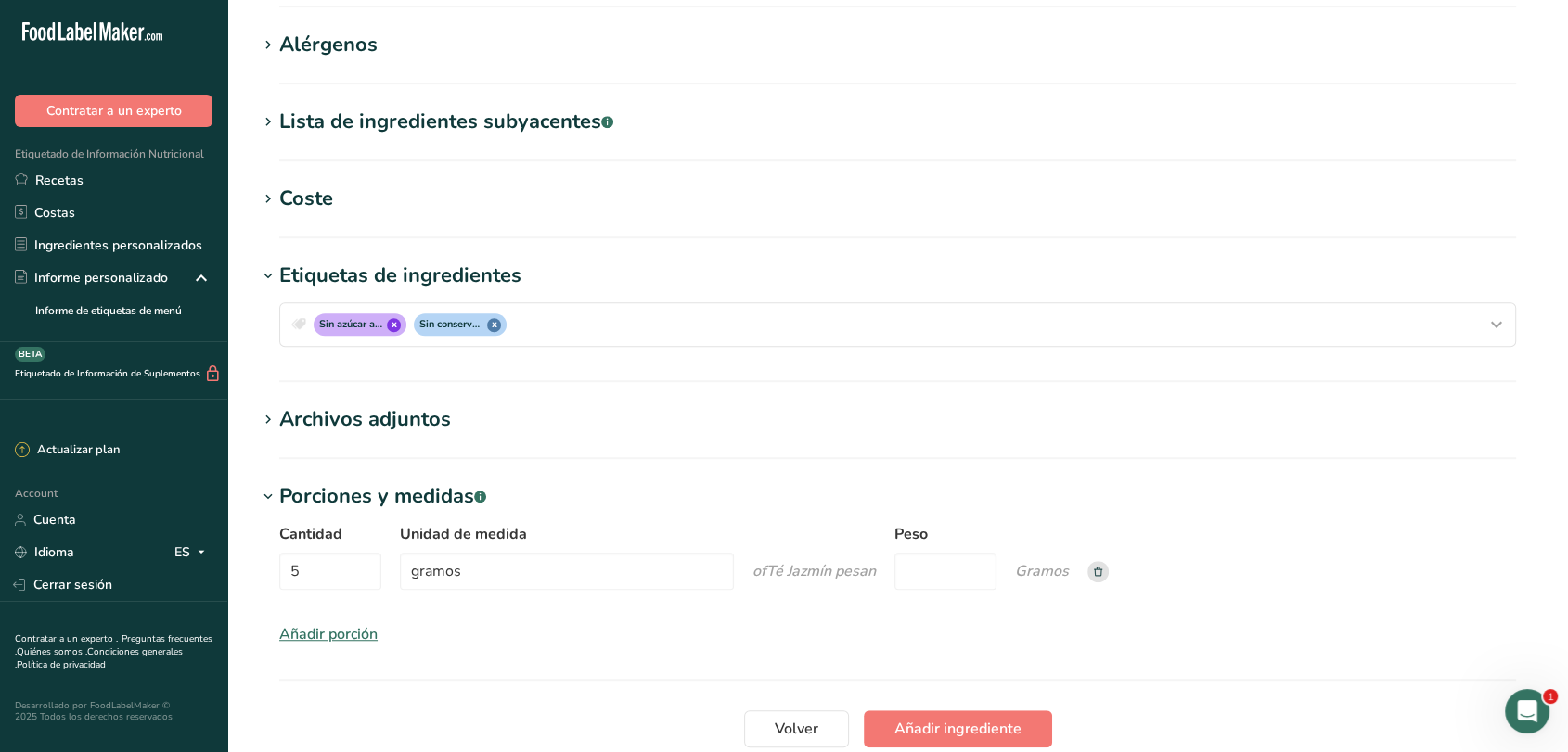 click on "Cantidad 5
Unidad de medida
gramos    of
Té Jazmín   pesan   Peso   Gramos
Añadir porción" at bounding box center [897, 584] 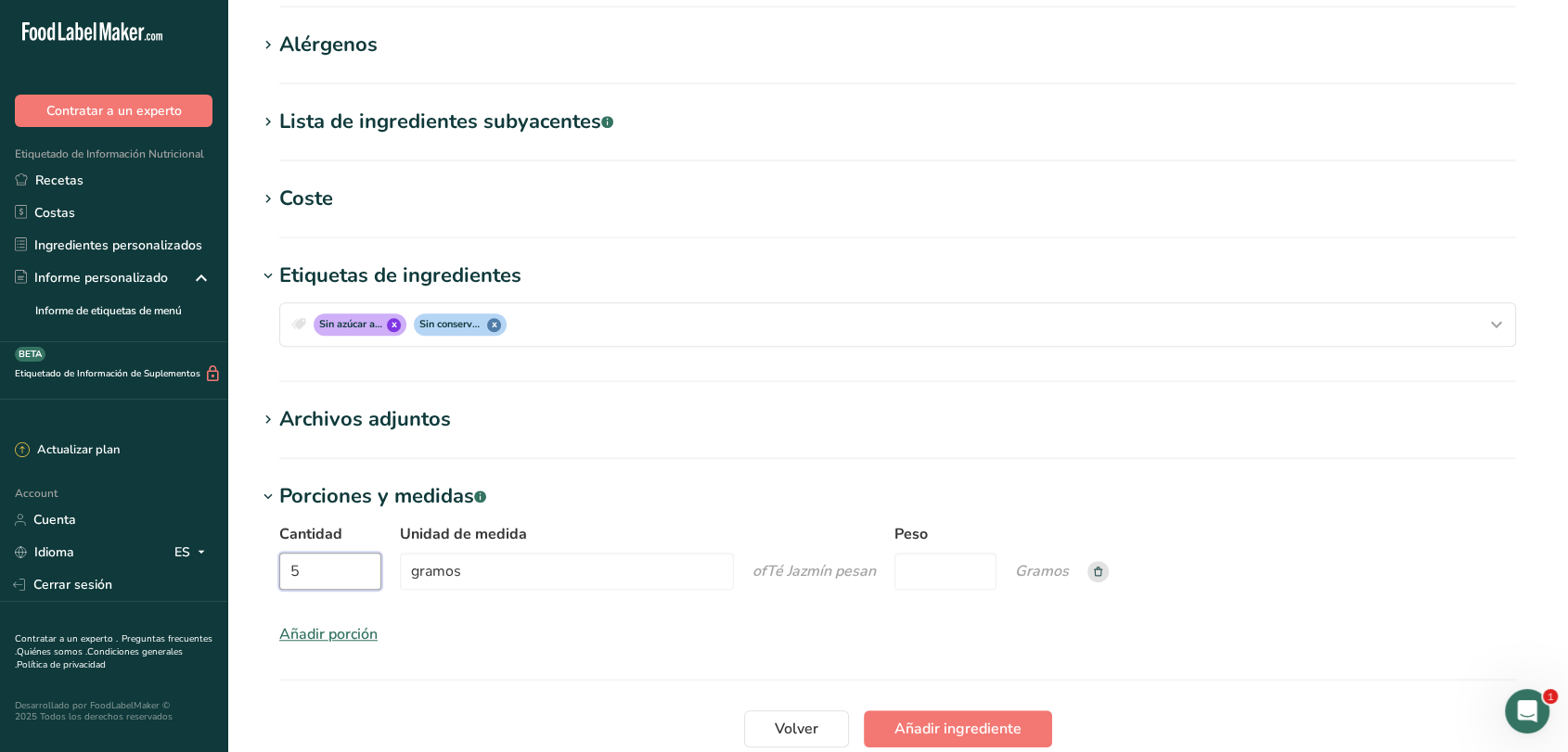 click on "5" at bounding box center (330, 571) 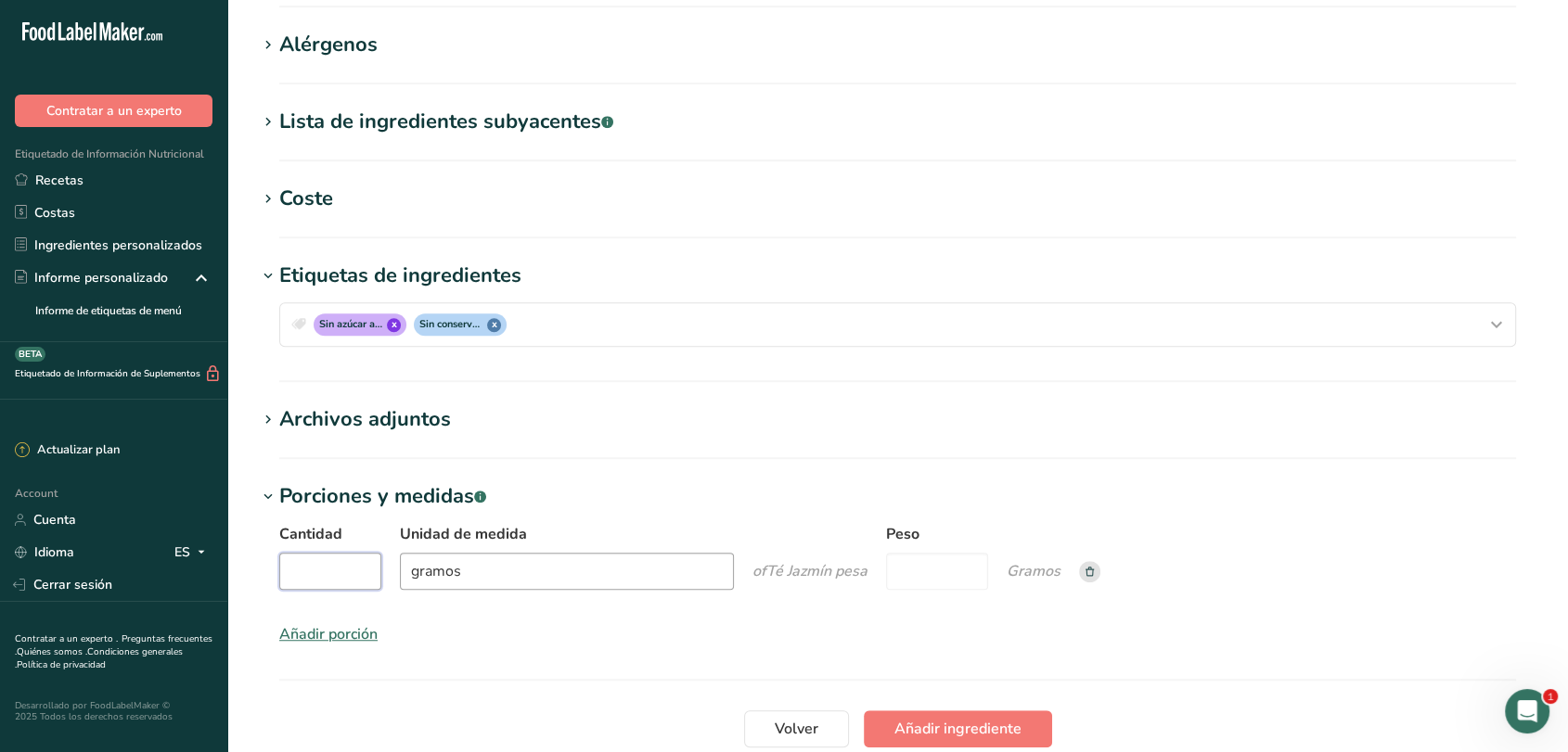type 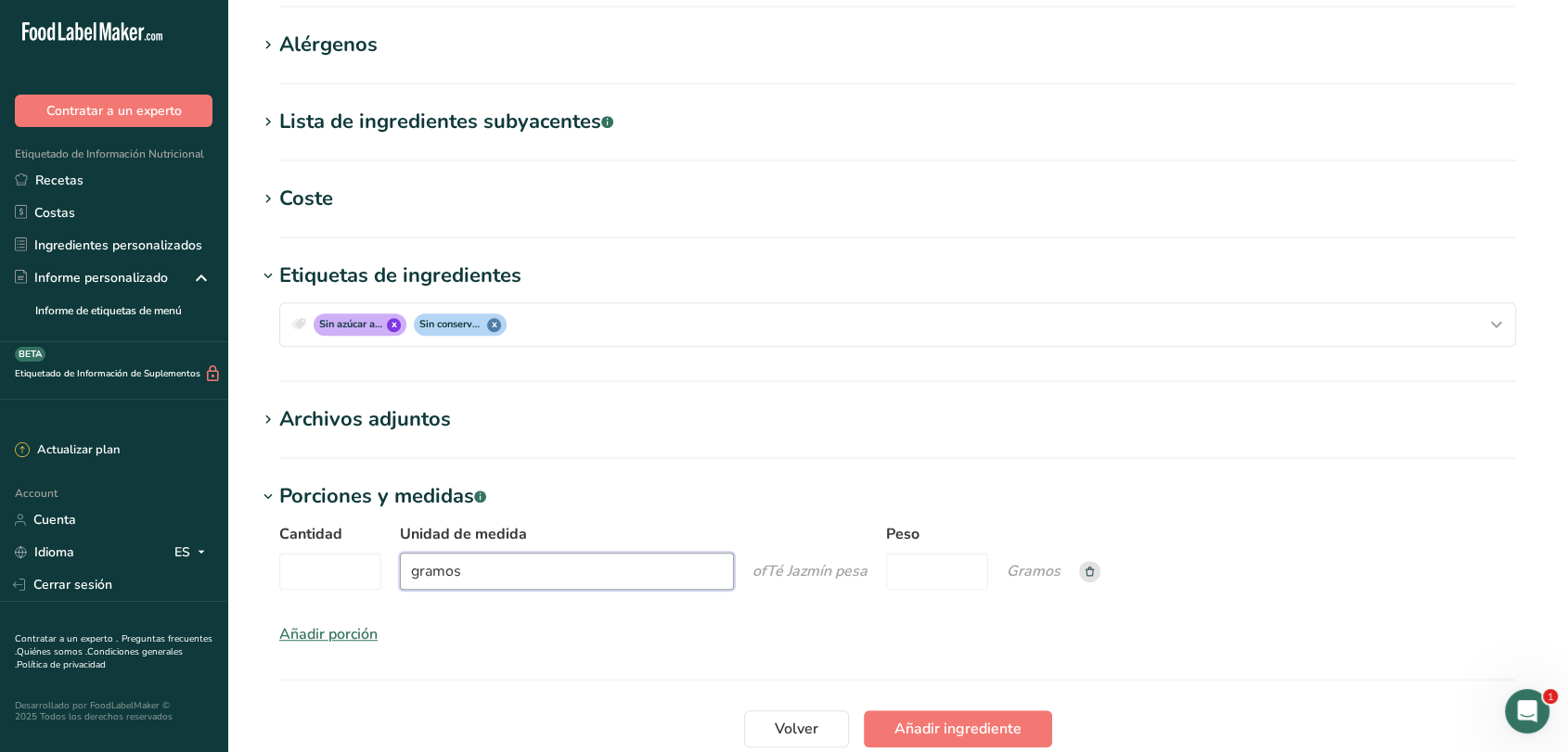 click on "gramos" at bounding box center [567, 571] 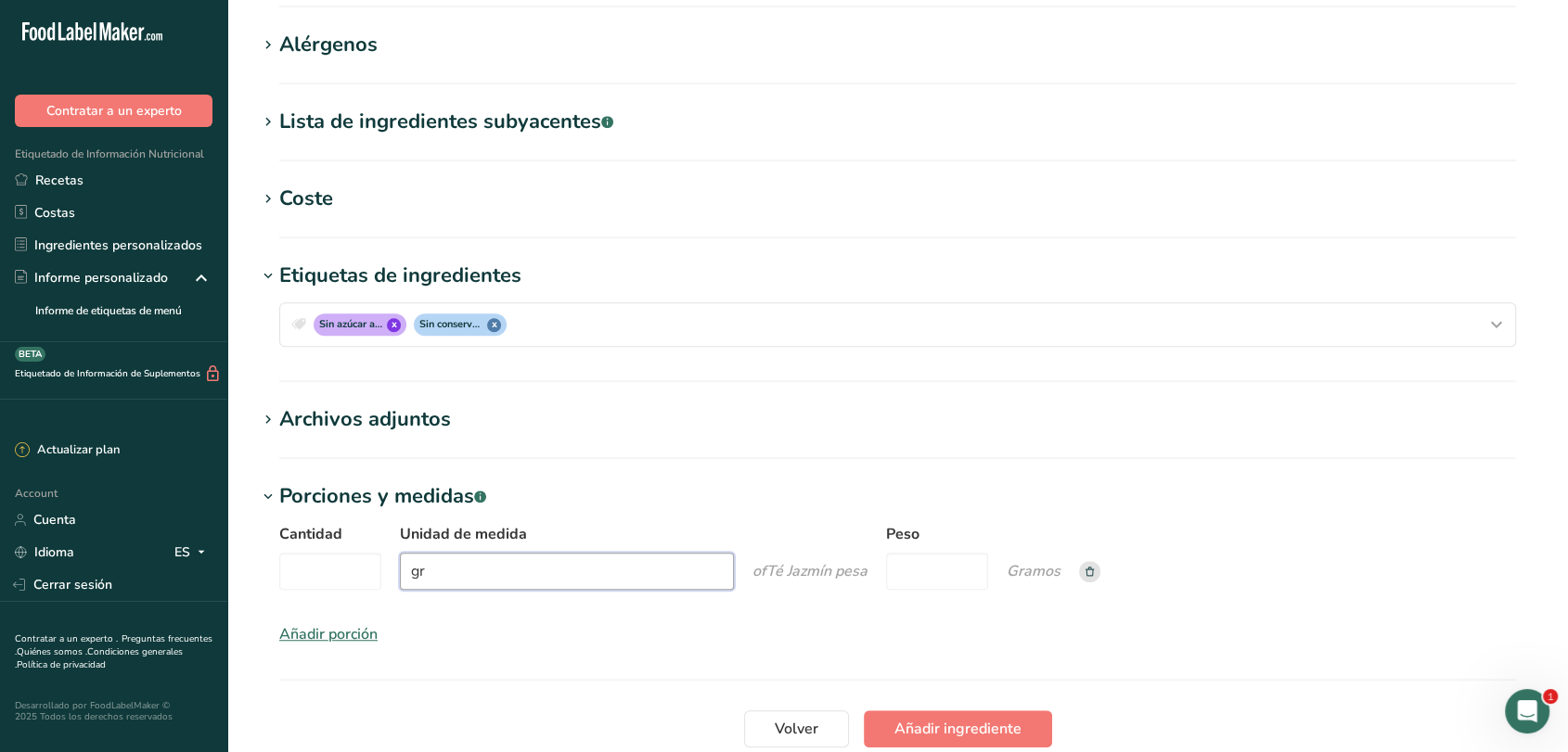 type on "g" 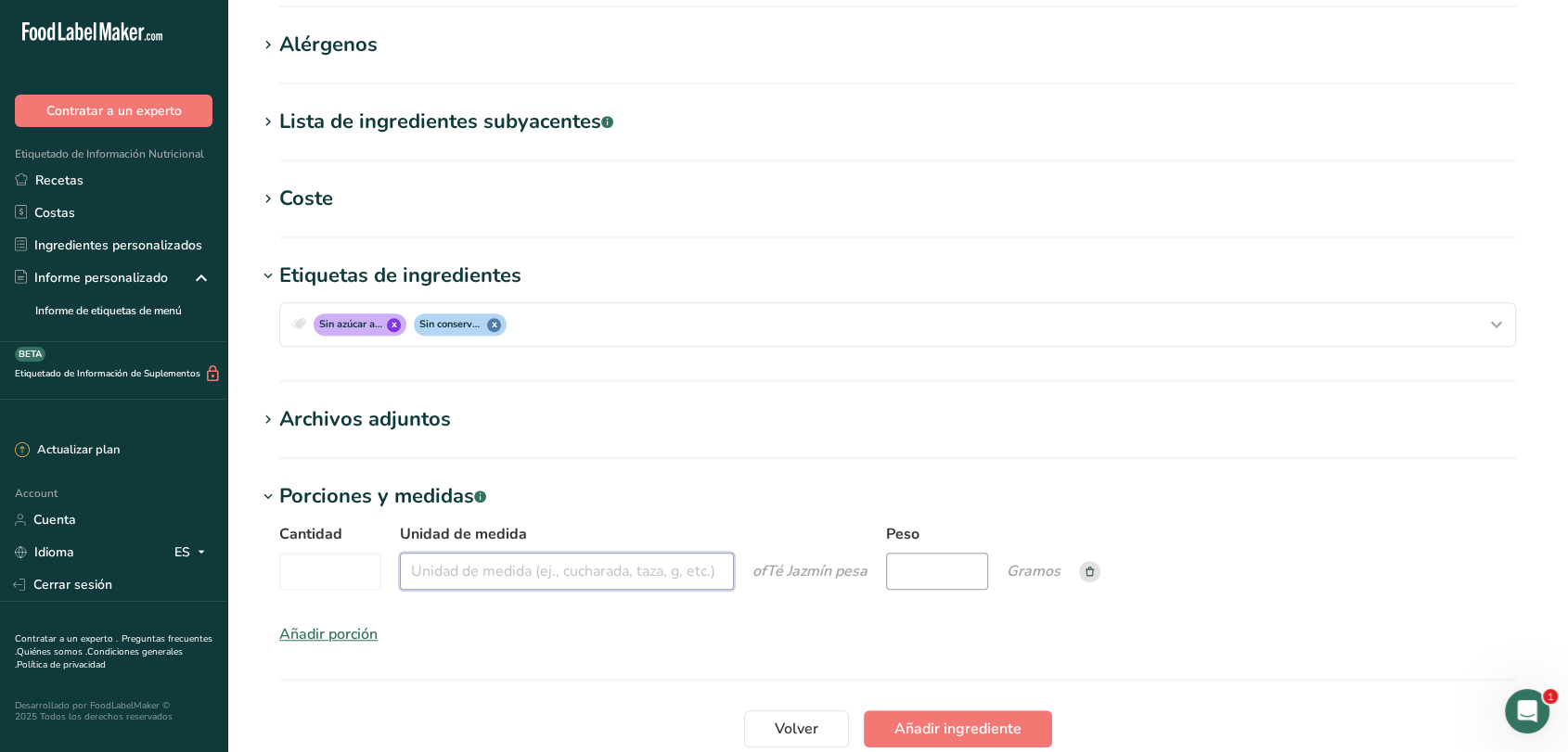 type 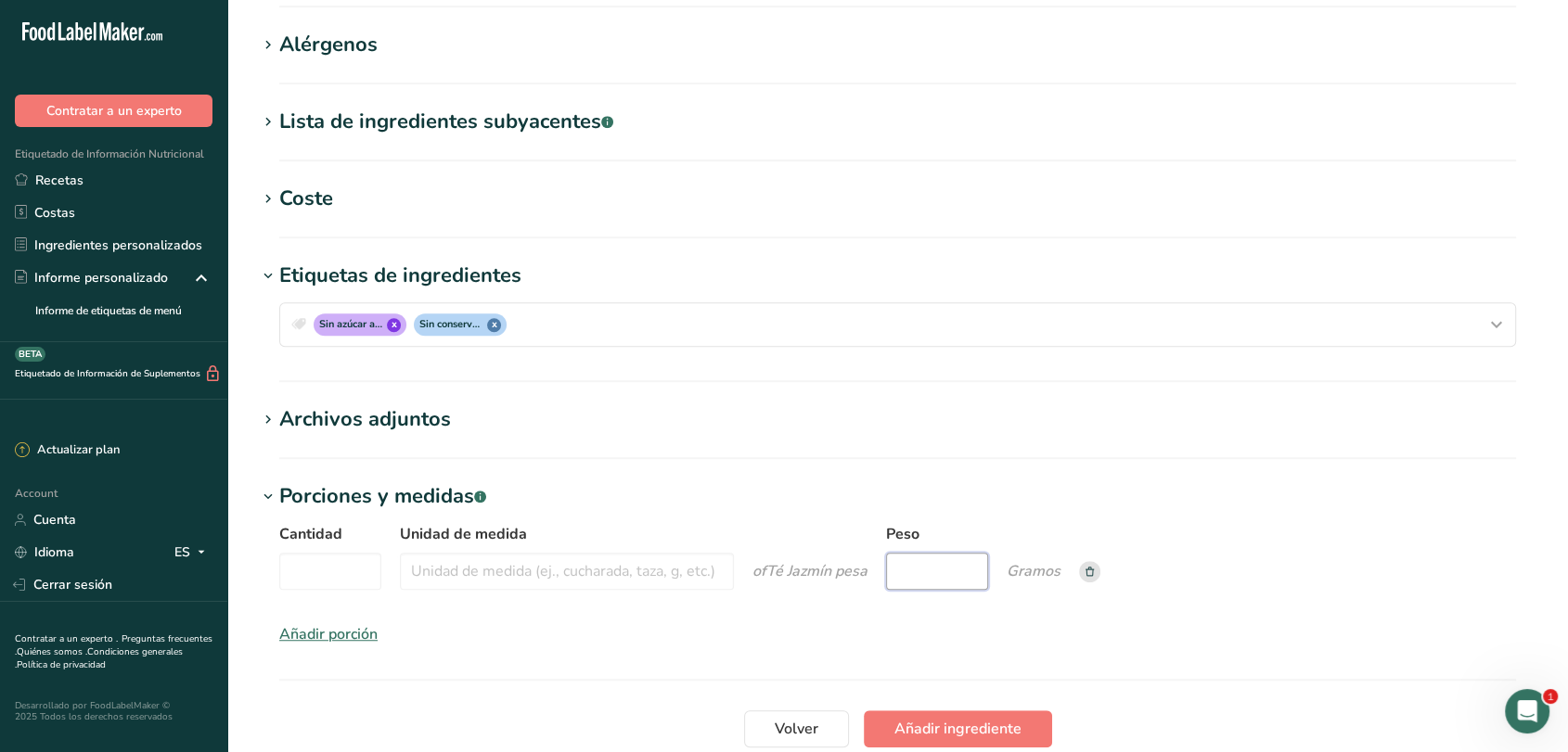 click on "Peso" at bounding box center [937, 571] 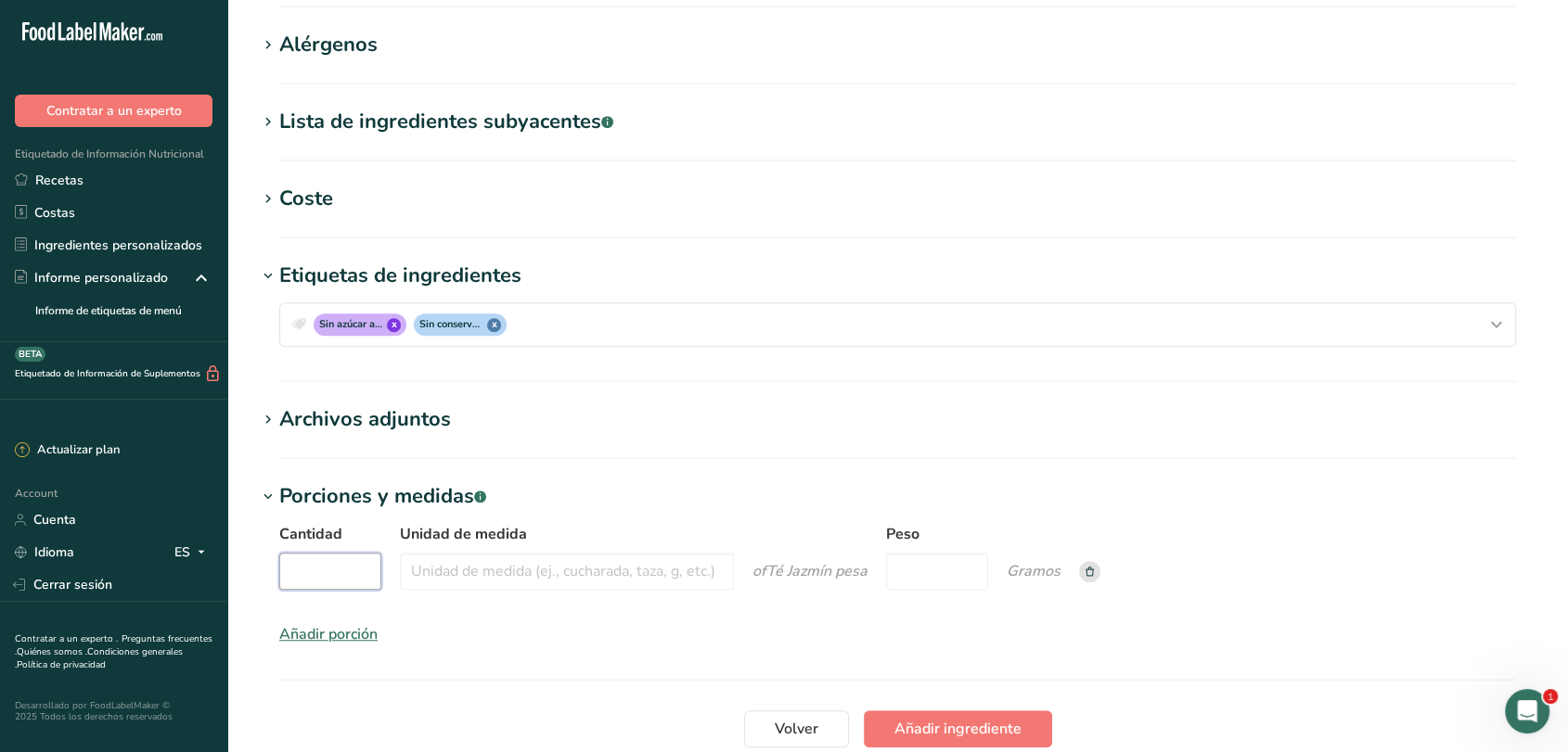 click on "Cantidad" at bounding box center [330, 571] 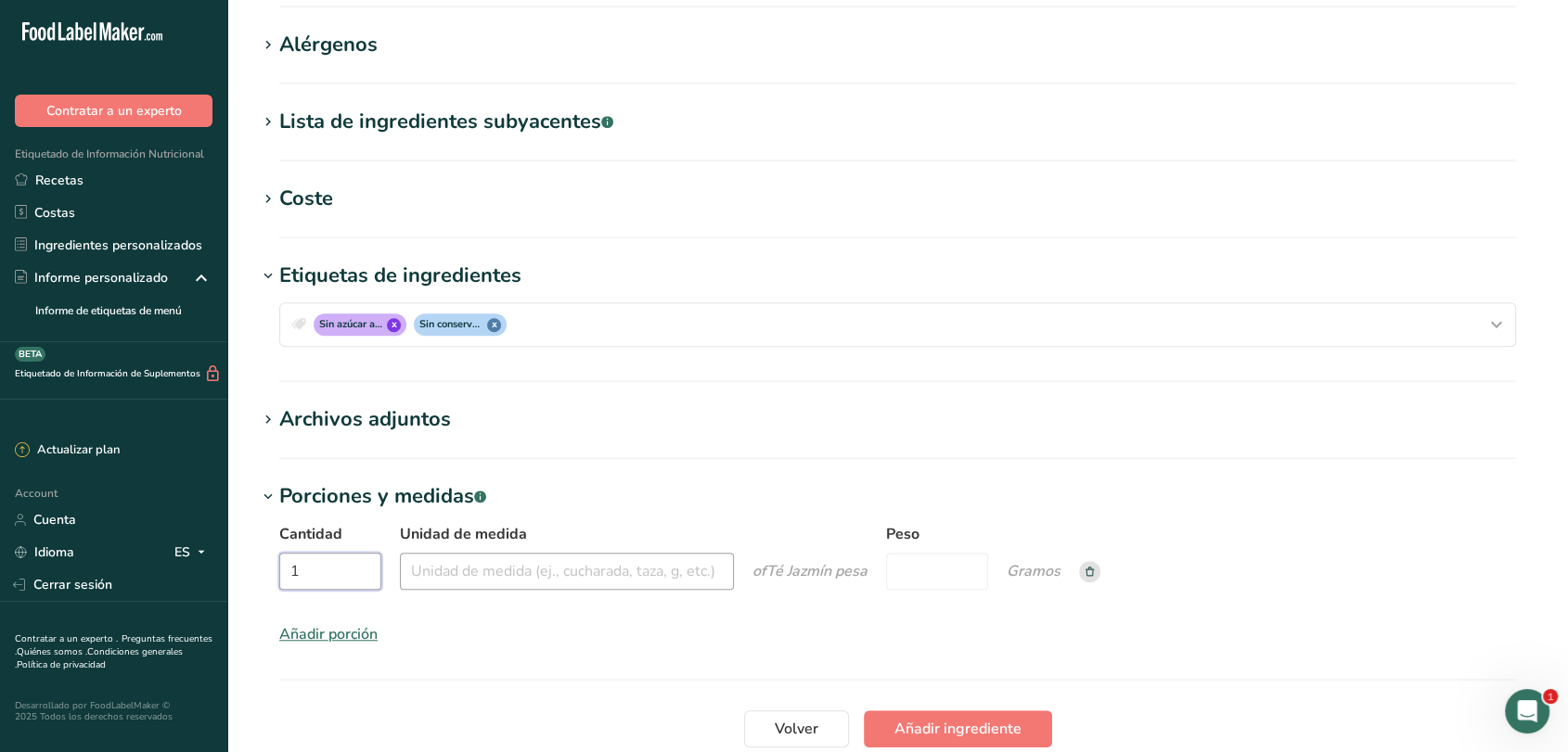 type on "1" 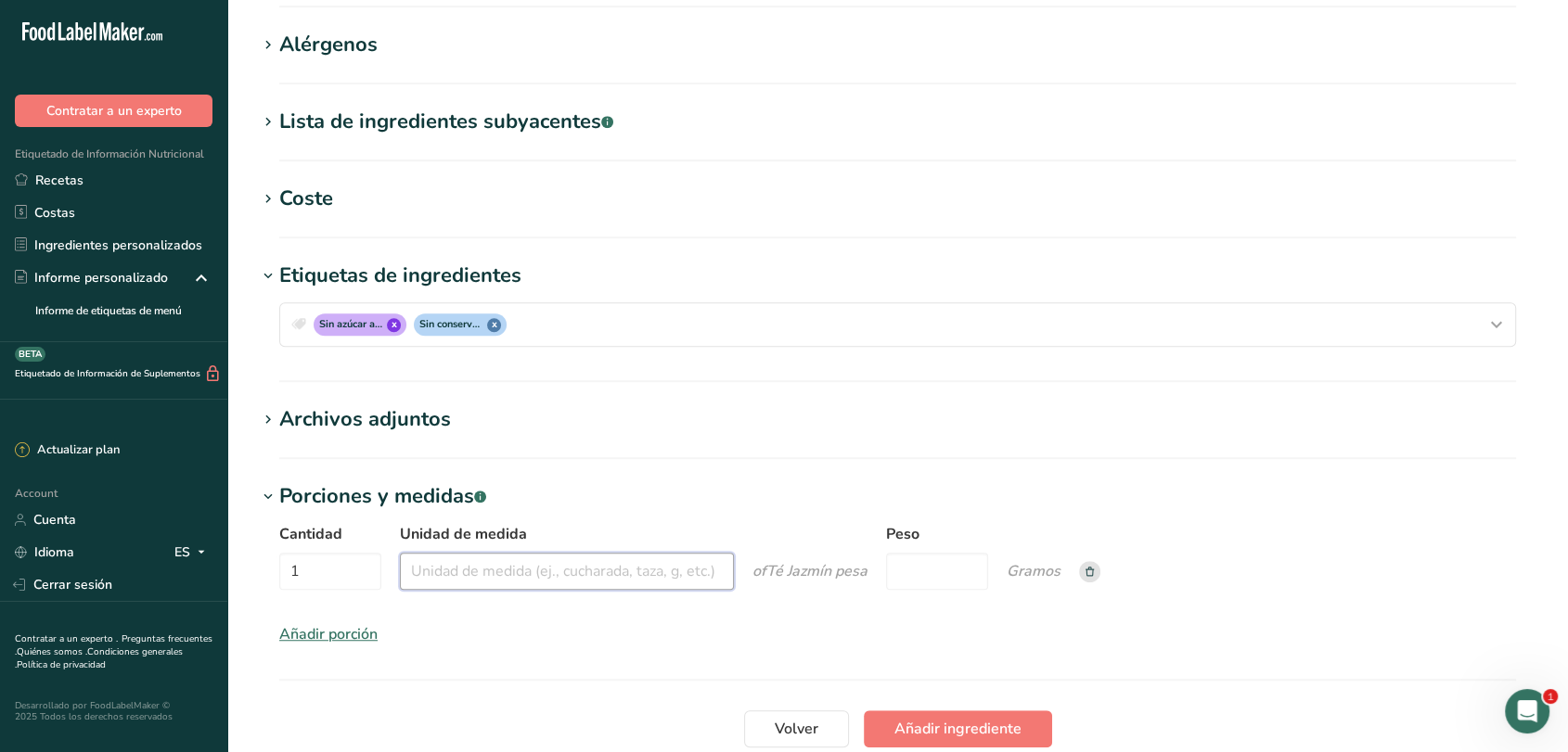 click on "Unidad de medida" at bounding box center (567, 571) 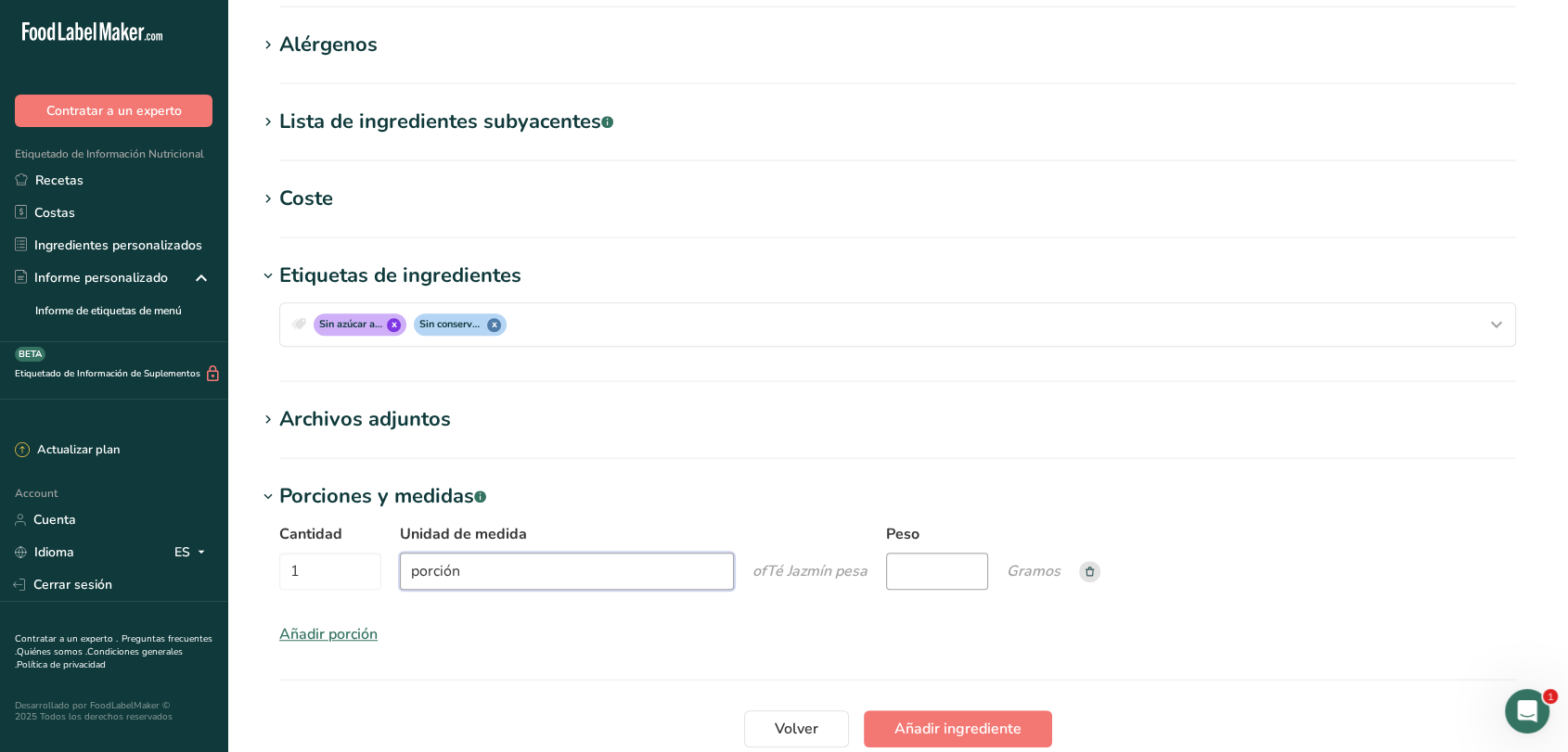 type on "porción" 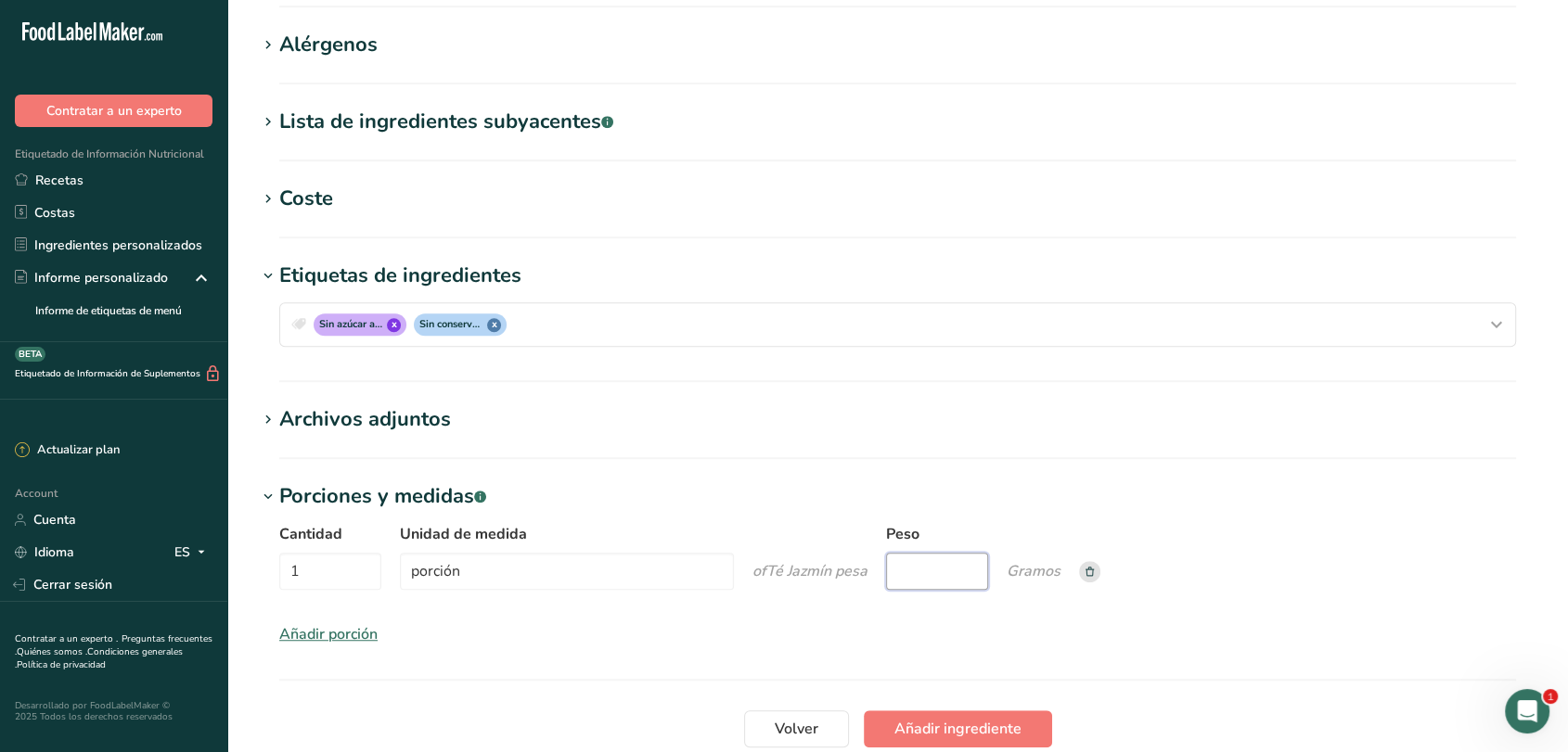 click on "Peso" at bounding box center [937, 571] 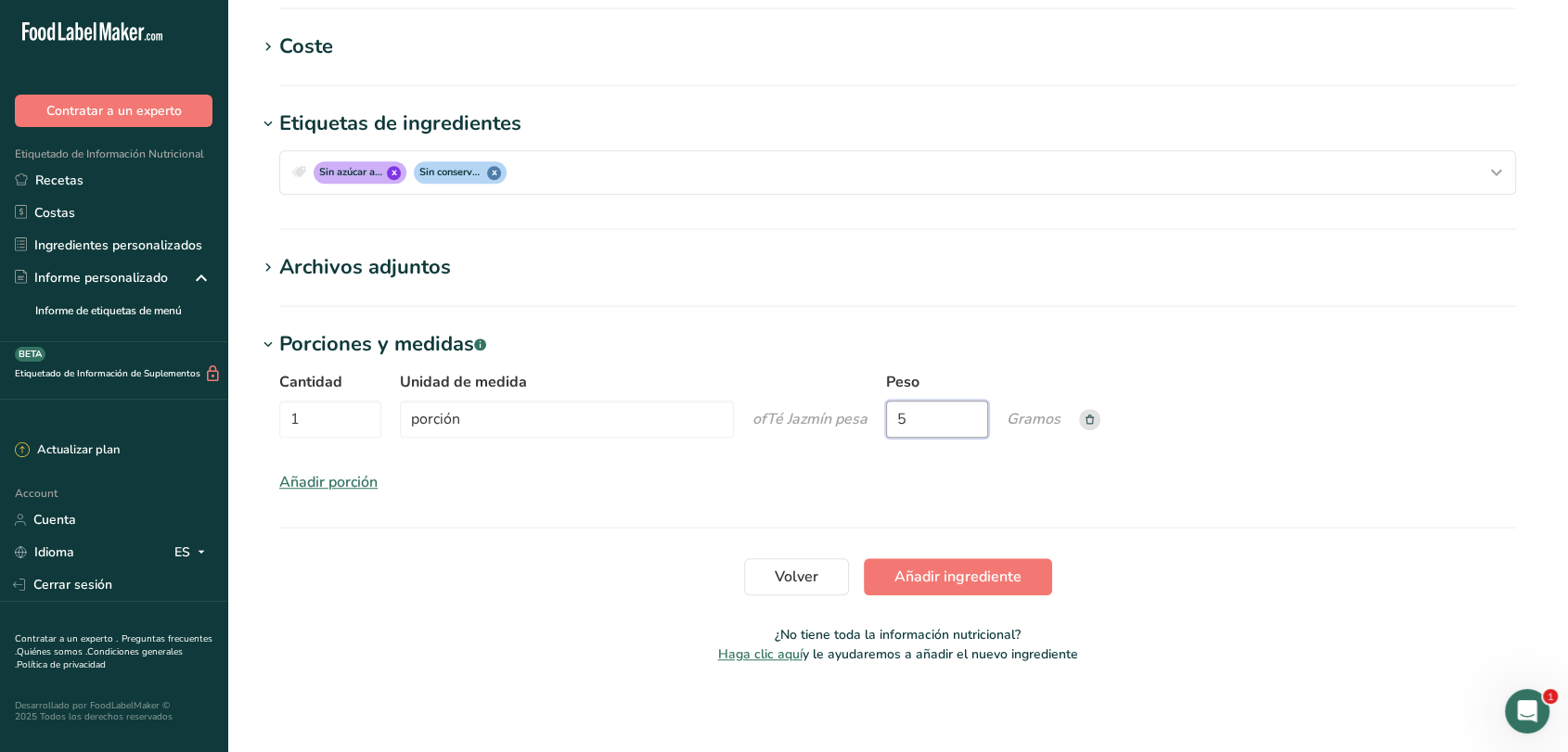 scroll, scrollTop: 1274, scrollLeft: 0, axis: vertical 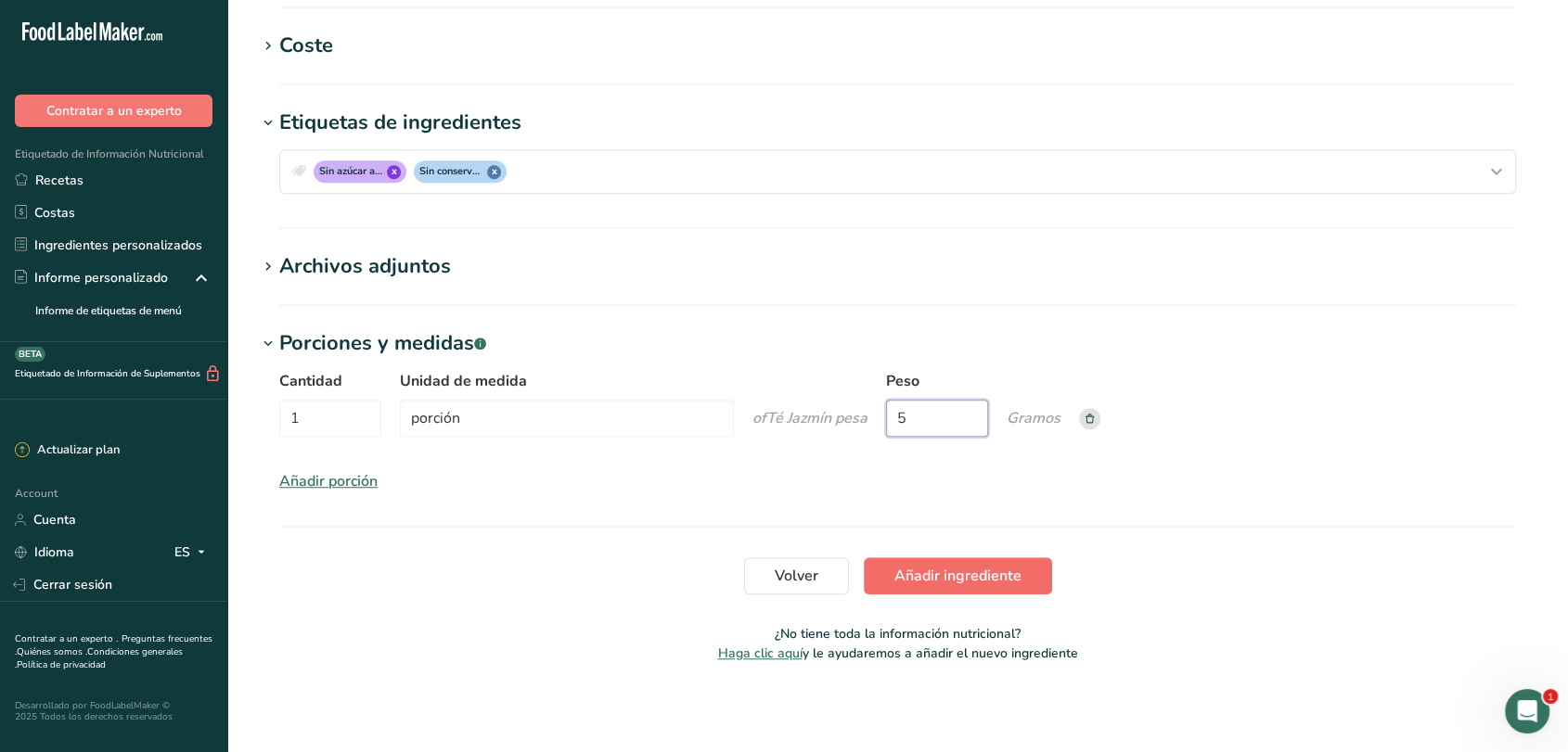type on "5" 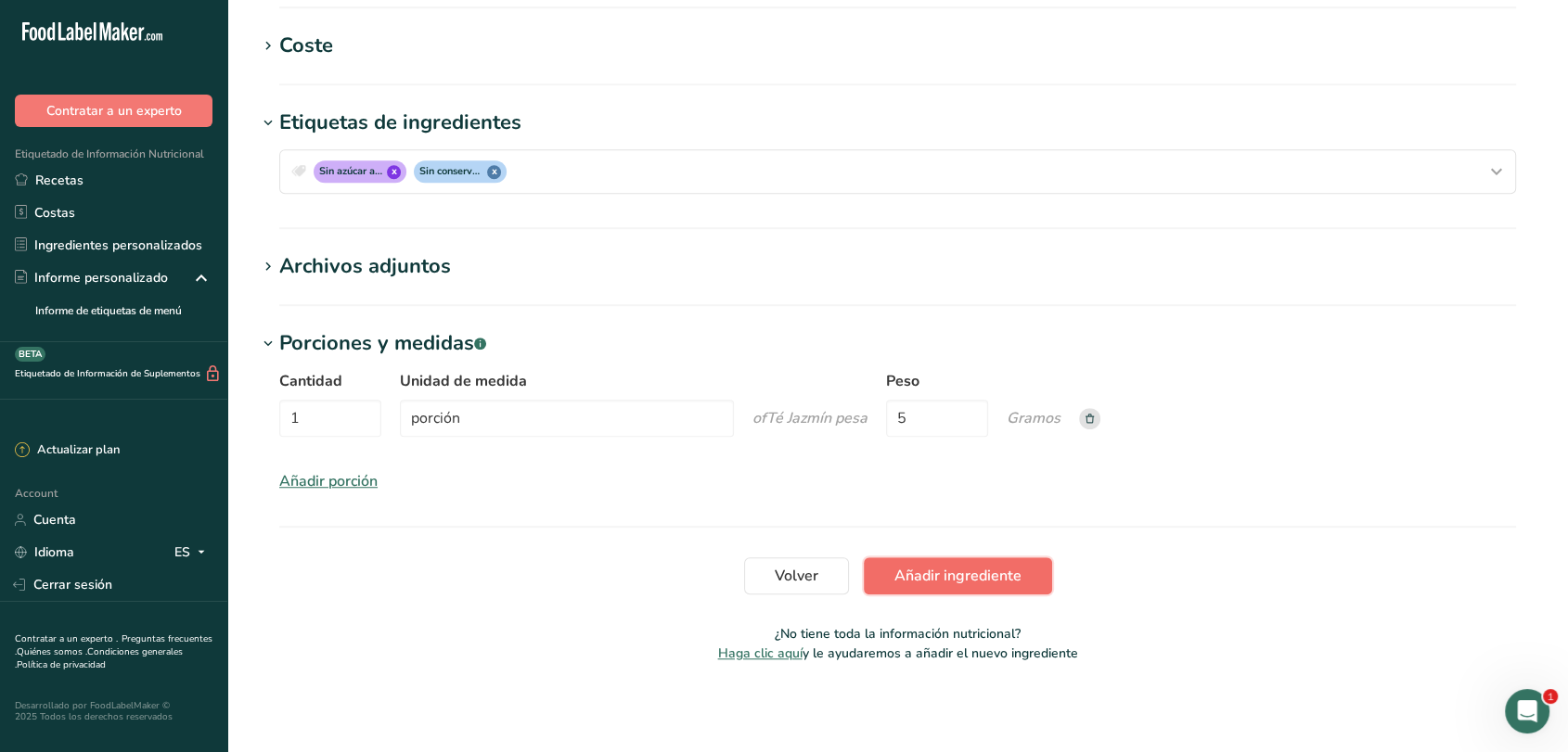 click on "Añadir ingrediente" at bounding box center [958, 576] 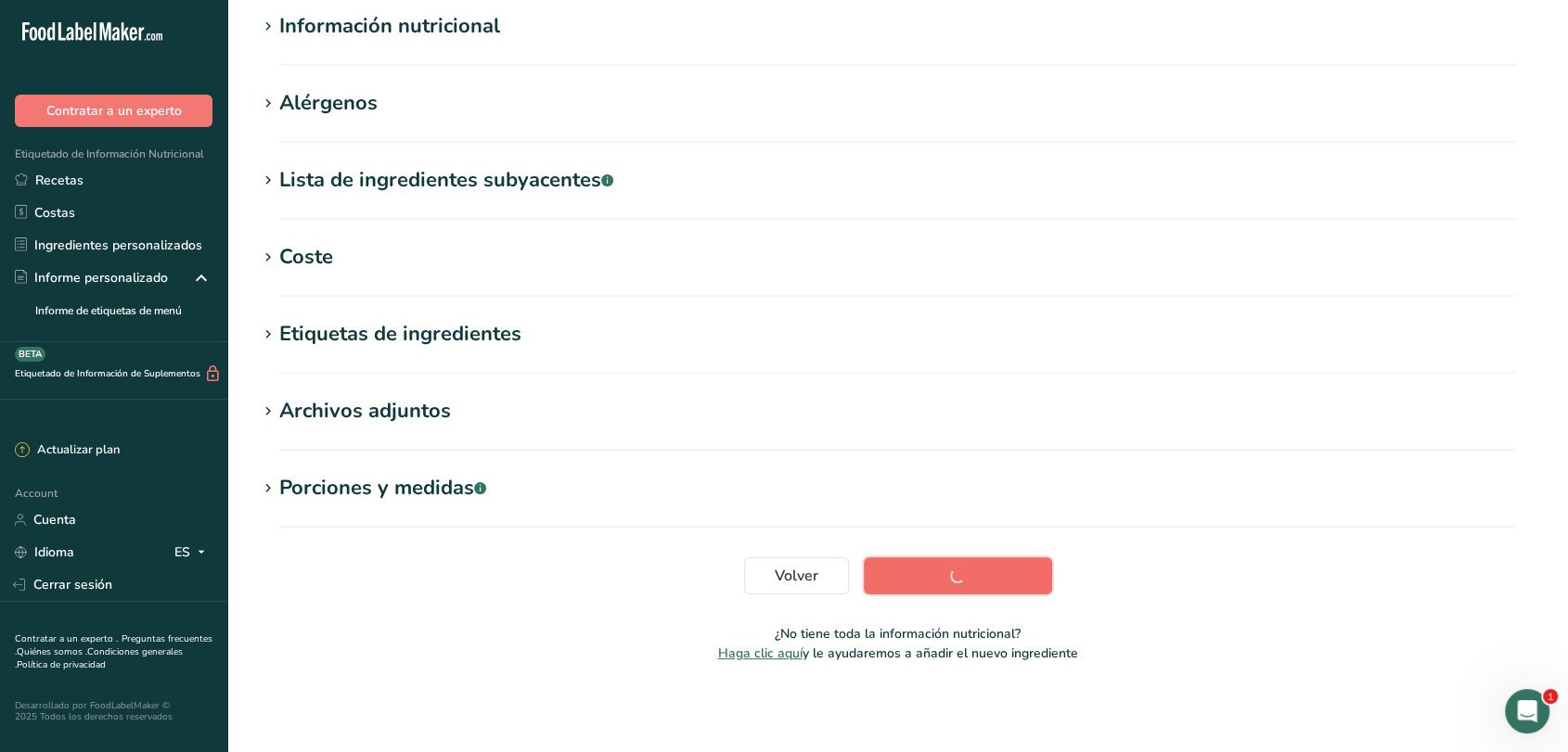 scroll, scrollTop: 244, scrollLeft: 0, axis: vertical 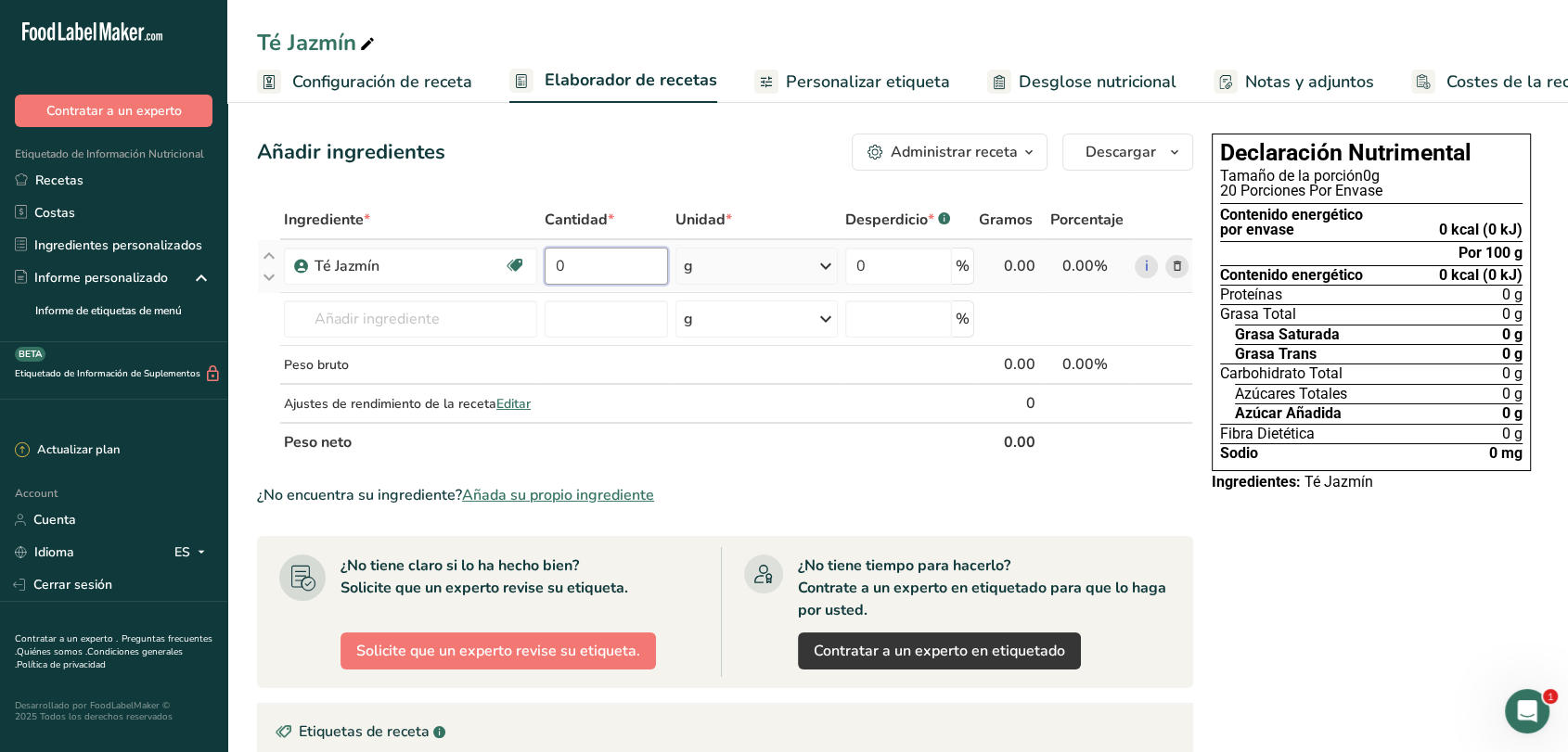 click on "0" at bounding box center [607, 266] 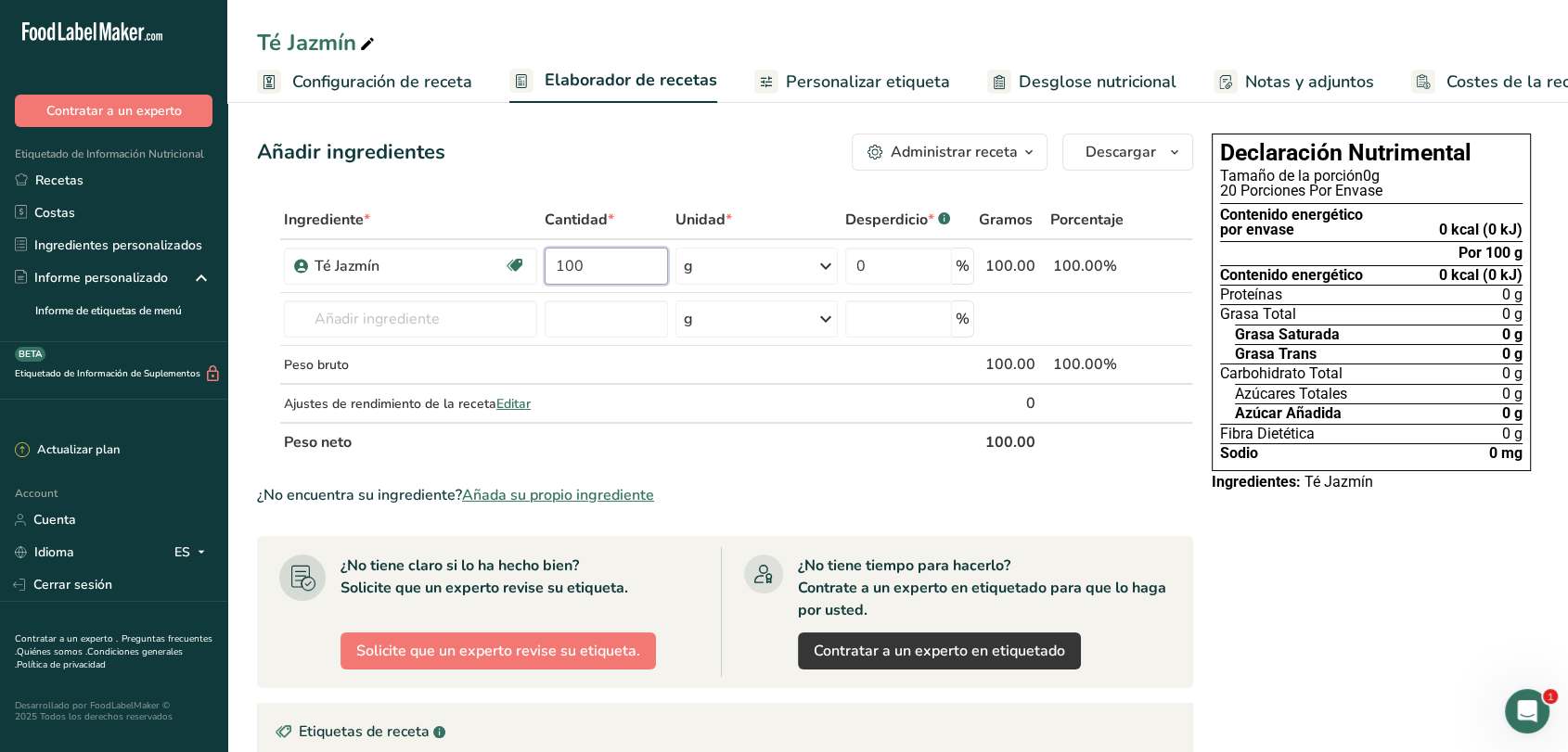 type on "100" 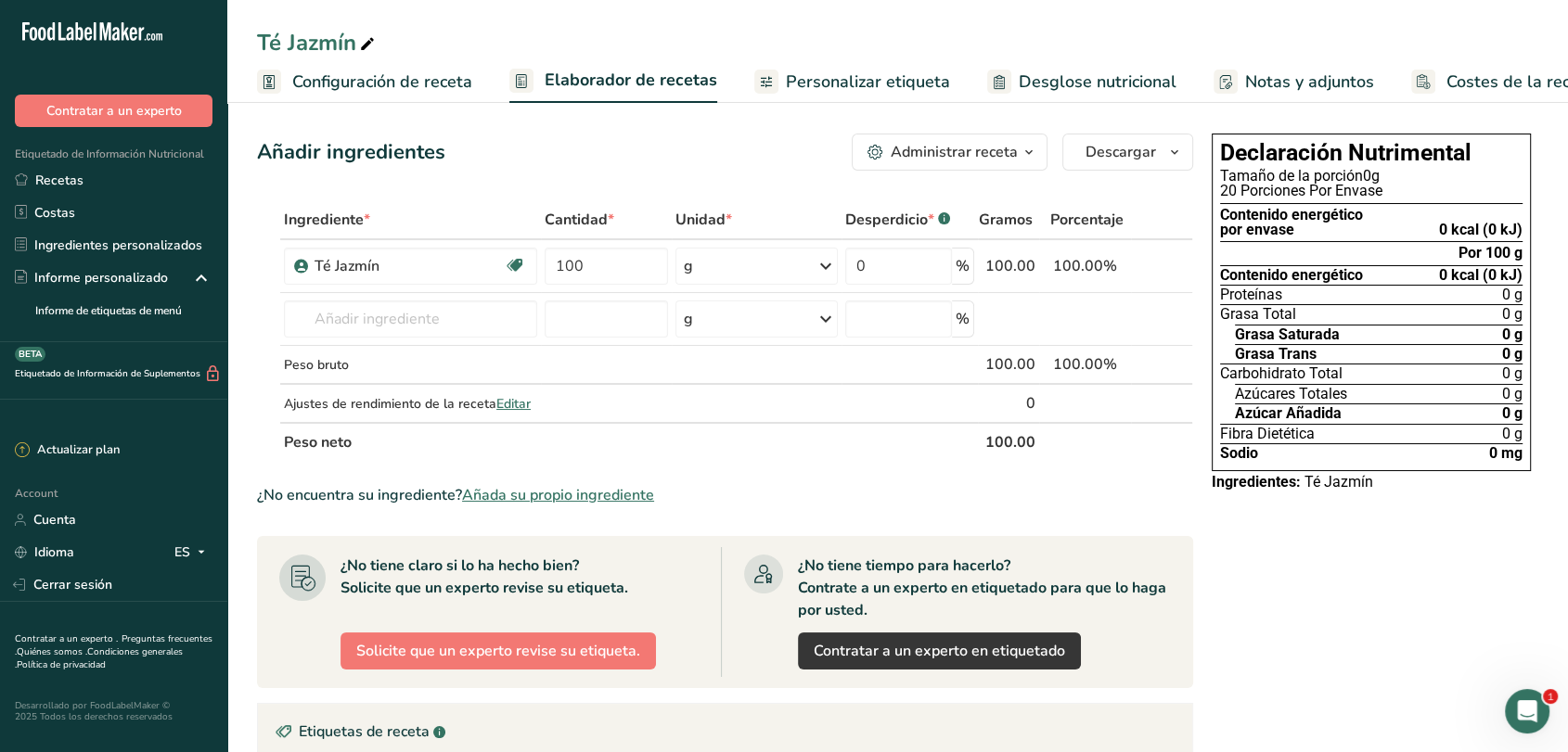 click on "Declaración Nutrimental
Tamaño de la porción
0g
20 Porciones Por Envase
Contenido energético   por envase
0 kcal (0 kJ)
Por 100 g
Contenido energético
0 kcal (0 kJ)
Proteínas
0 g
Grasa Total
0 g
Grasa Saturada
0 g
Grasa Trans
0 g
Carbohidrato Total
0 g
Azúcares Totales
0 g
Azúcar Añadida
0 g
Fibra Dietética
0 g
Sodio
0 mg
Ingredientes:    Té Jazmín" at bounding box center (1371, 625) 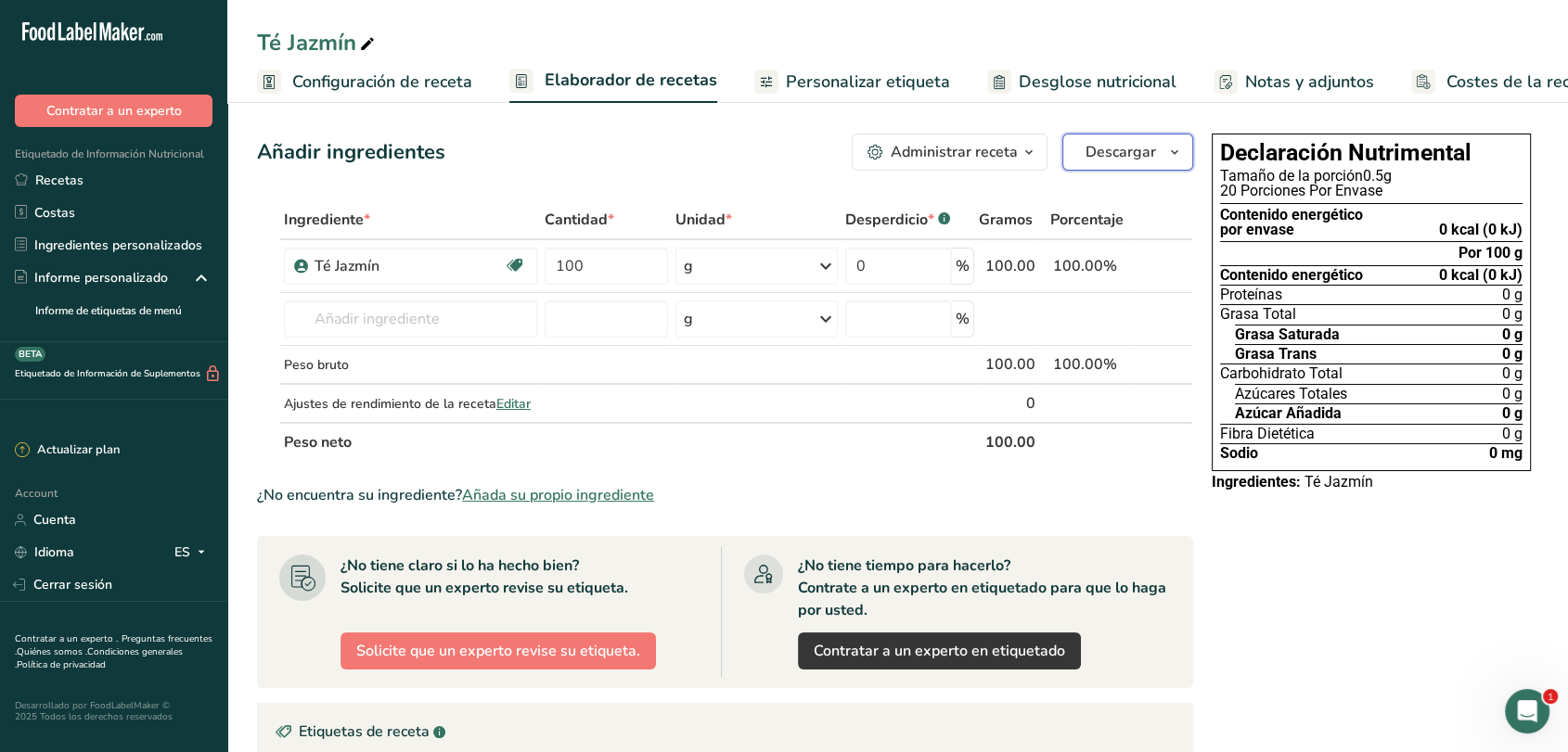 click at bounding box center (1175, 152) 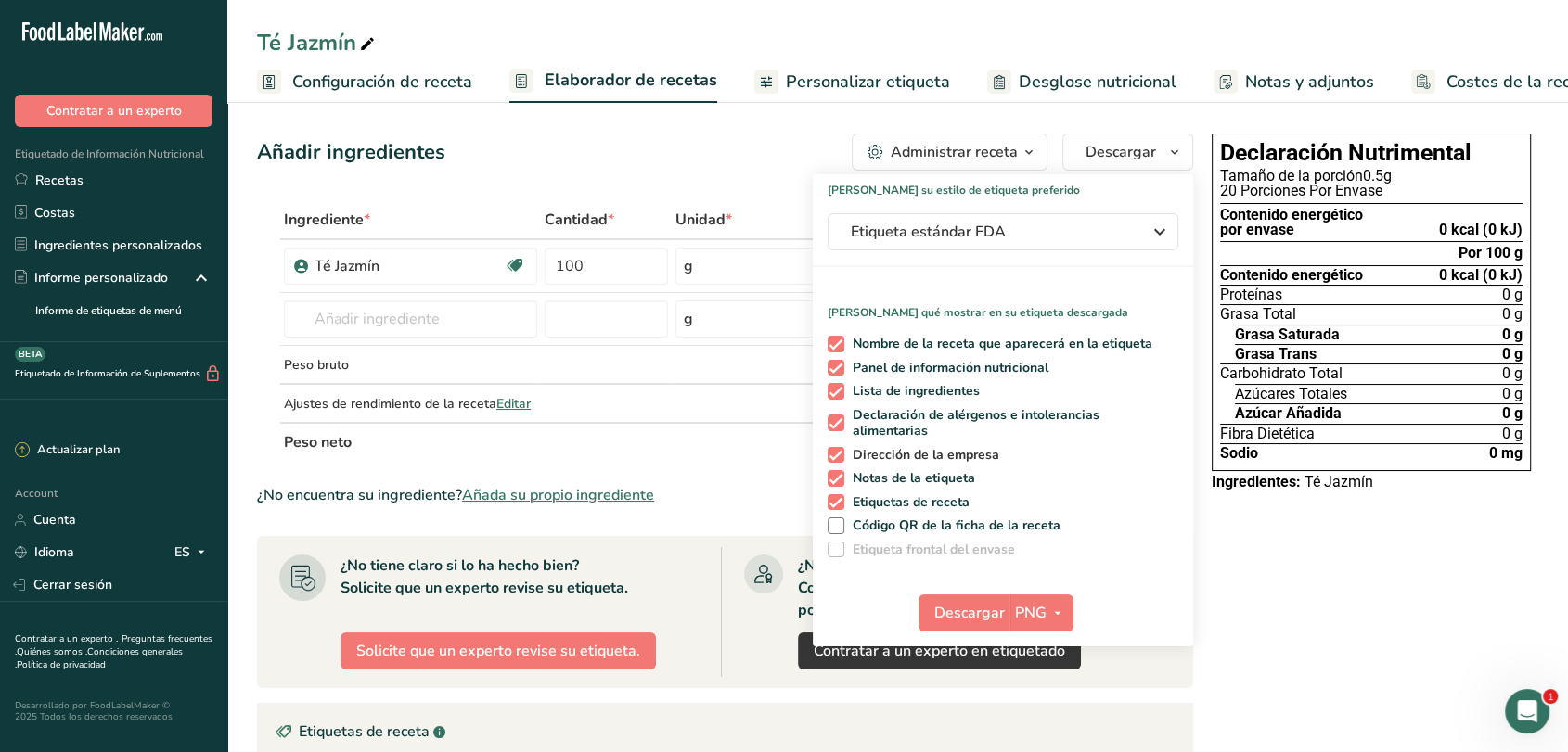 click at bounding box center [836, 455] 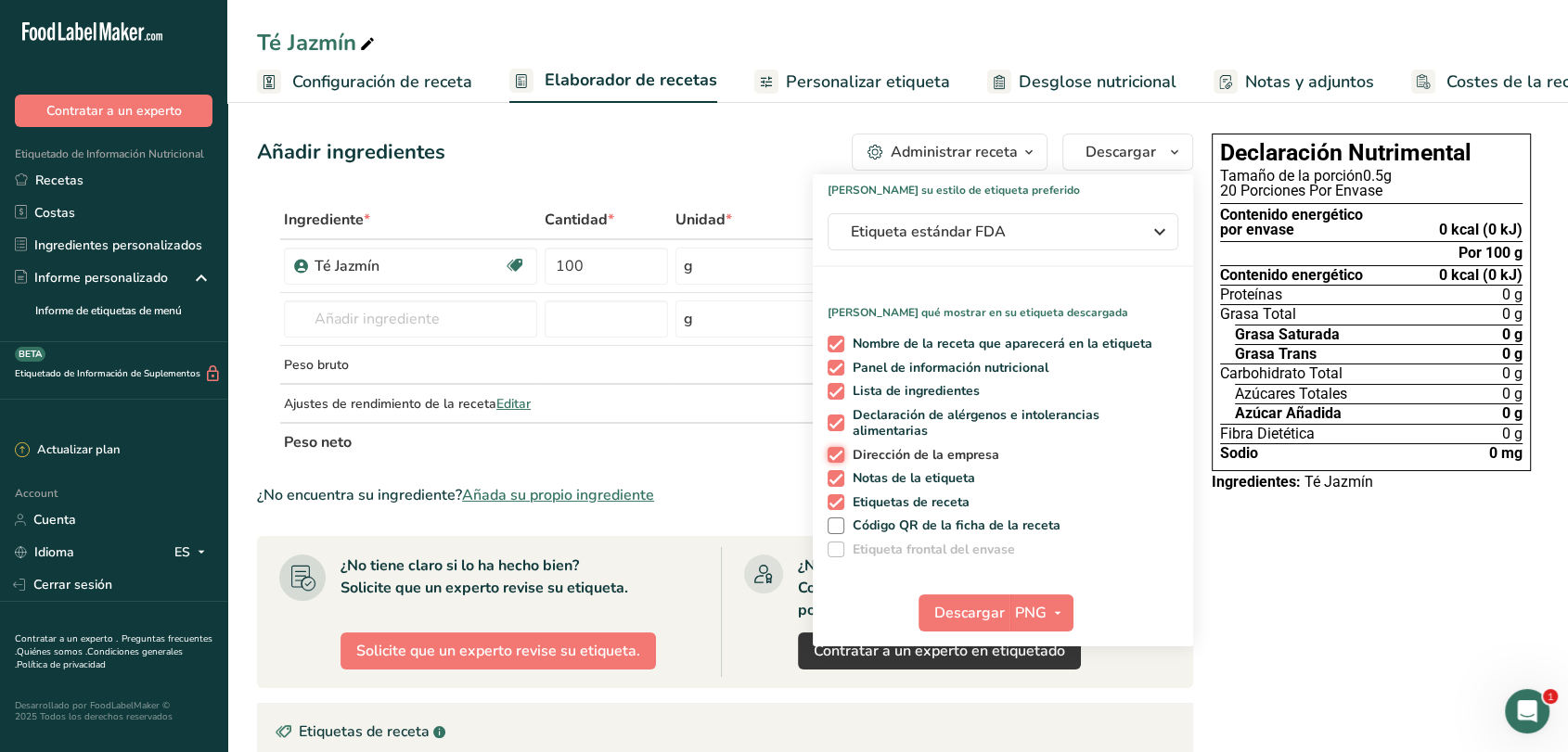click on "Dirección de la empresa" at bounding box center [833, 454] 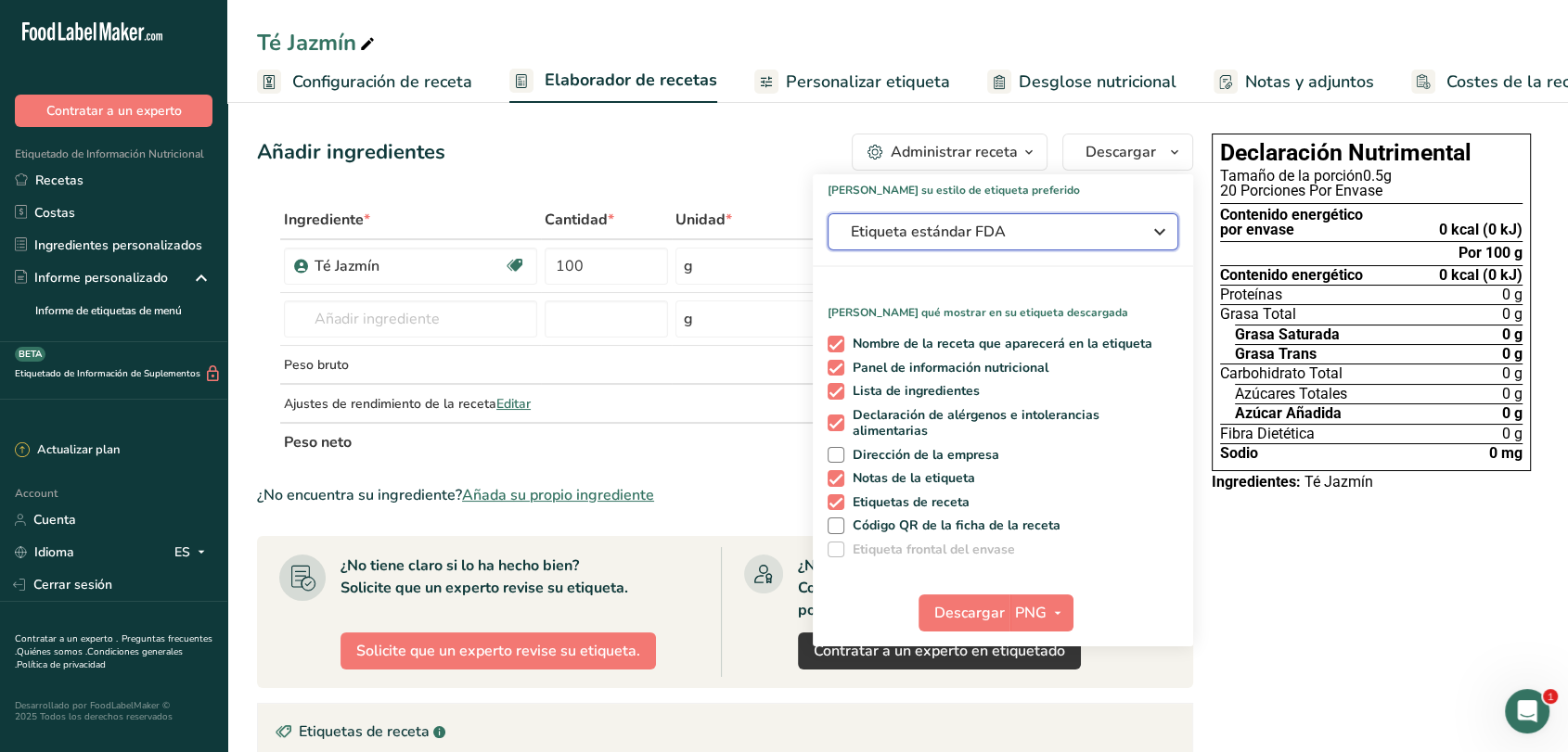 click on "Etiqueta estándar FDA" at bounding box center (1003, 232) 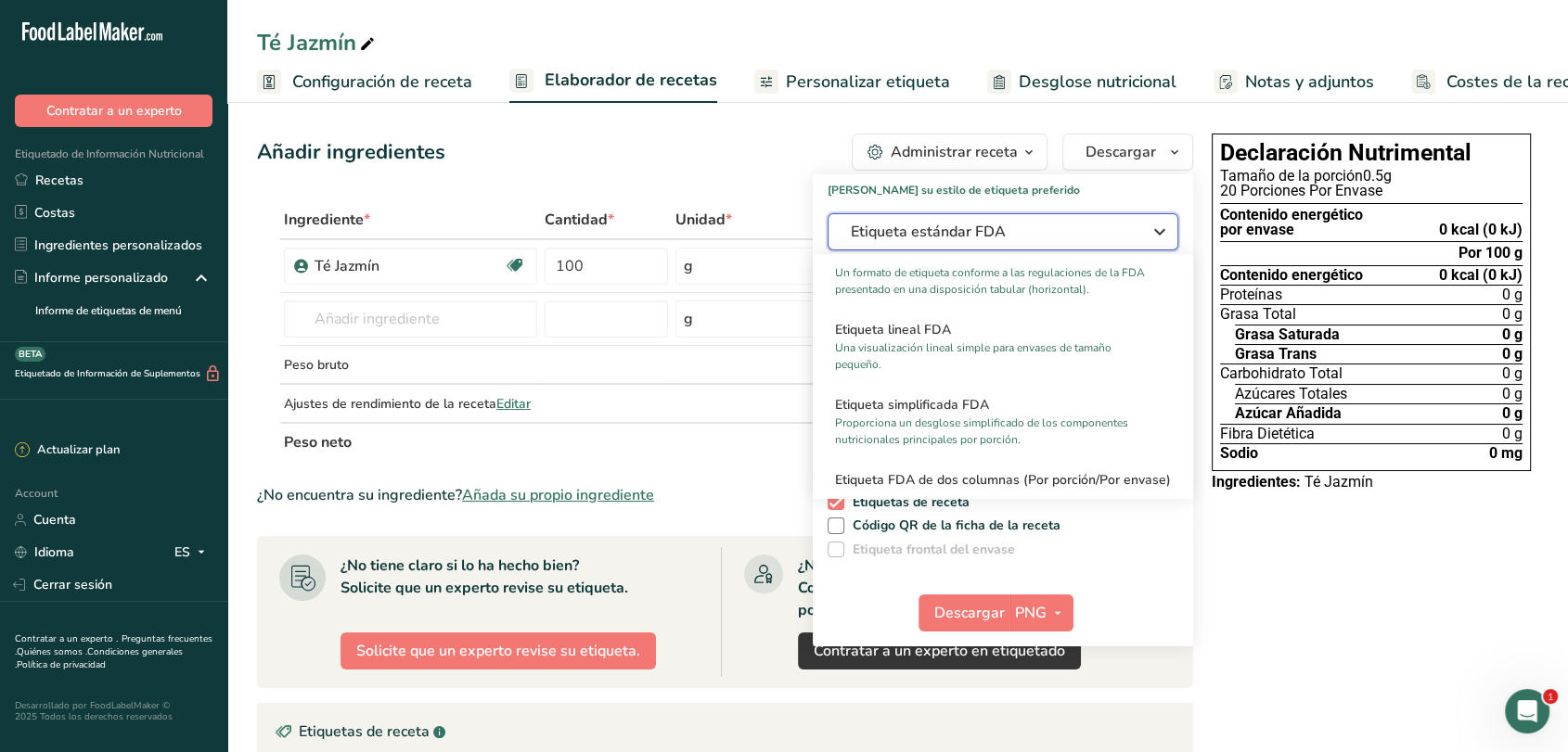 scroll, scrollTop: 164, scrollLeft: 0, axis: vertical 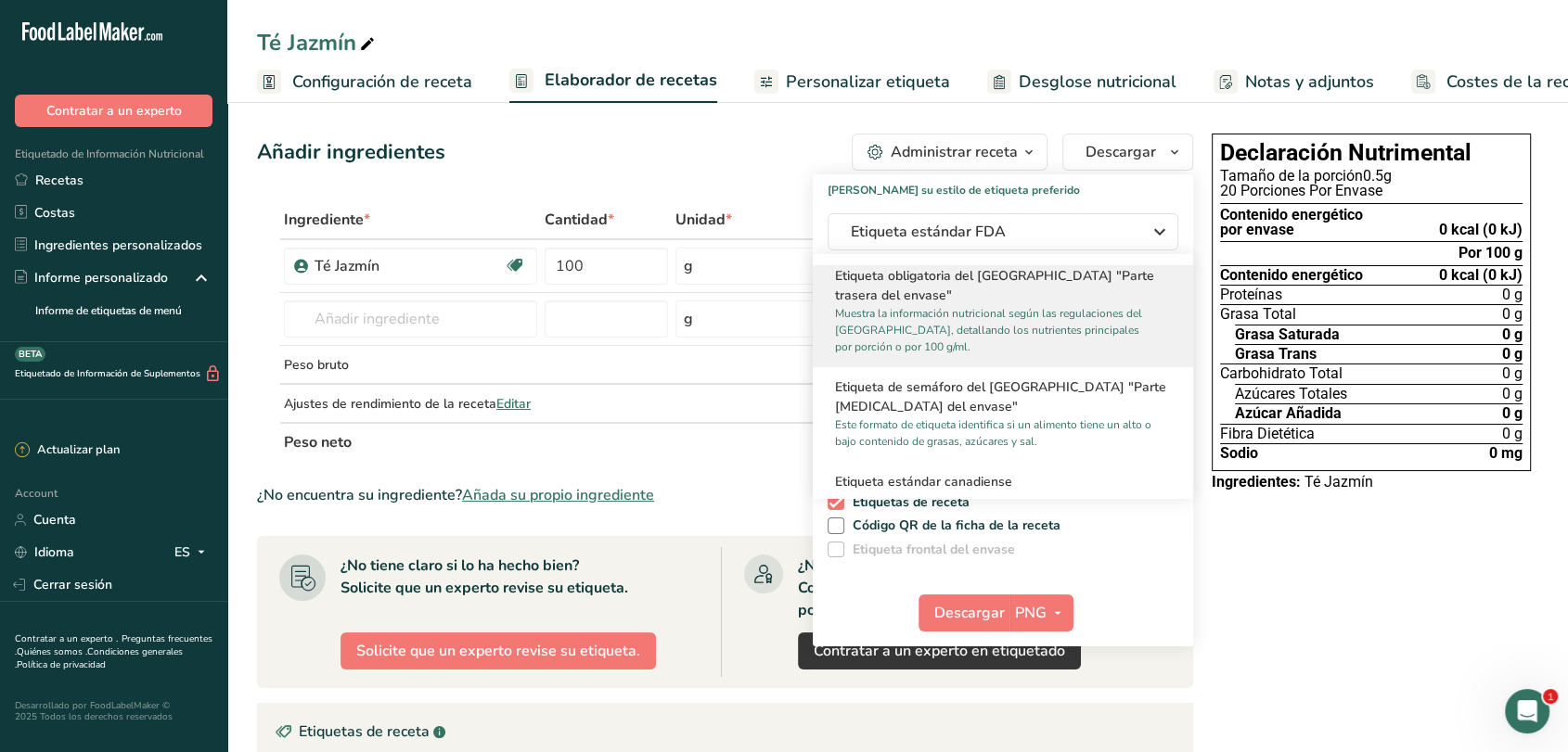 click on "Muestra la información nutricional según las regulaciones del [GEOGRAPHIC_DATA], detallando los nutrientes principales por porción o por 100 g/ml." at bounding box center [995, 330] 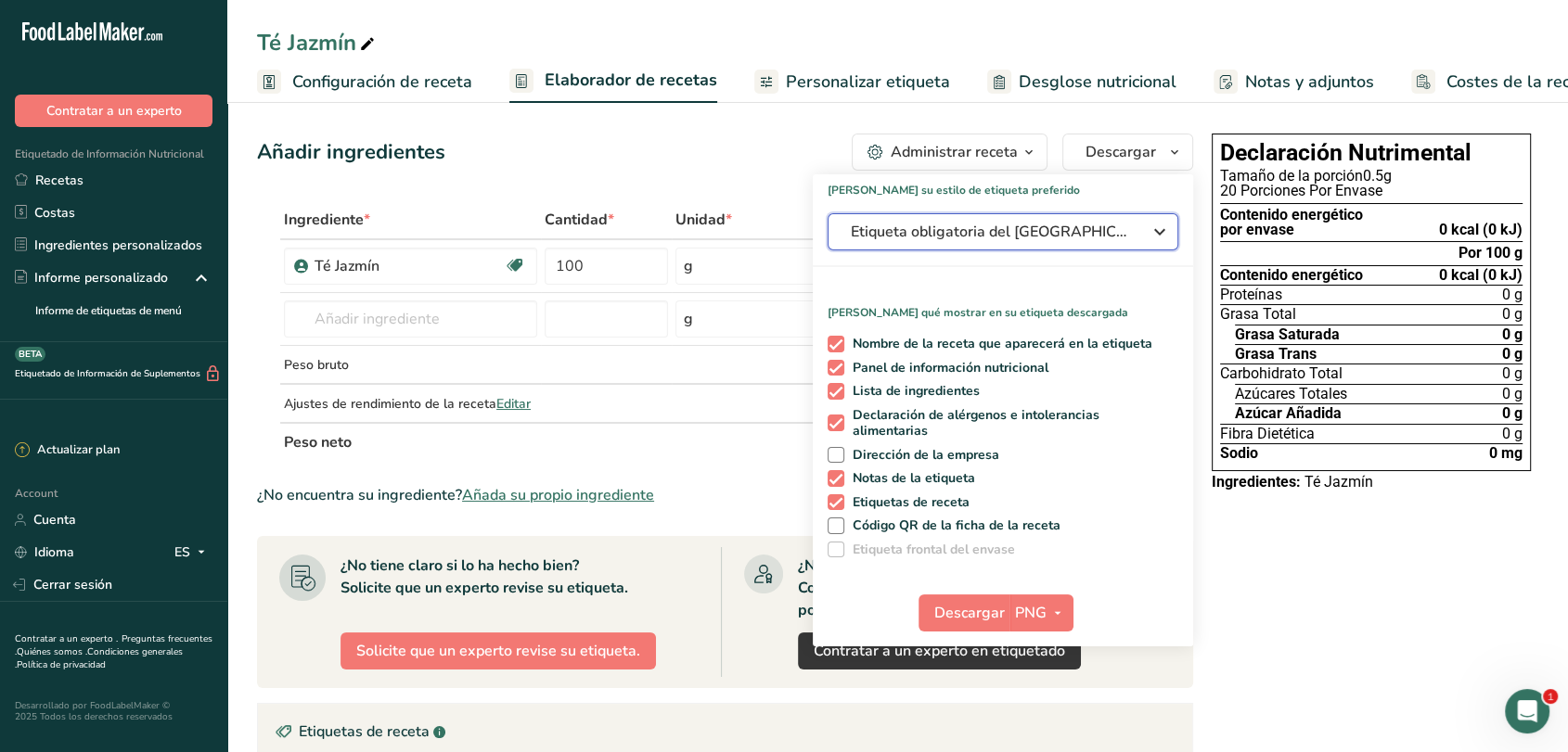 click at bounding box center (1160, 232) 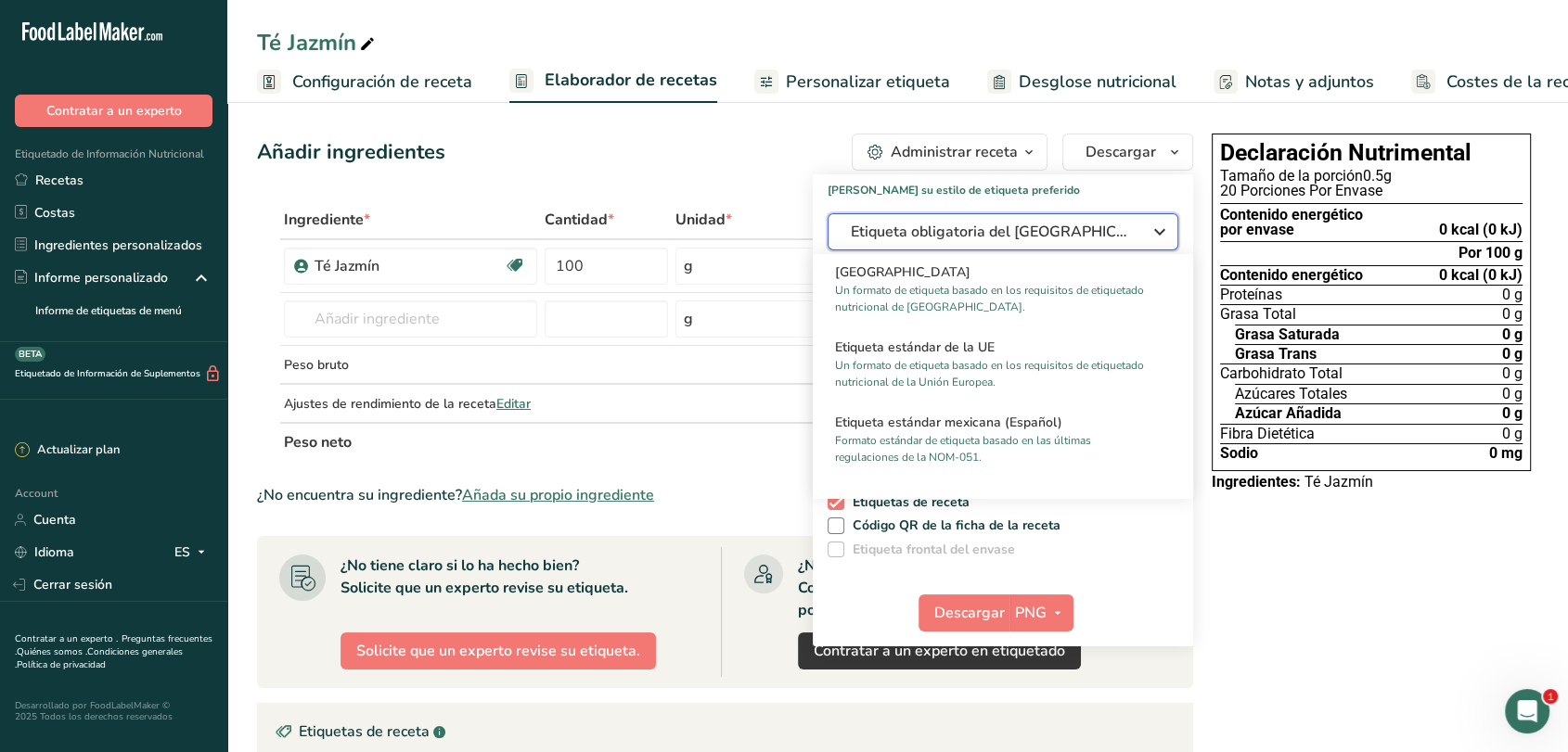 scroll, scrollTop: 1153, scrollLeft: 0, axis: vertical 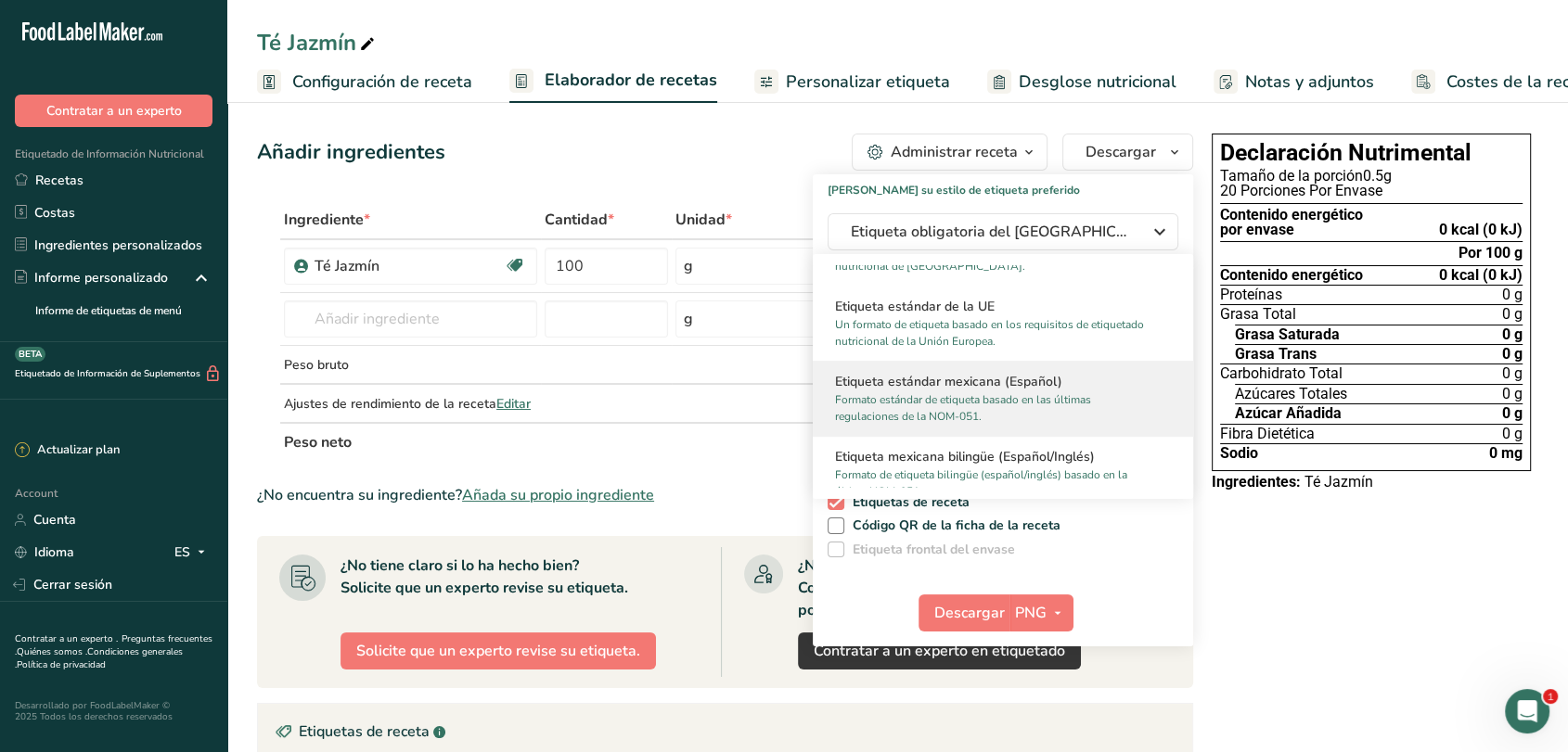 click on "Formato estándar de etiqueta basado en las últimas regulaciones de la NOM-051." at bounding box center (995, 408) 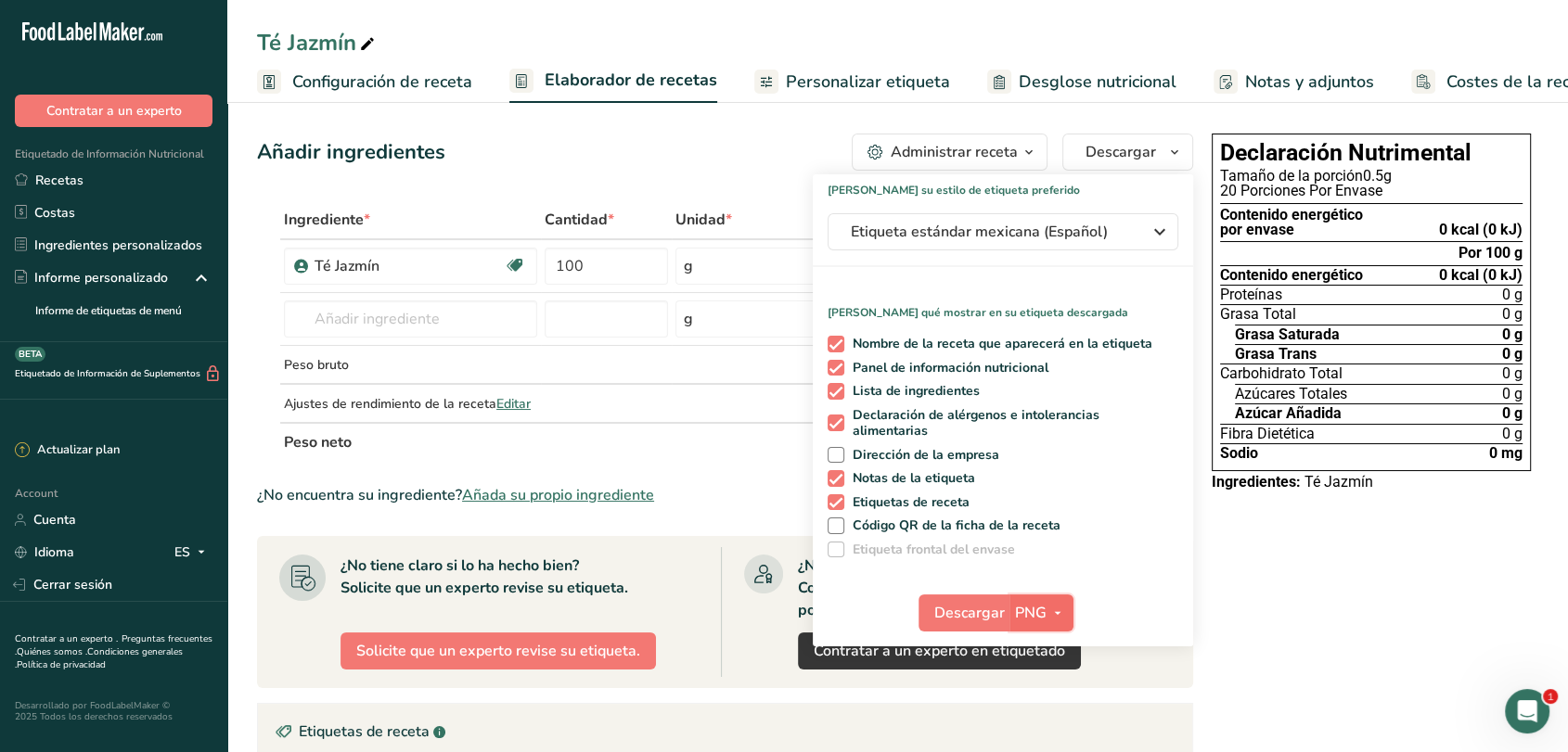 click on "PNG" at bounding box center [1031, 613] 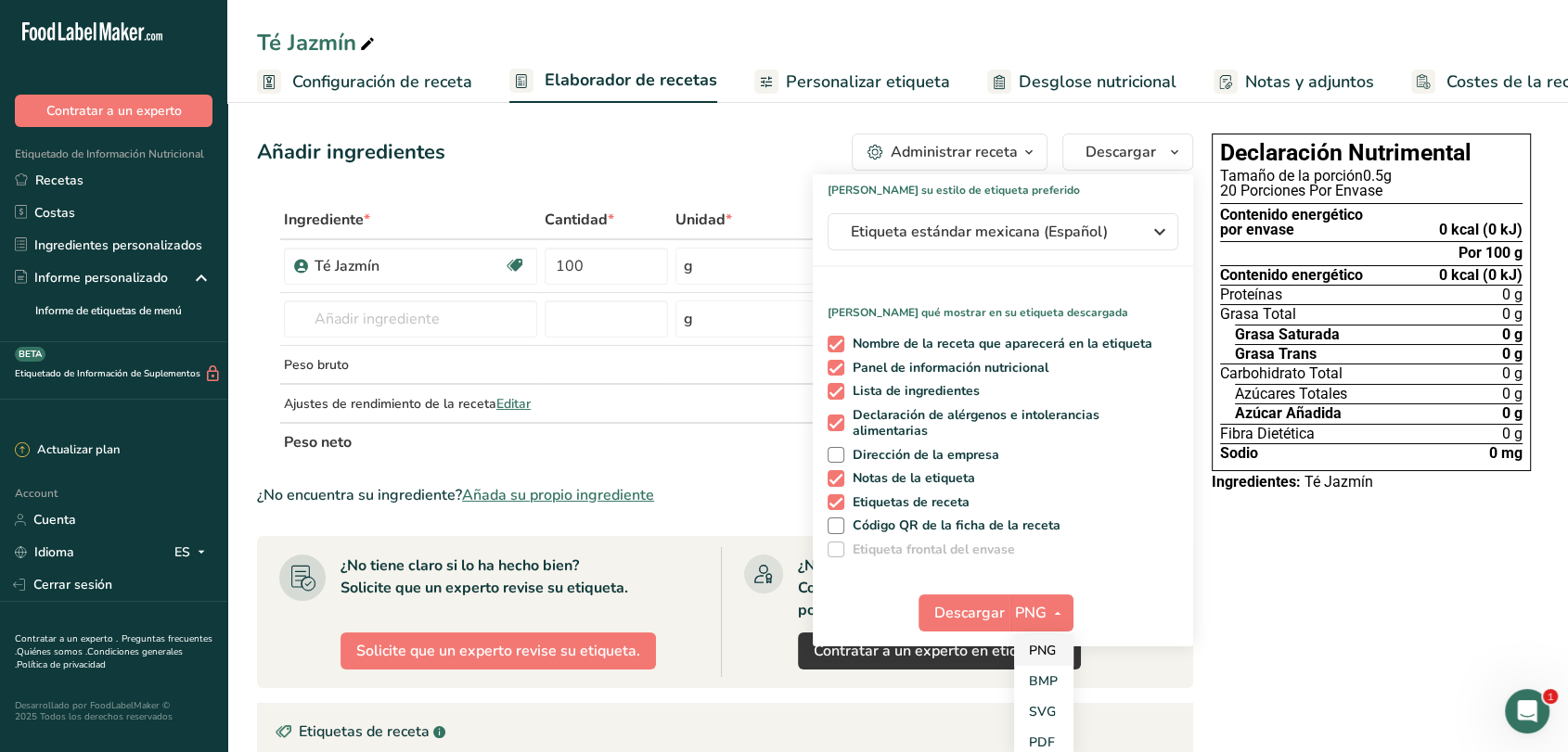 click on "PNG" at bounding box center (1044, 650) 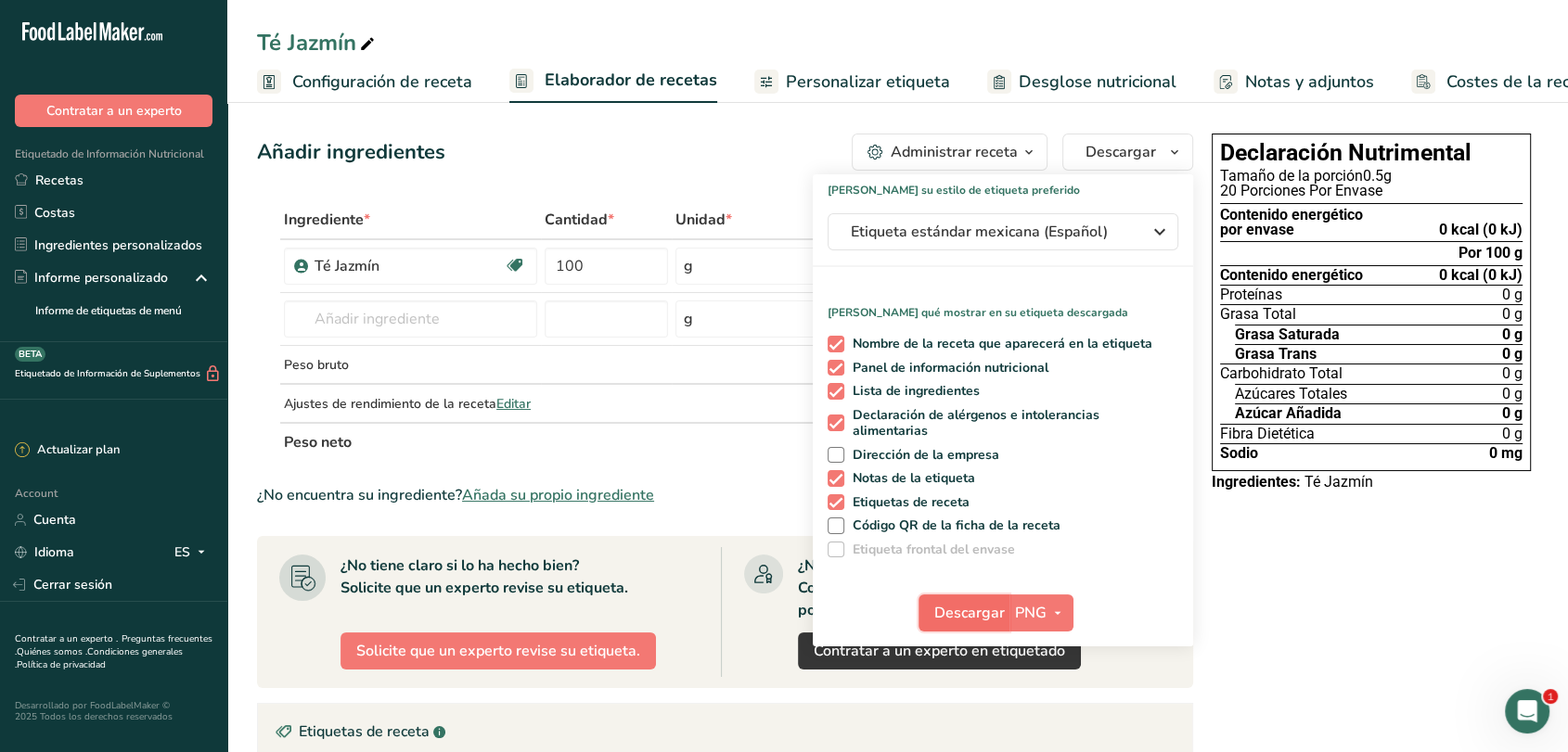 click on "Descargar" at bounding box center (970, 613) 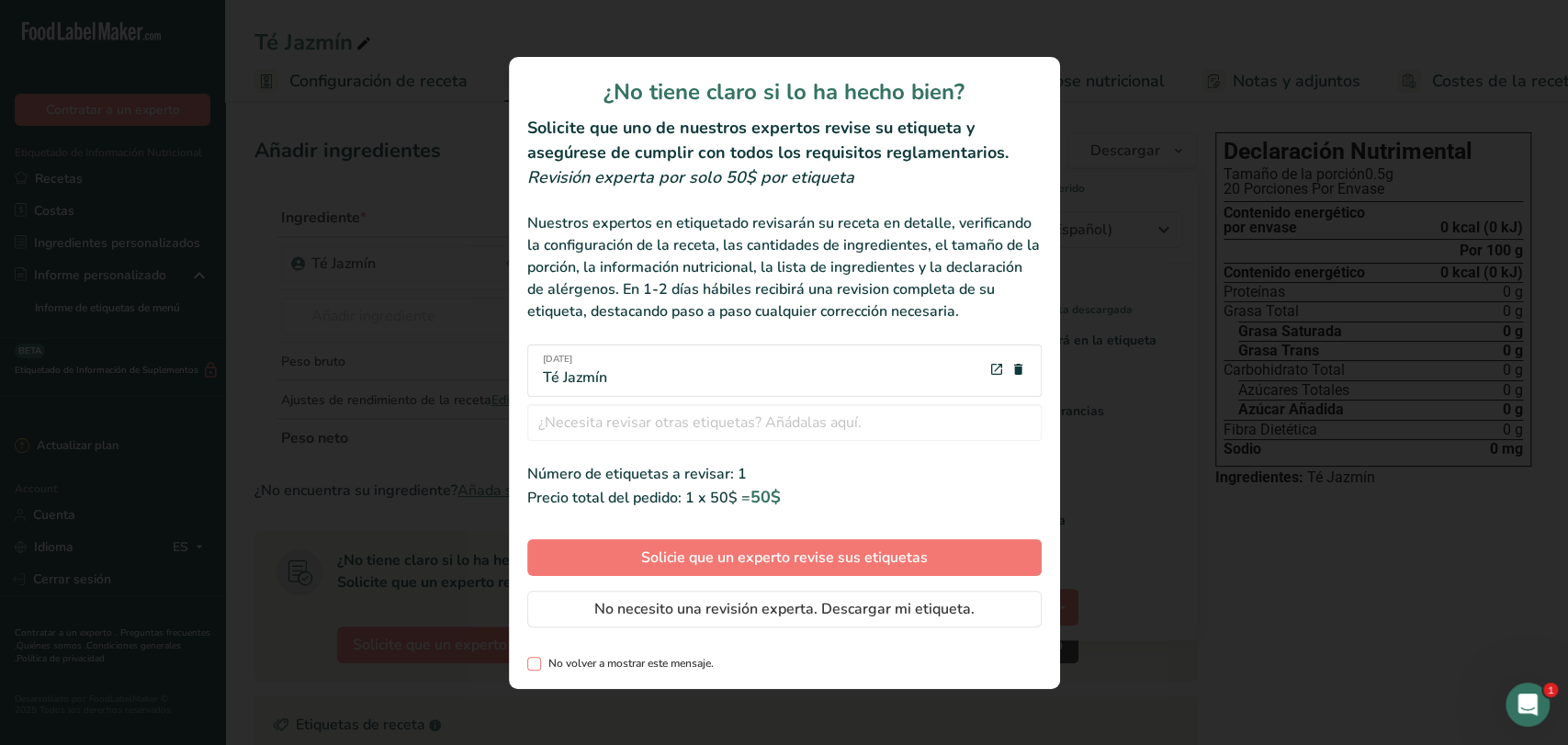 click at bounding box center [534, 663] 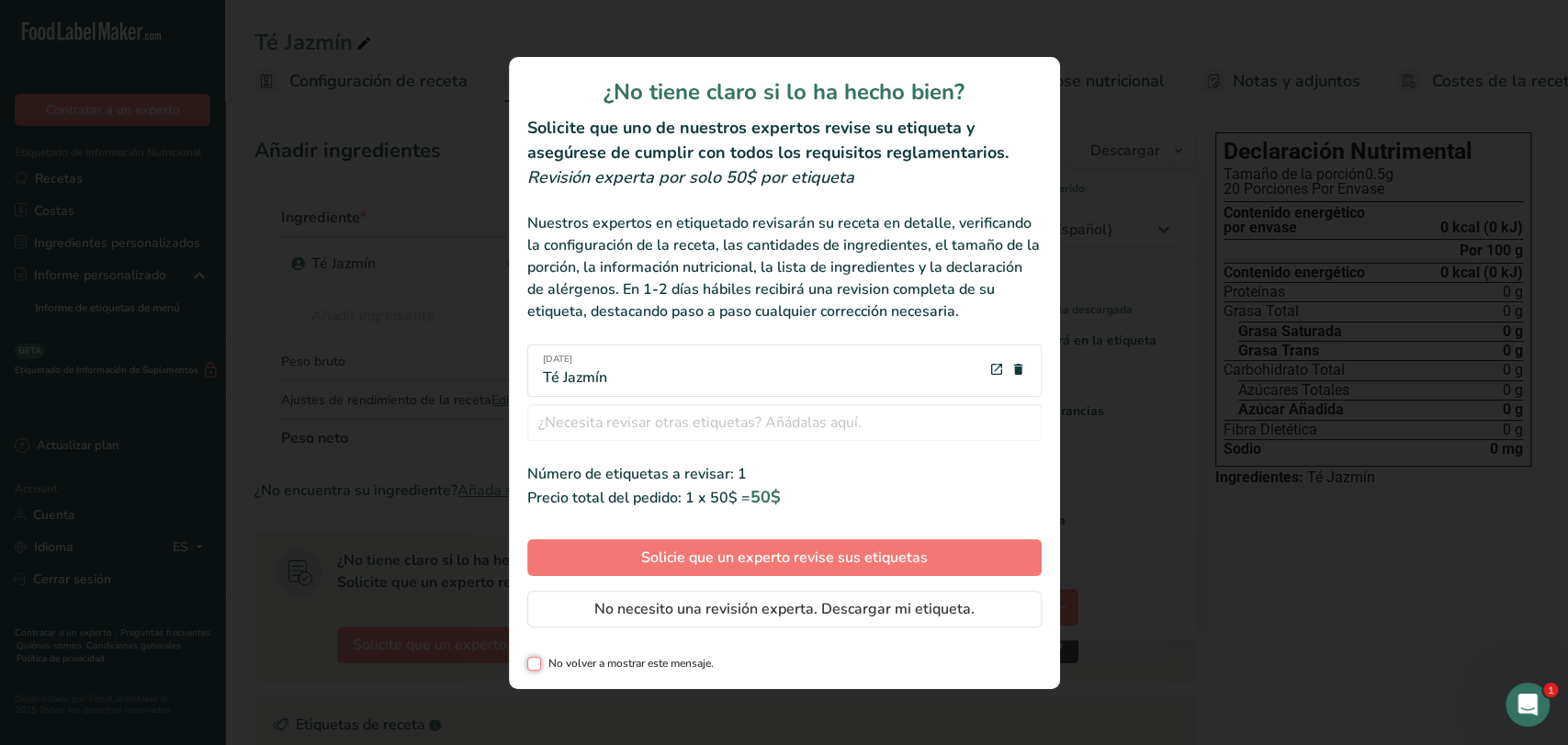 click on "No volver a mostrar este mensaje." at bounding box center (533, 663) 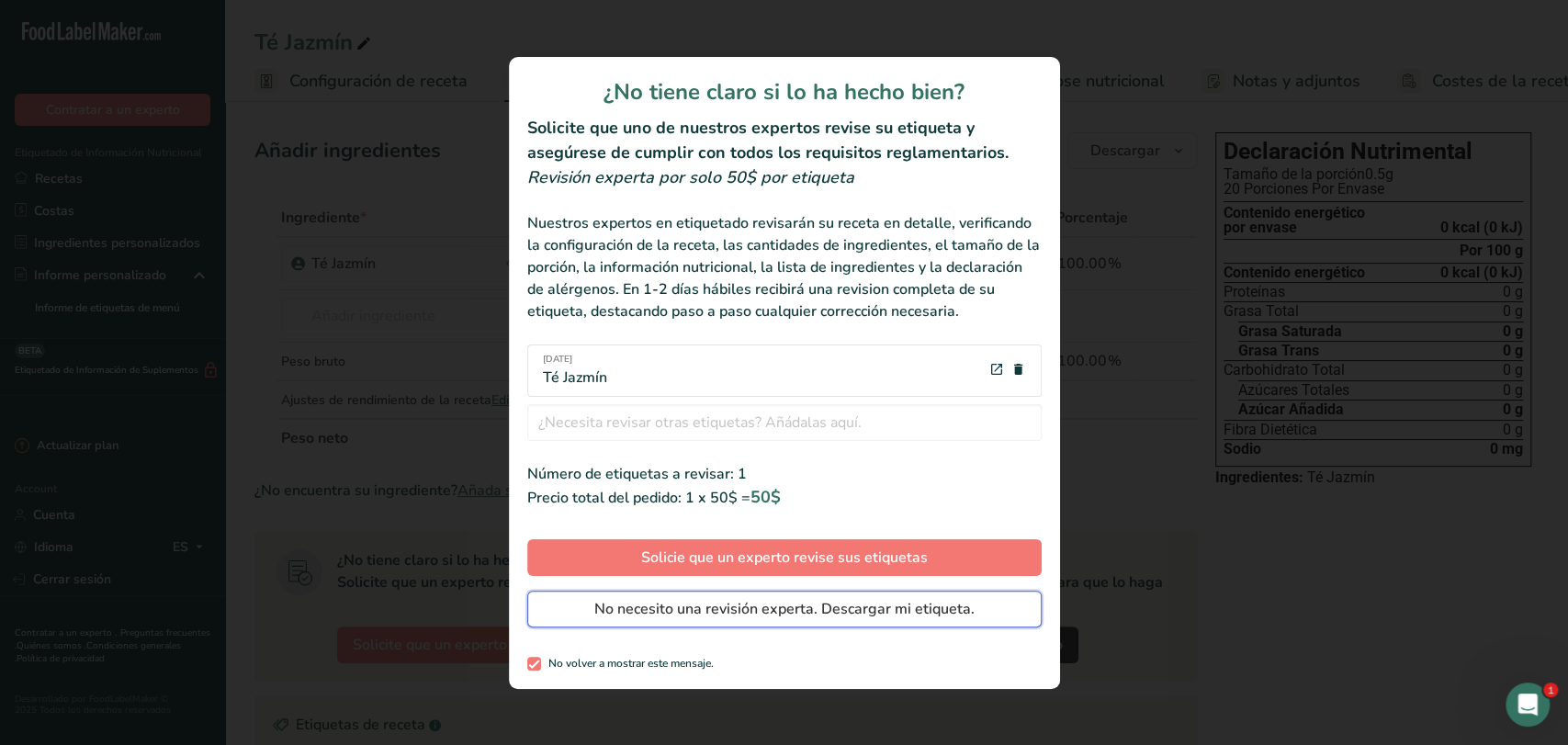 click on "No necesito una revisión experta. Descargar mi etiqueta." at bounding box center [784, 609] 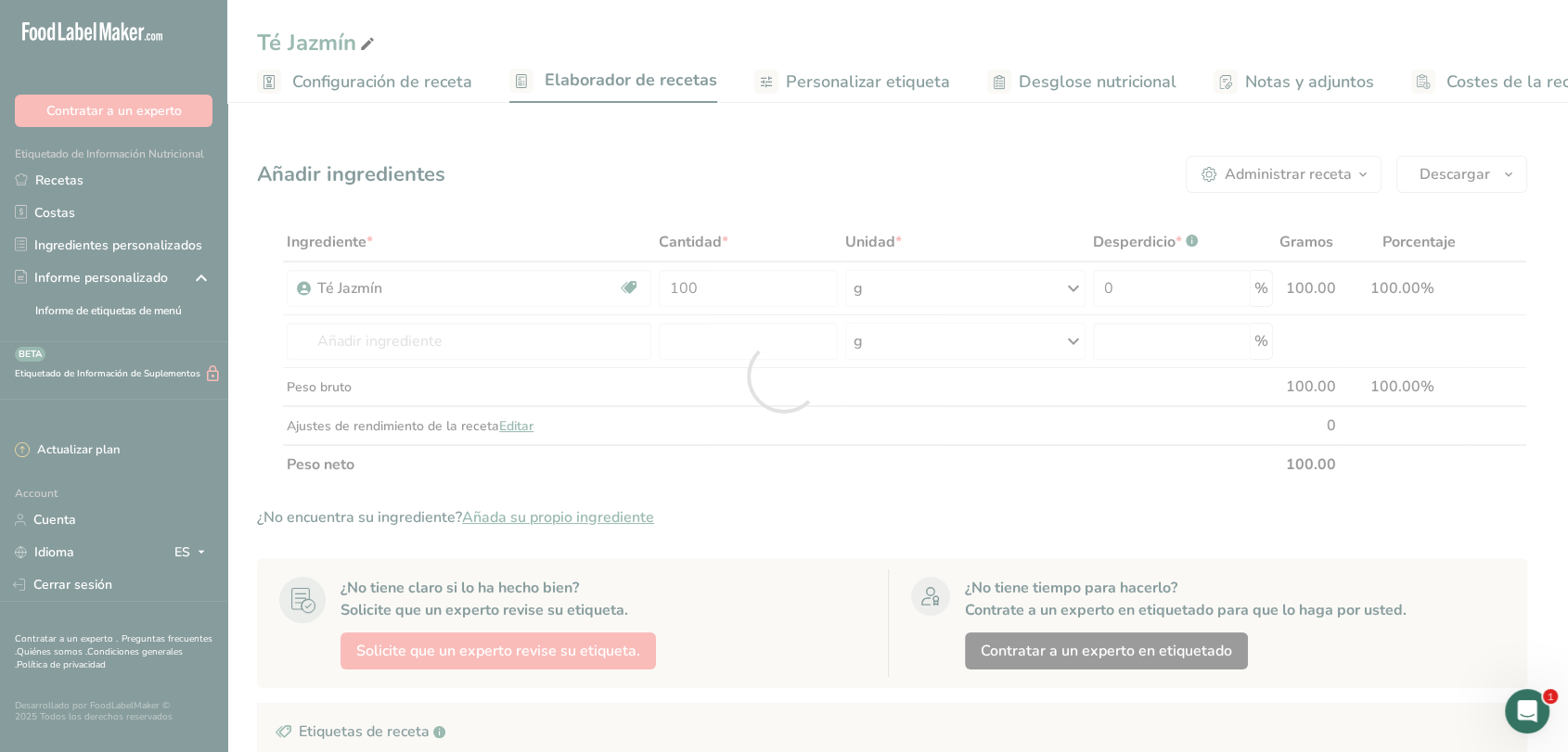 scroll, scrollTop: 0, scrollLeft: 0, axis: both 